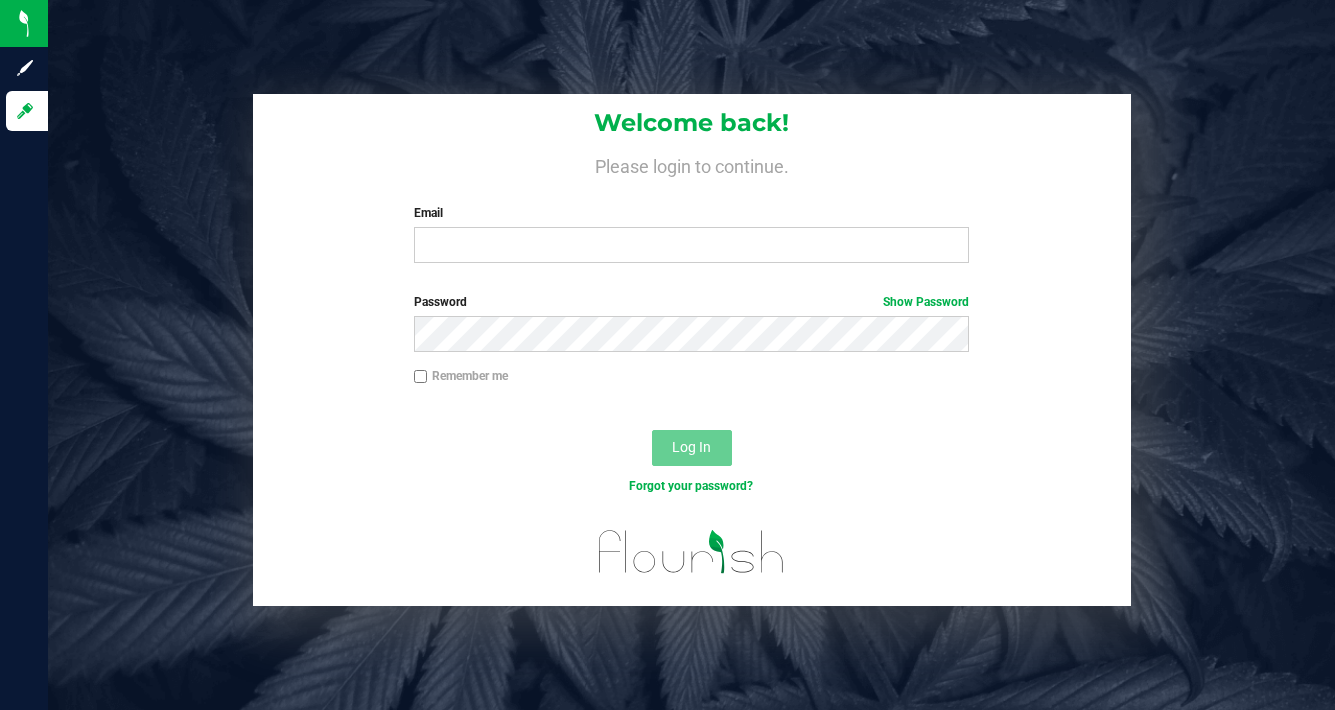 scroll, scrollTop: 0, scrollLeft: 0, axis: both 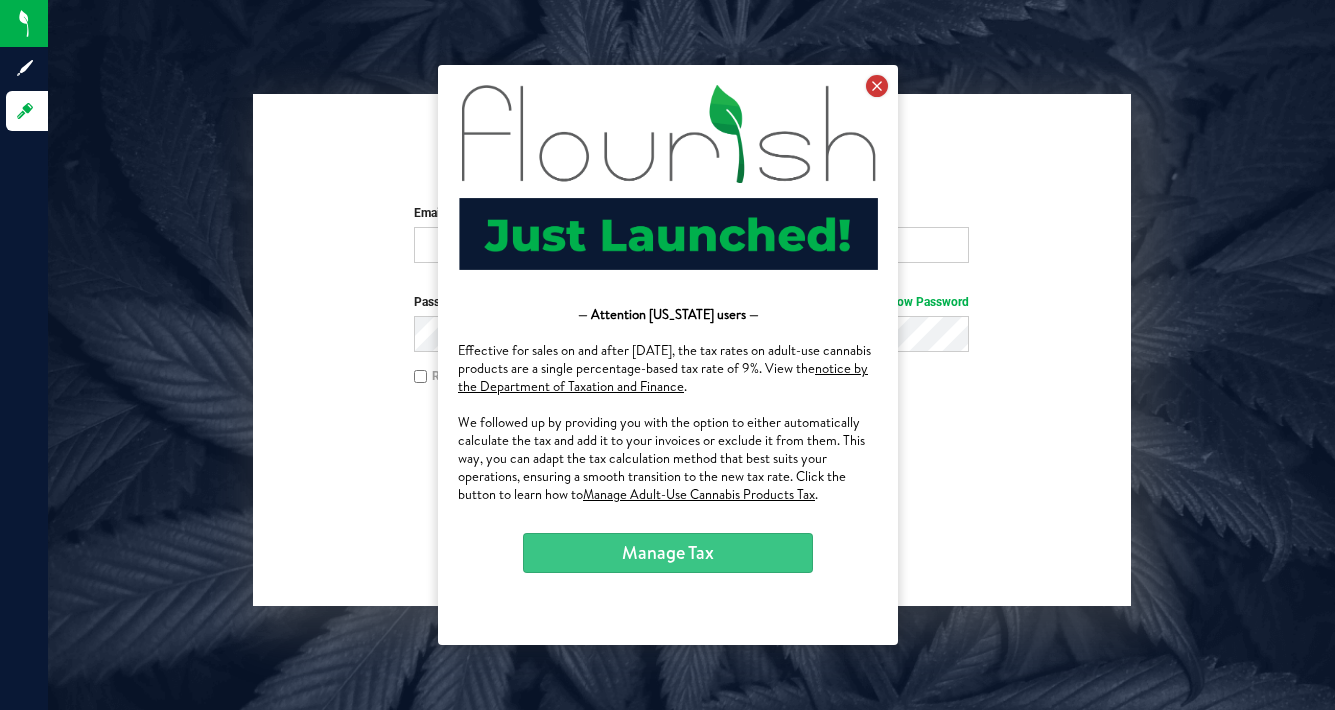 click at bounding box center [876, 86] 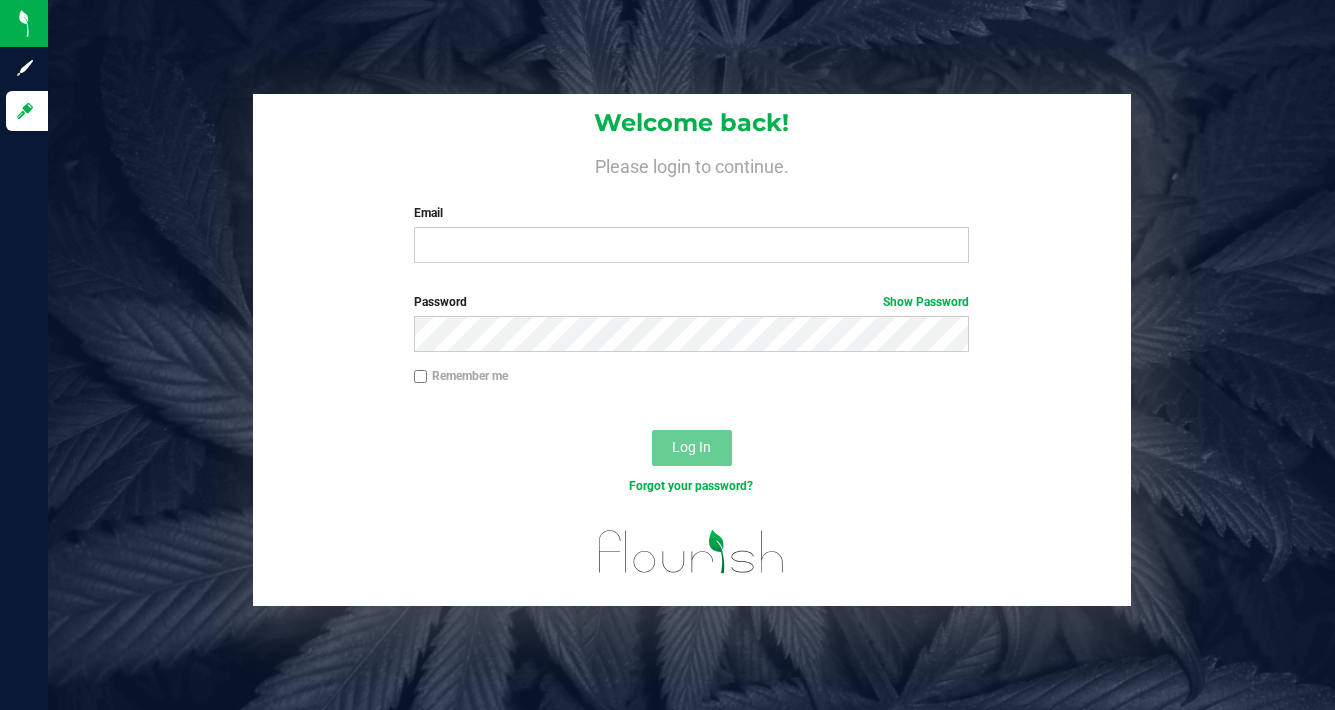 scroll, scrollTop: 0, scrollLeft: 0, axis: both 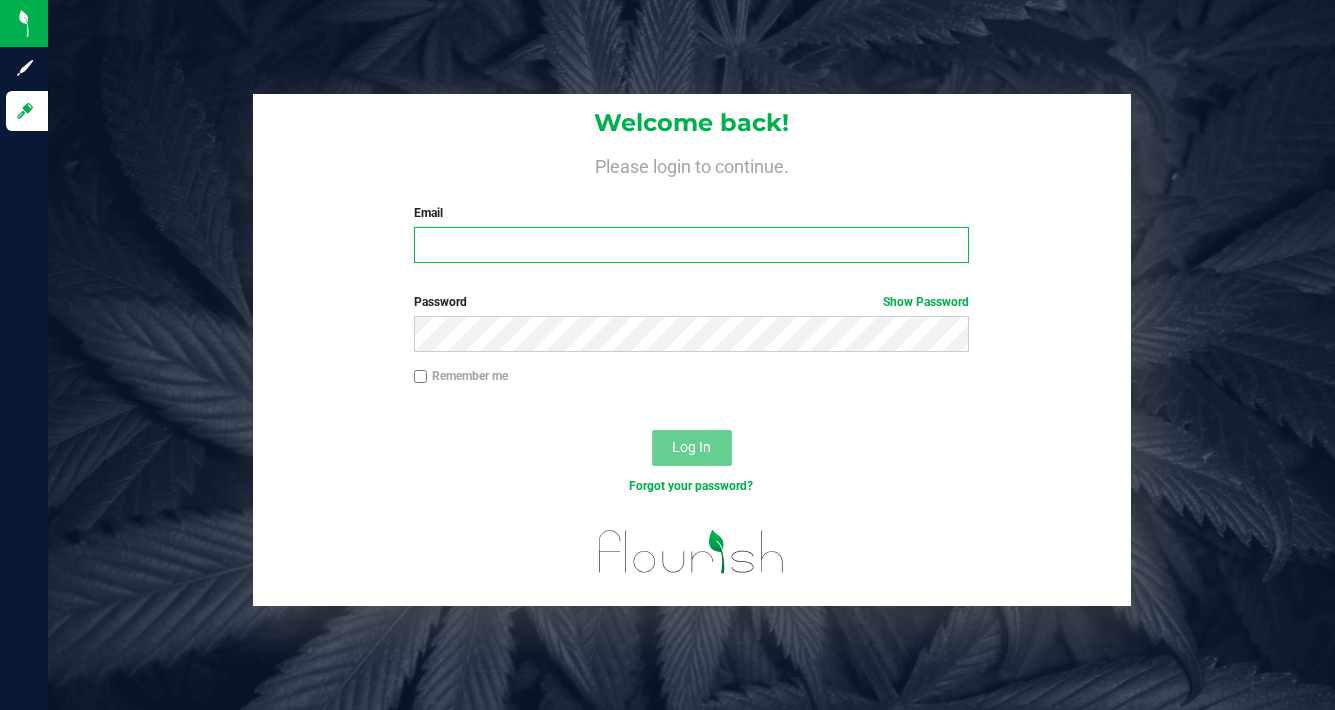 type on "[EMAIL_ADDRESS][DOMAIN_NAME]" 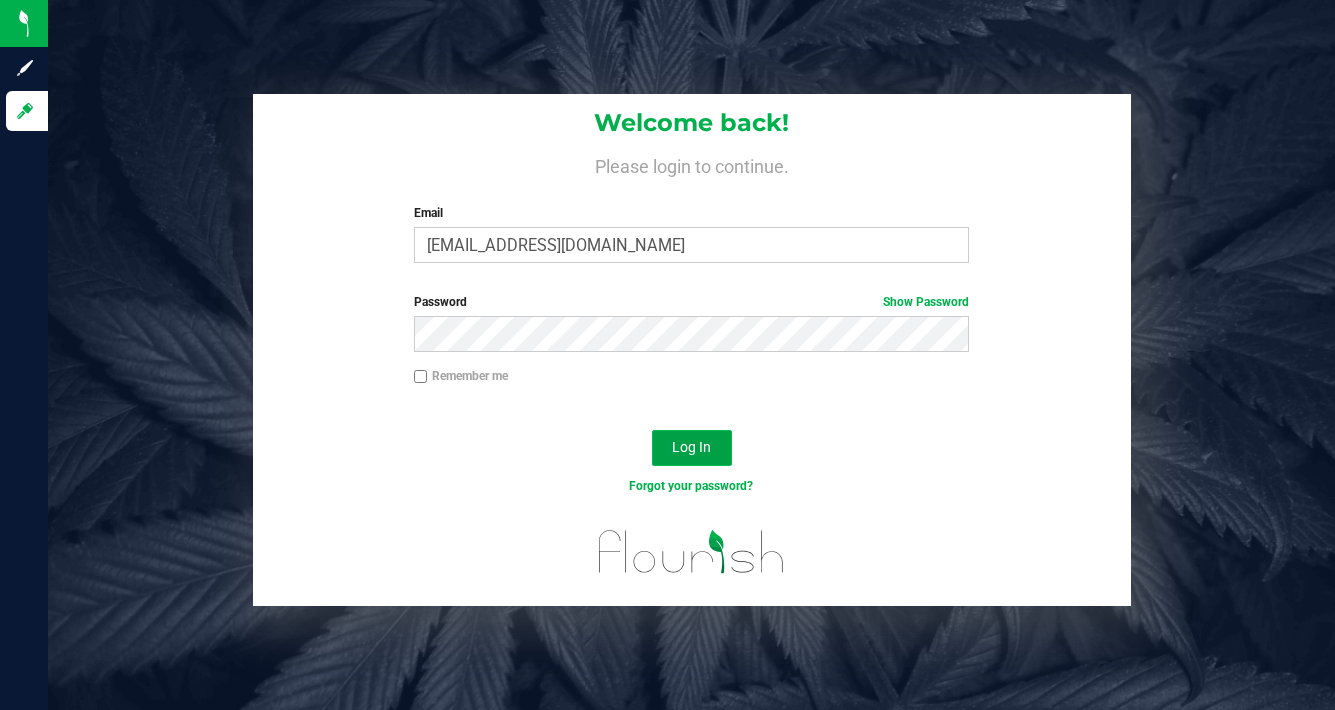 click on "Log In" at bounding box center (692, 448) 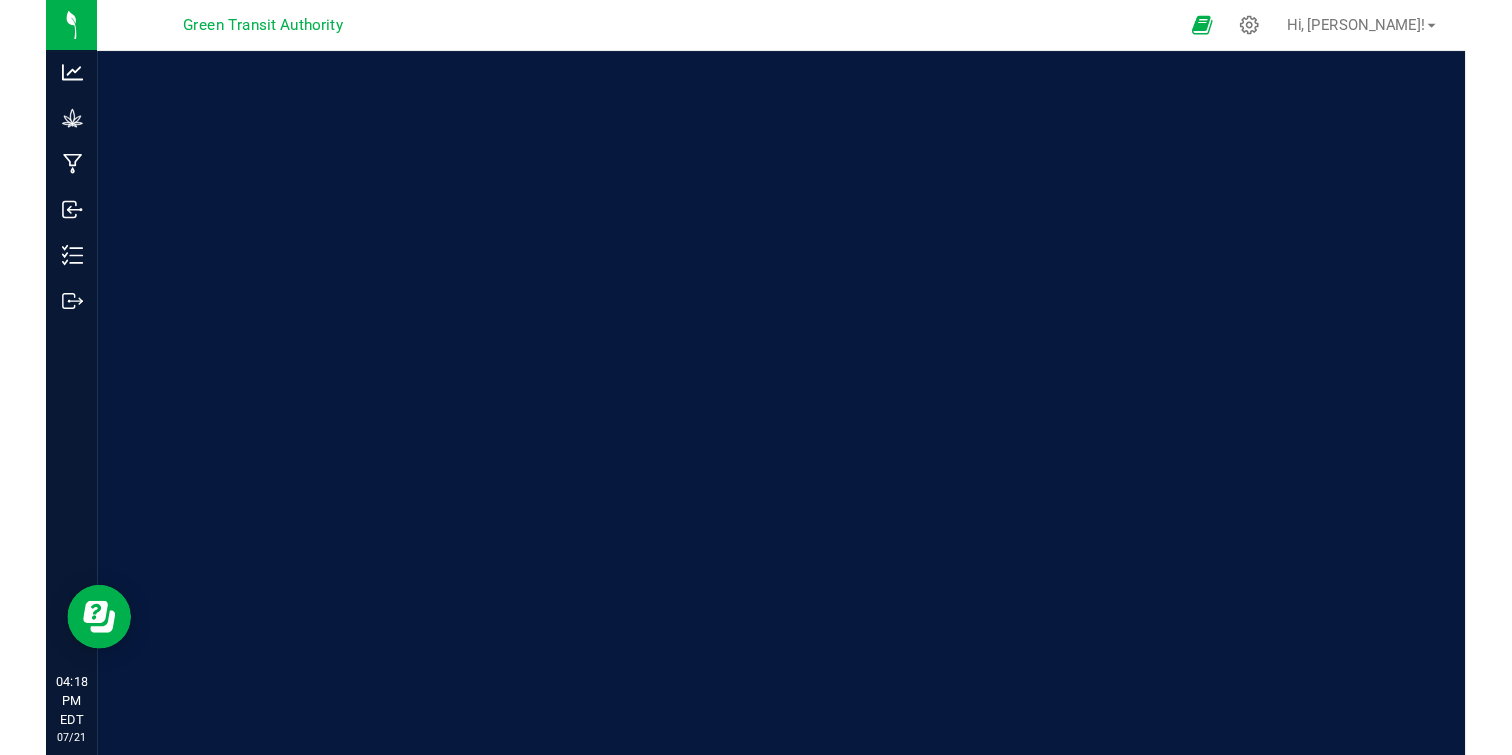 scroll, scrollTop: 0, scrollLeft: 0, axis: both 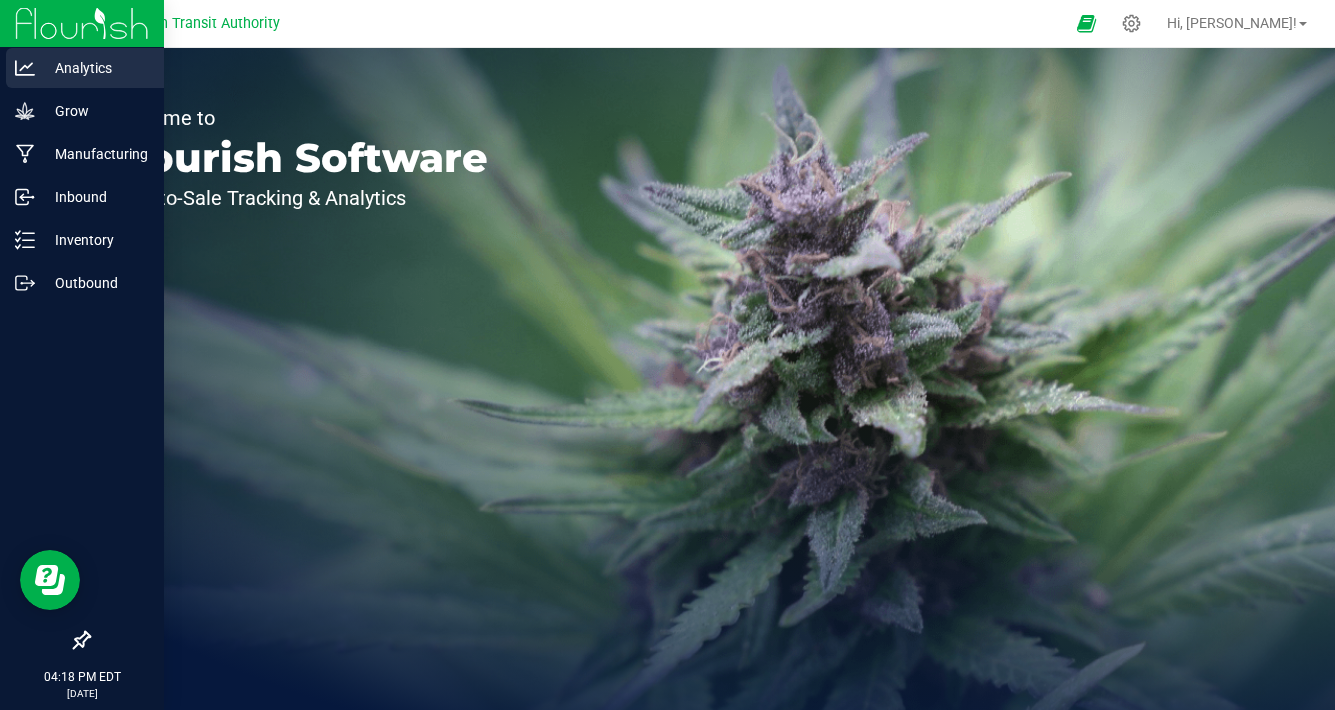 click on "Analytics" at bounding box center [95, 68] 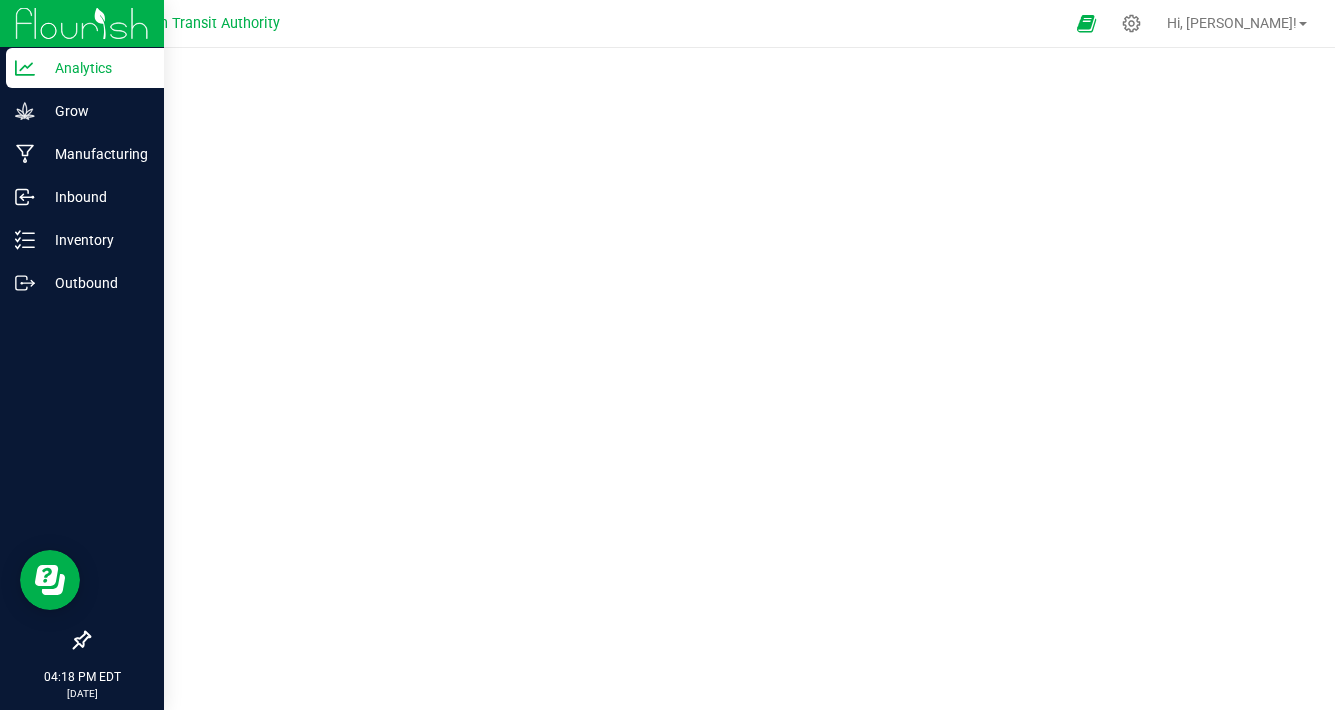 click 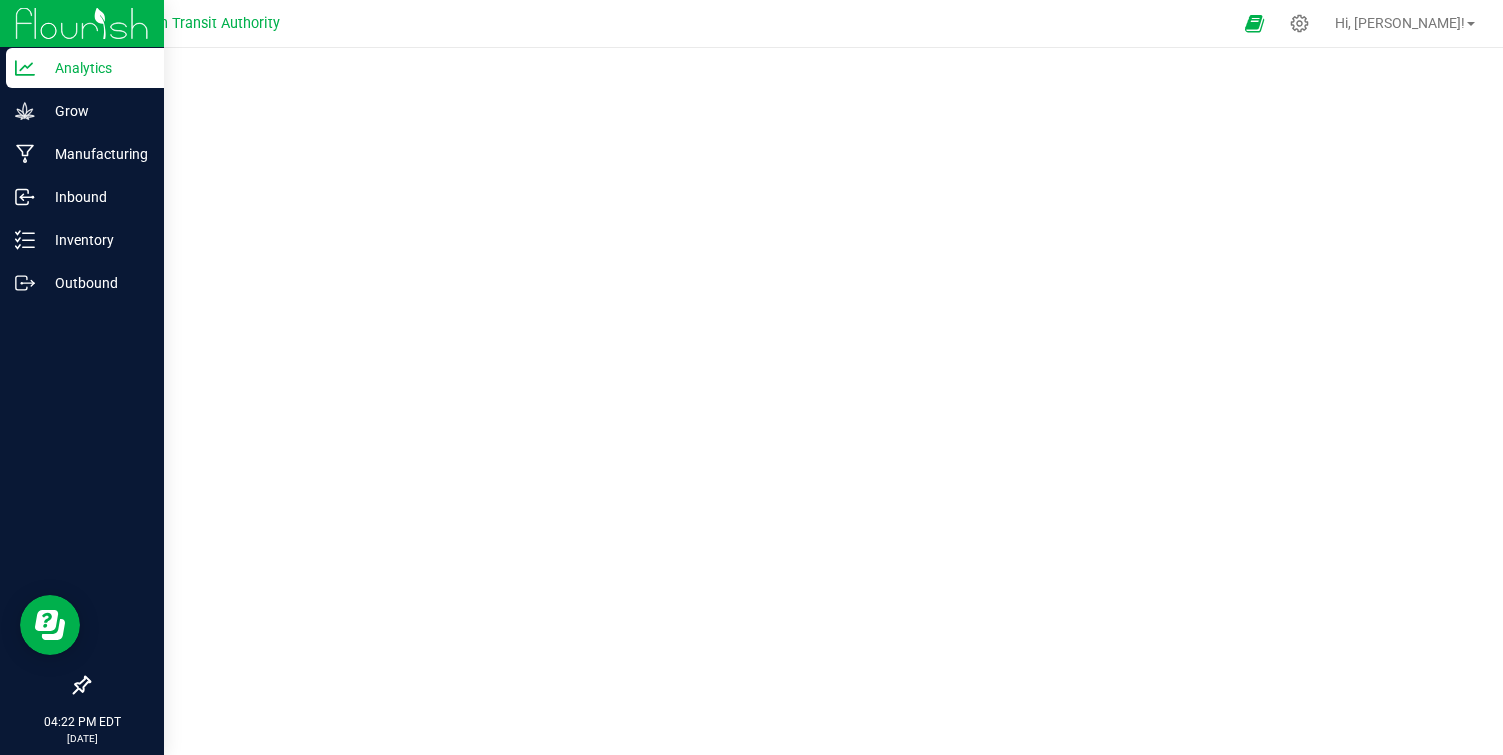 click at bounding box center (82, 23) 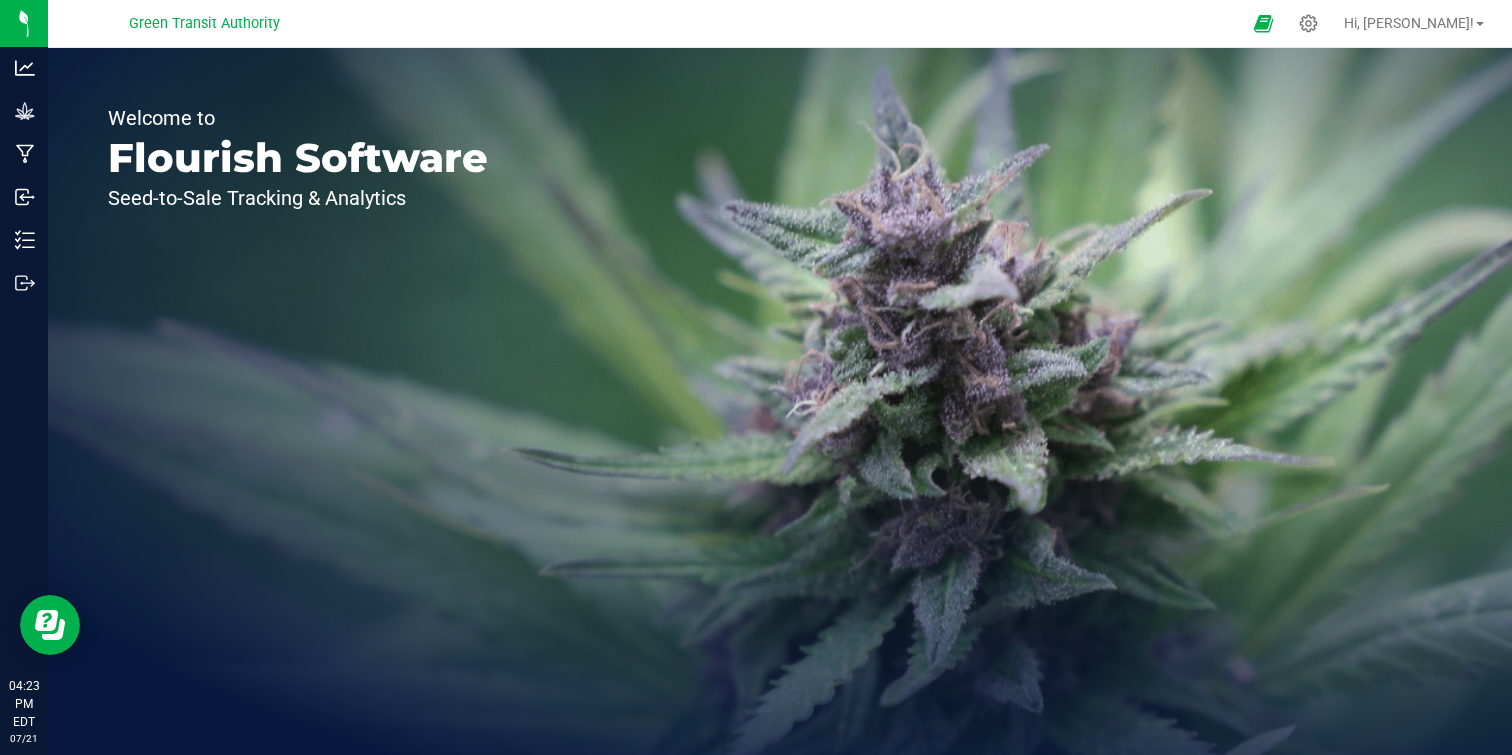 click on "Welcome to   Flourish Software   Seed-to-Sale Tracking & Analytics" at bounding box center (780, 401) 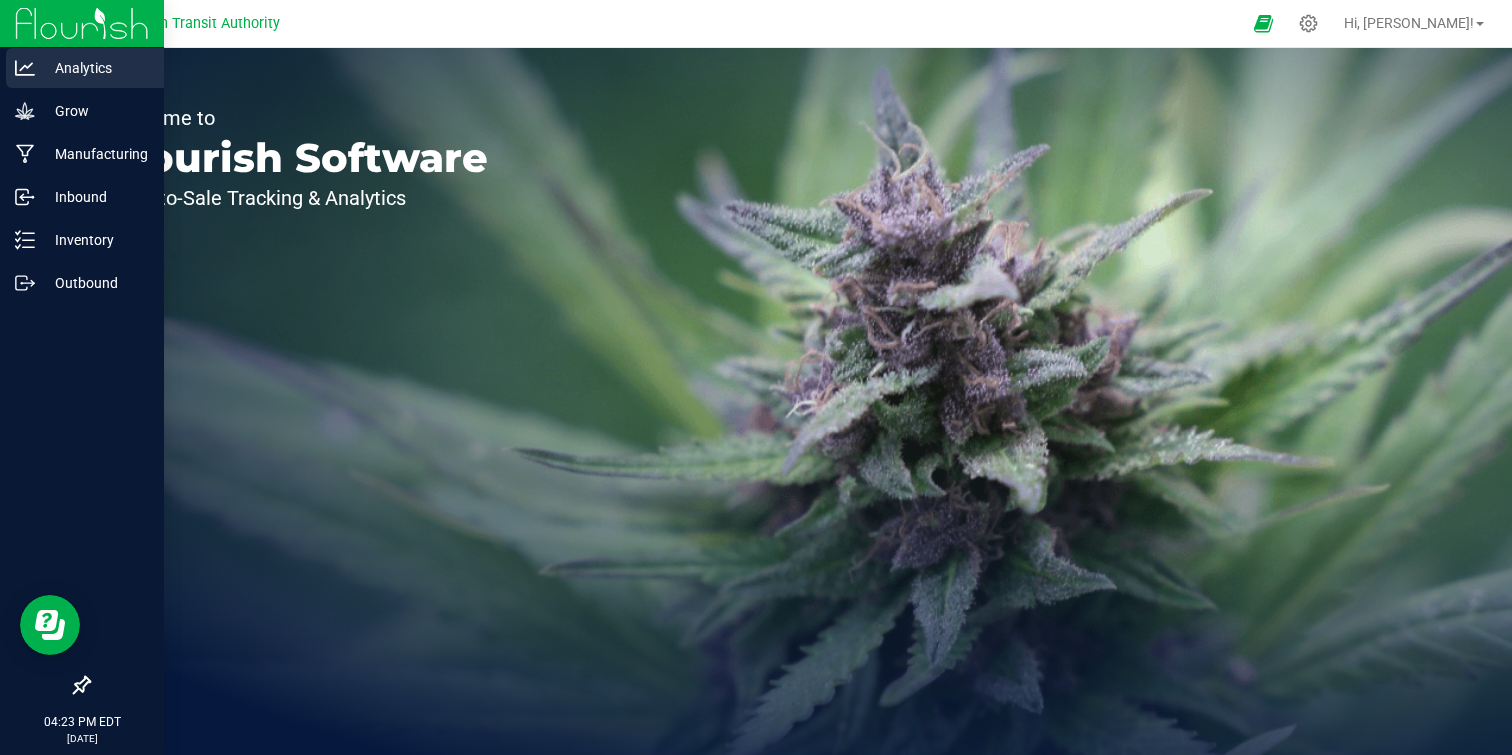 click on "Analytics" at bounding box center [95, 68] 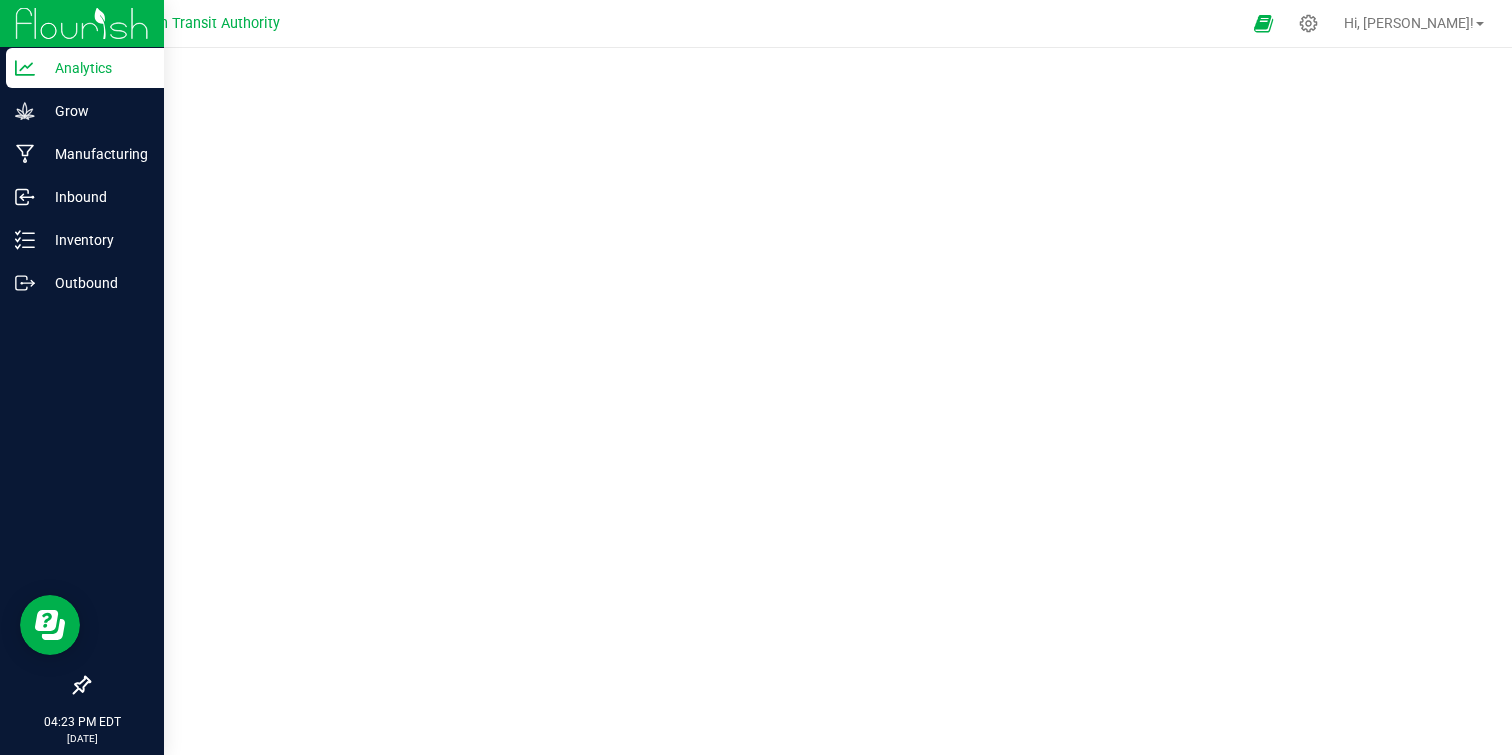 click at bounding box center (82, 23) 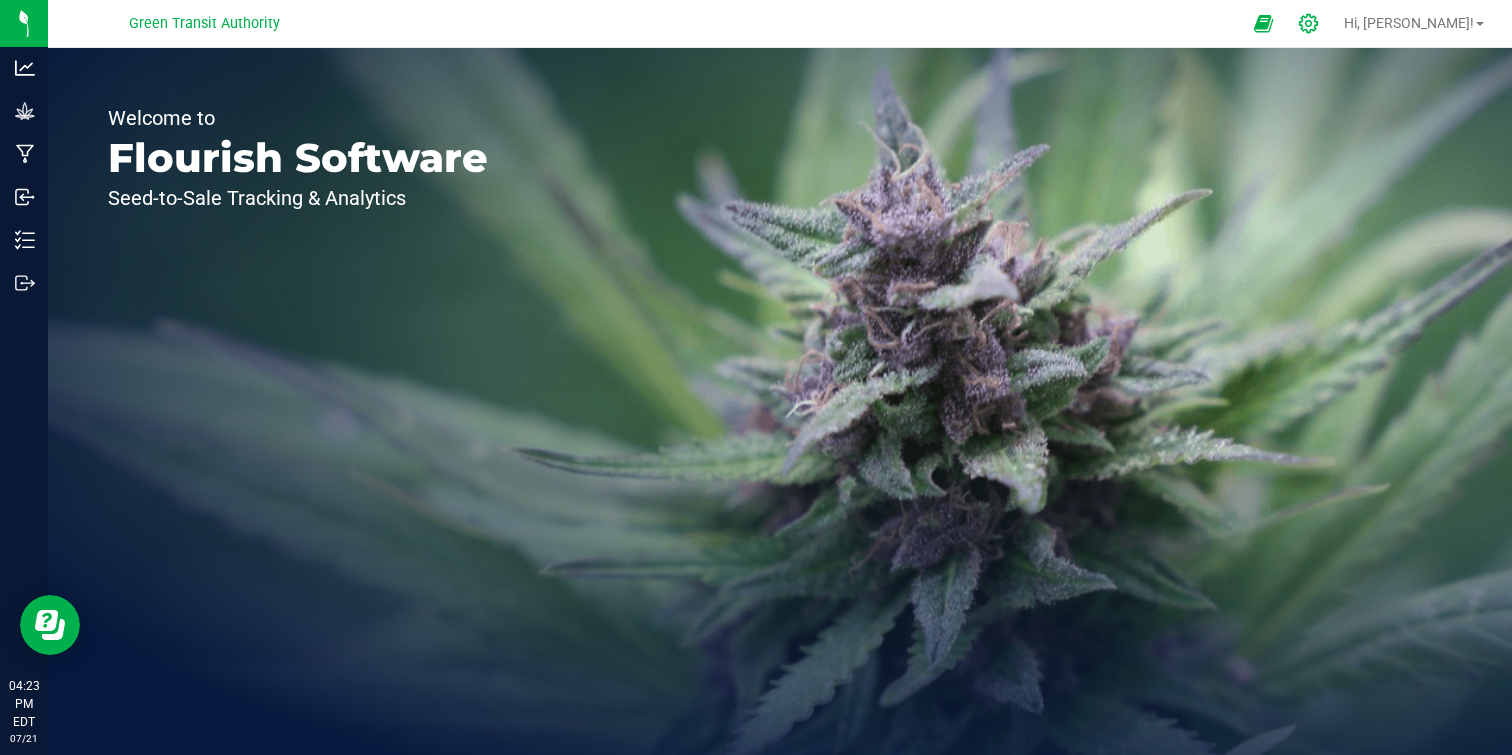 click 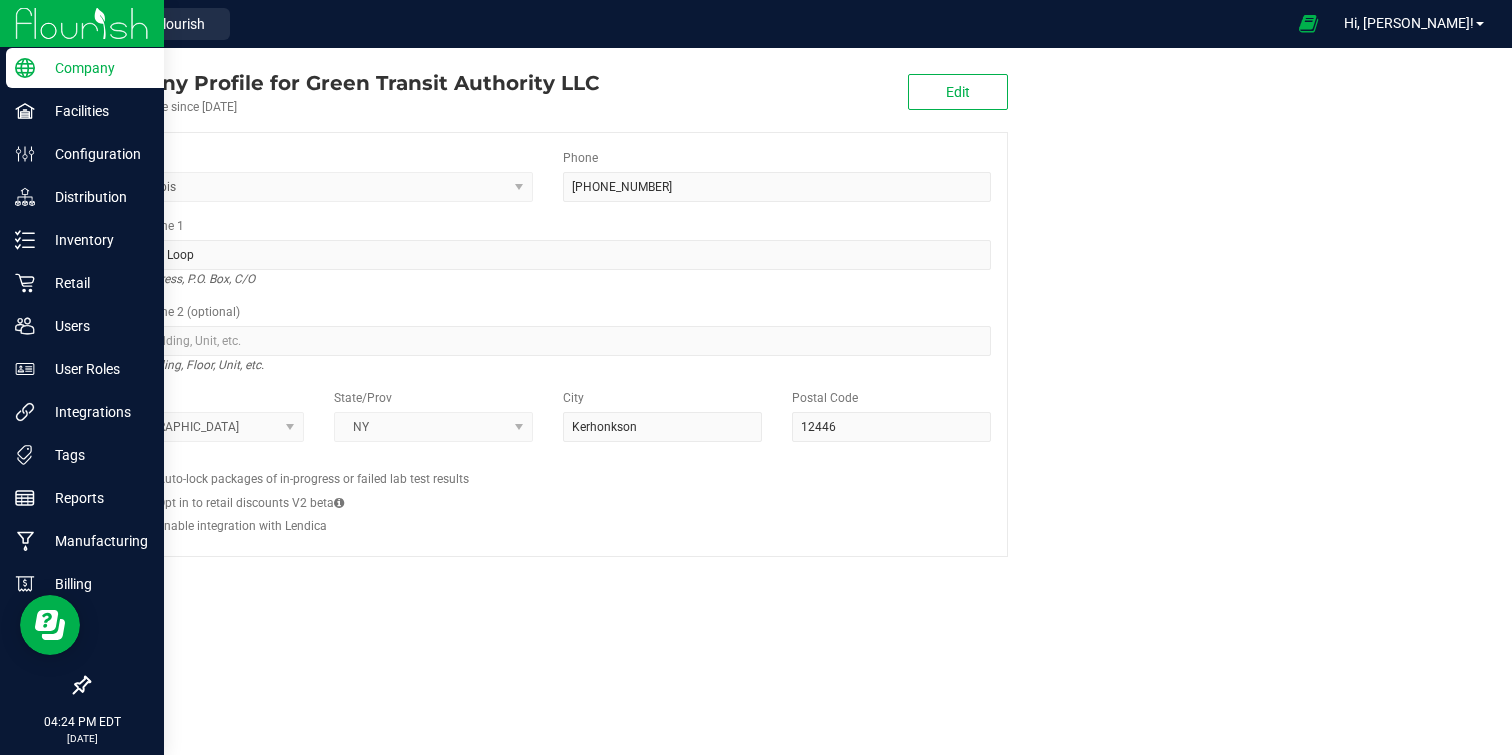 click 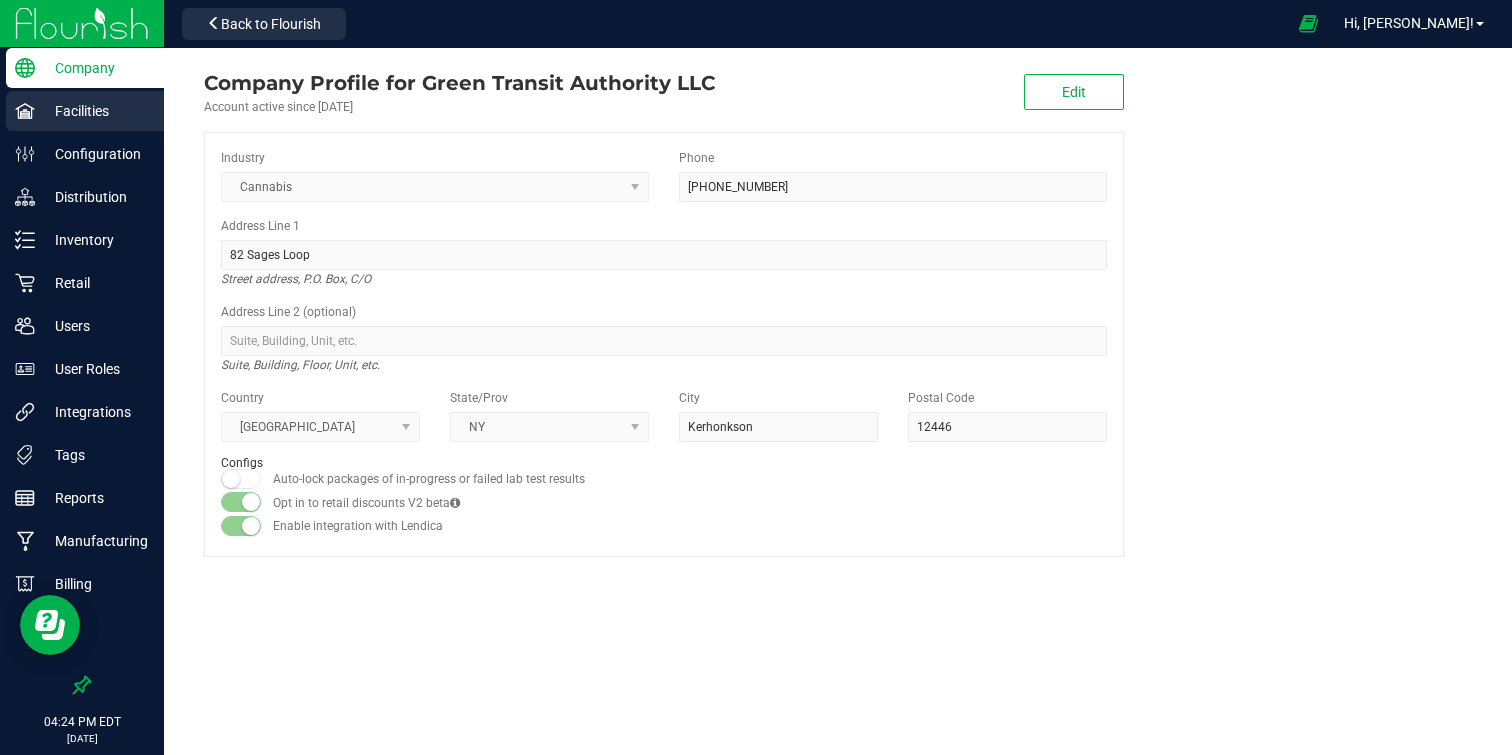 click on "Facilities" at bounding box center [95, 111] 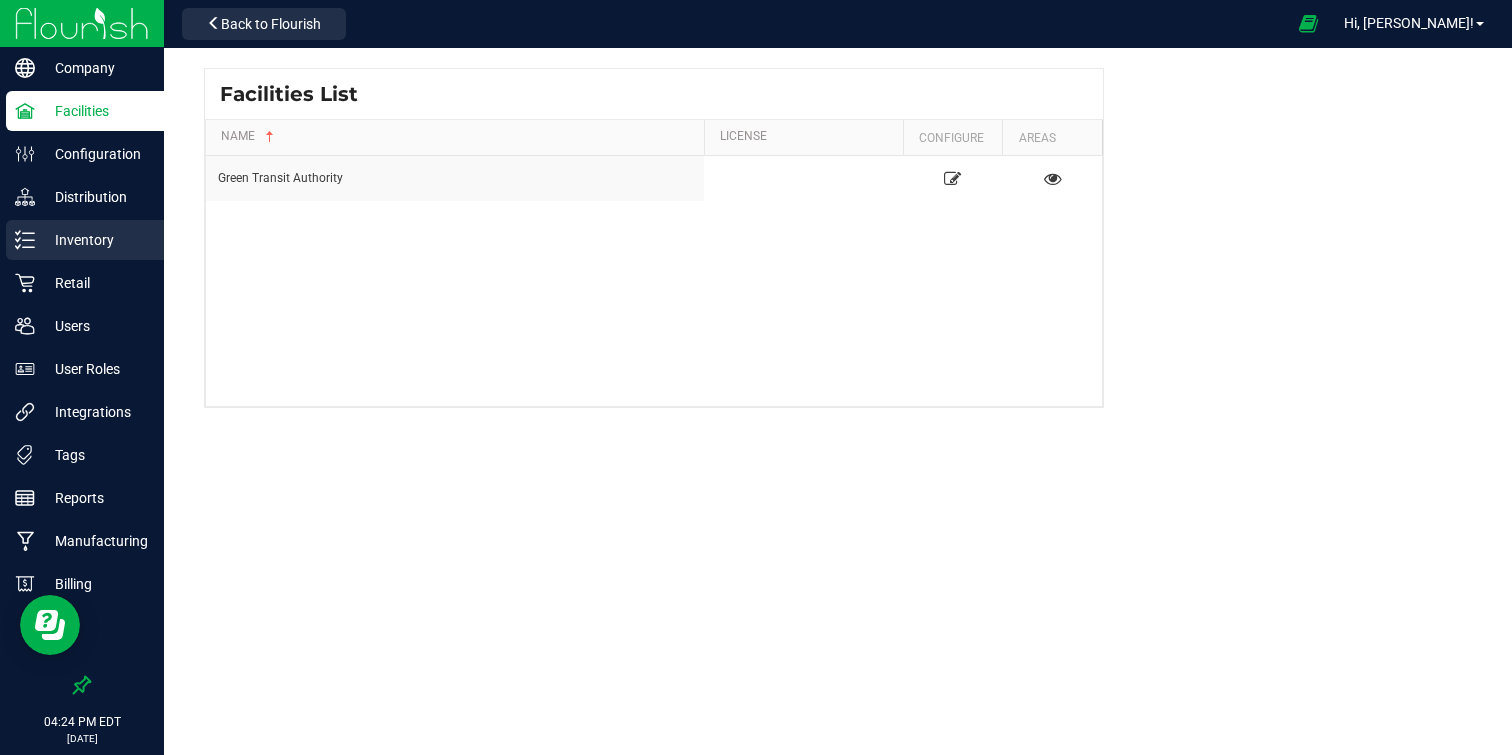 click on "Inventory" at bounding box center (95, 240) 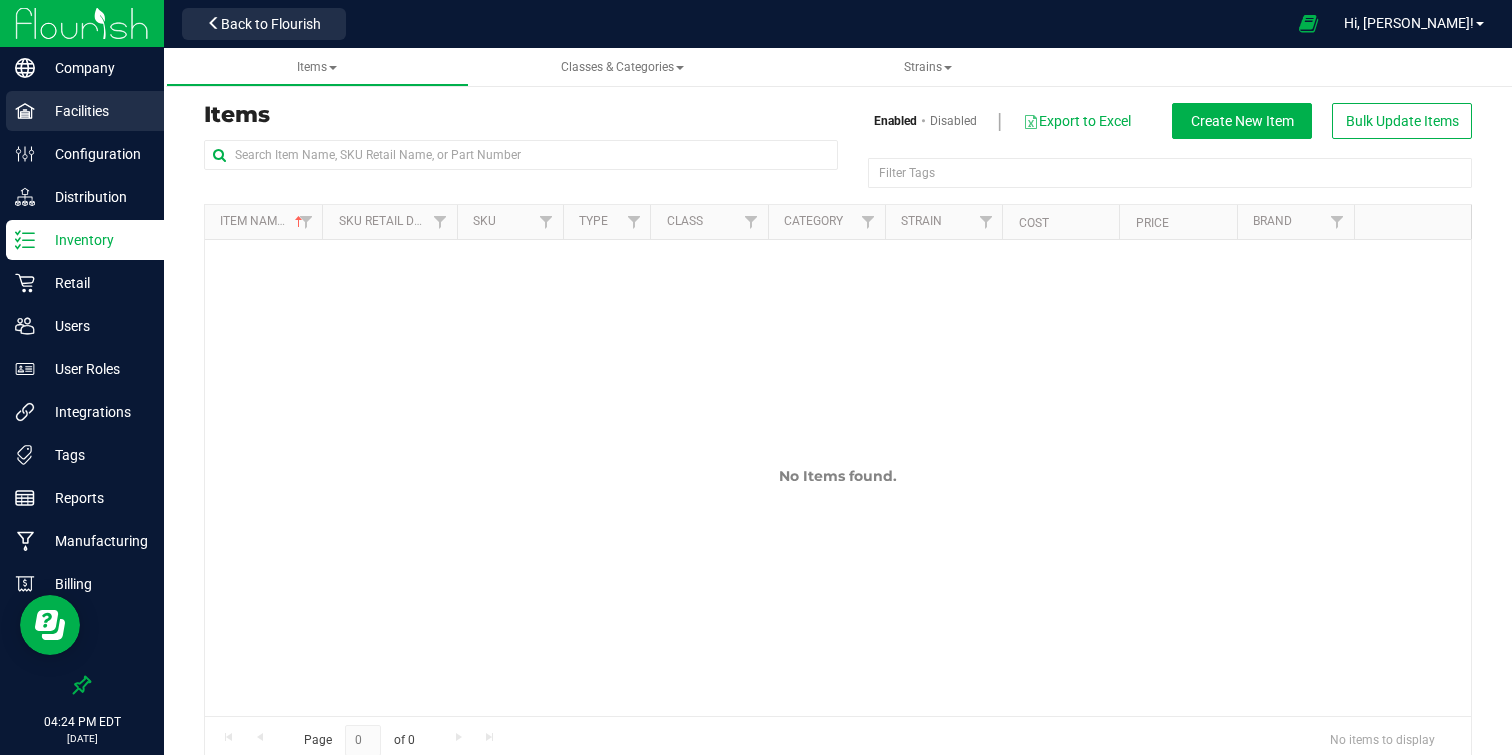 click on "Facilities" at bounding box center (95, 111) 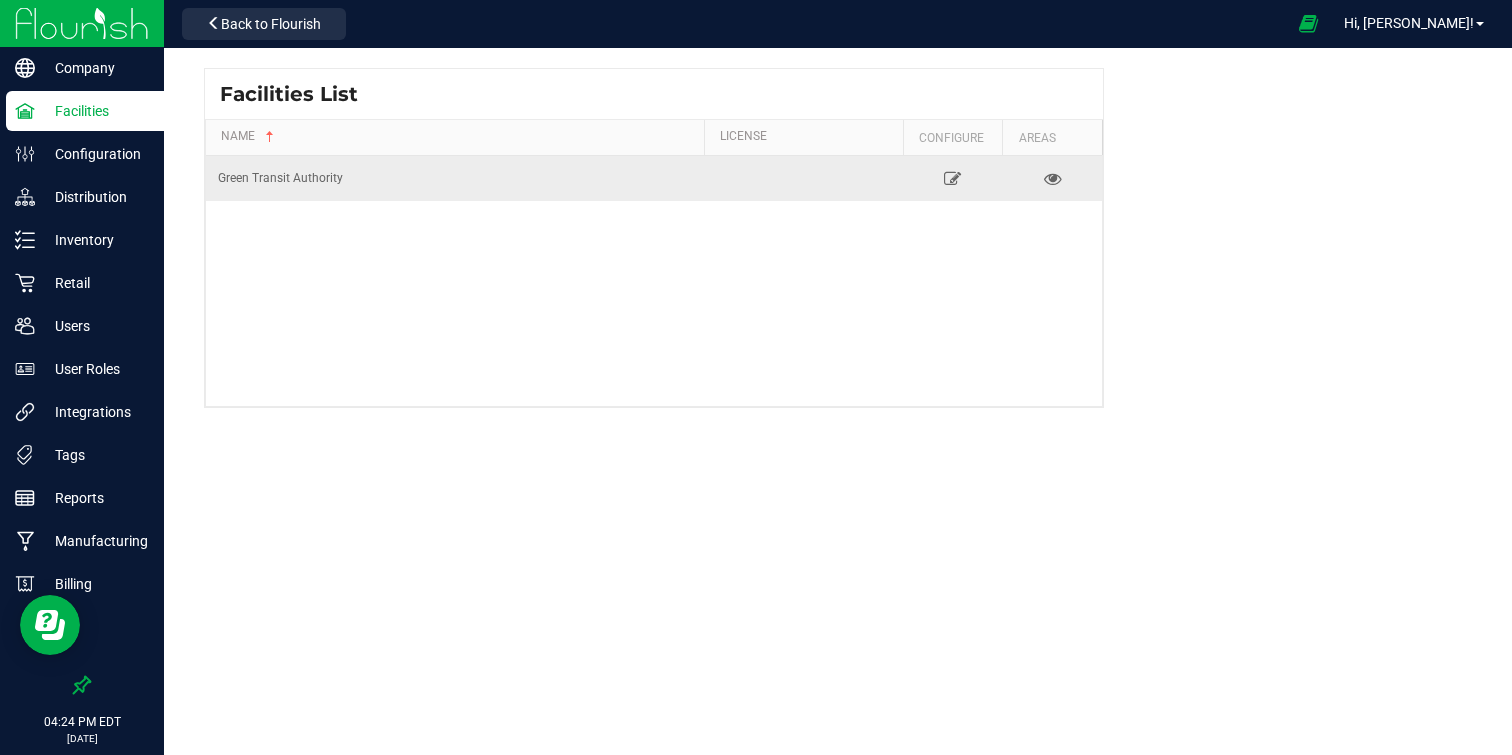 click on "Green Transit Authority" at bounding box center [455, 178] 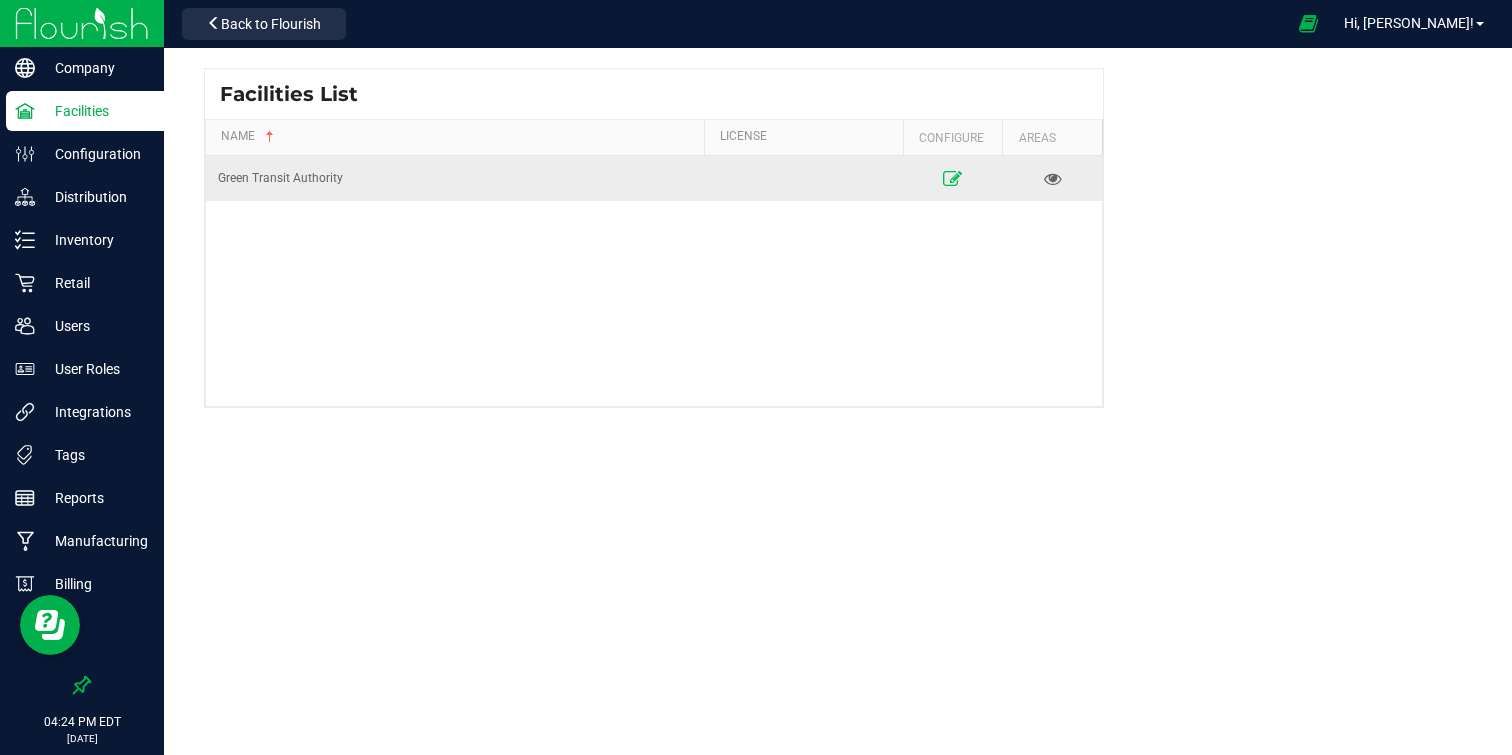 click at bounding box center (952, 178) 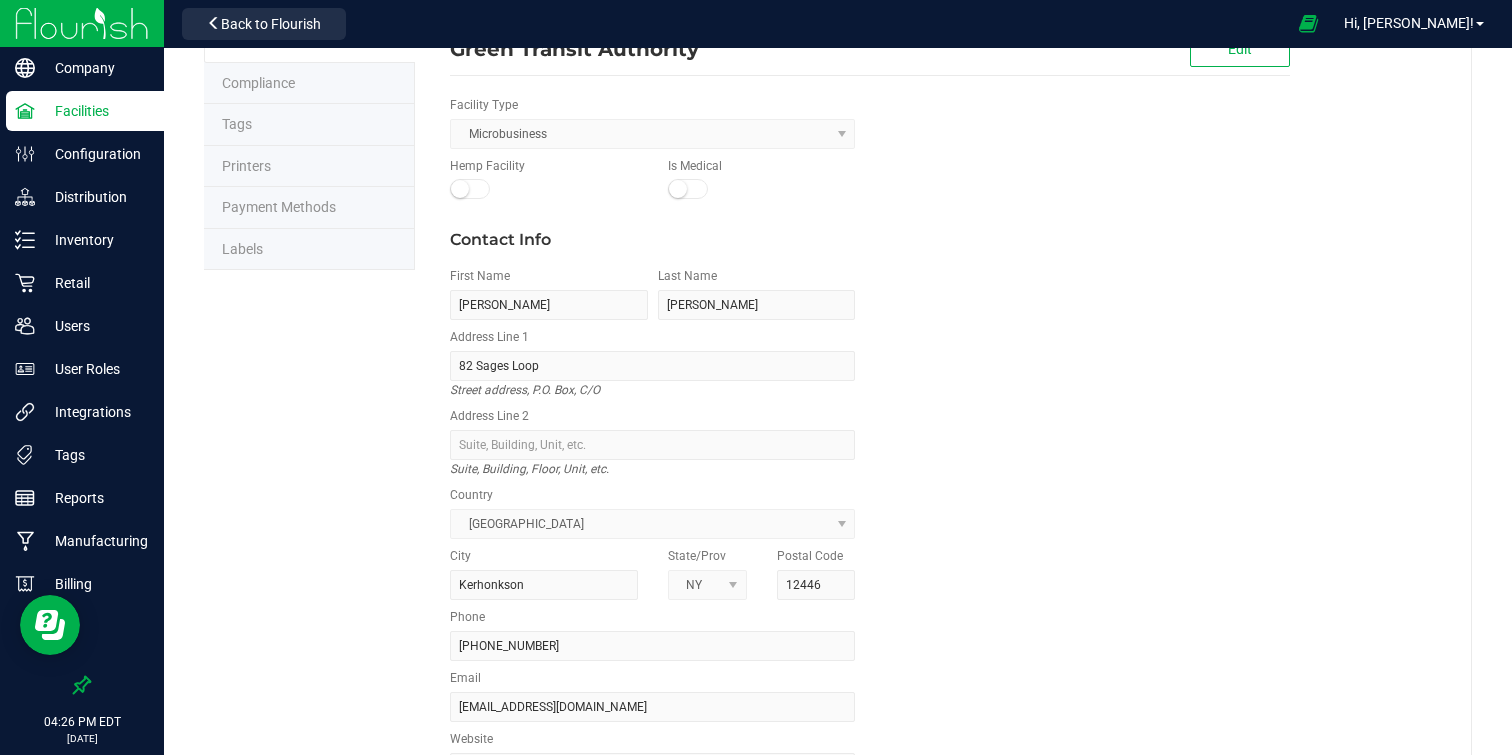 scroll, scrollTop: 0, scrollLeft: 0, axis: both 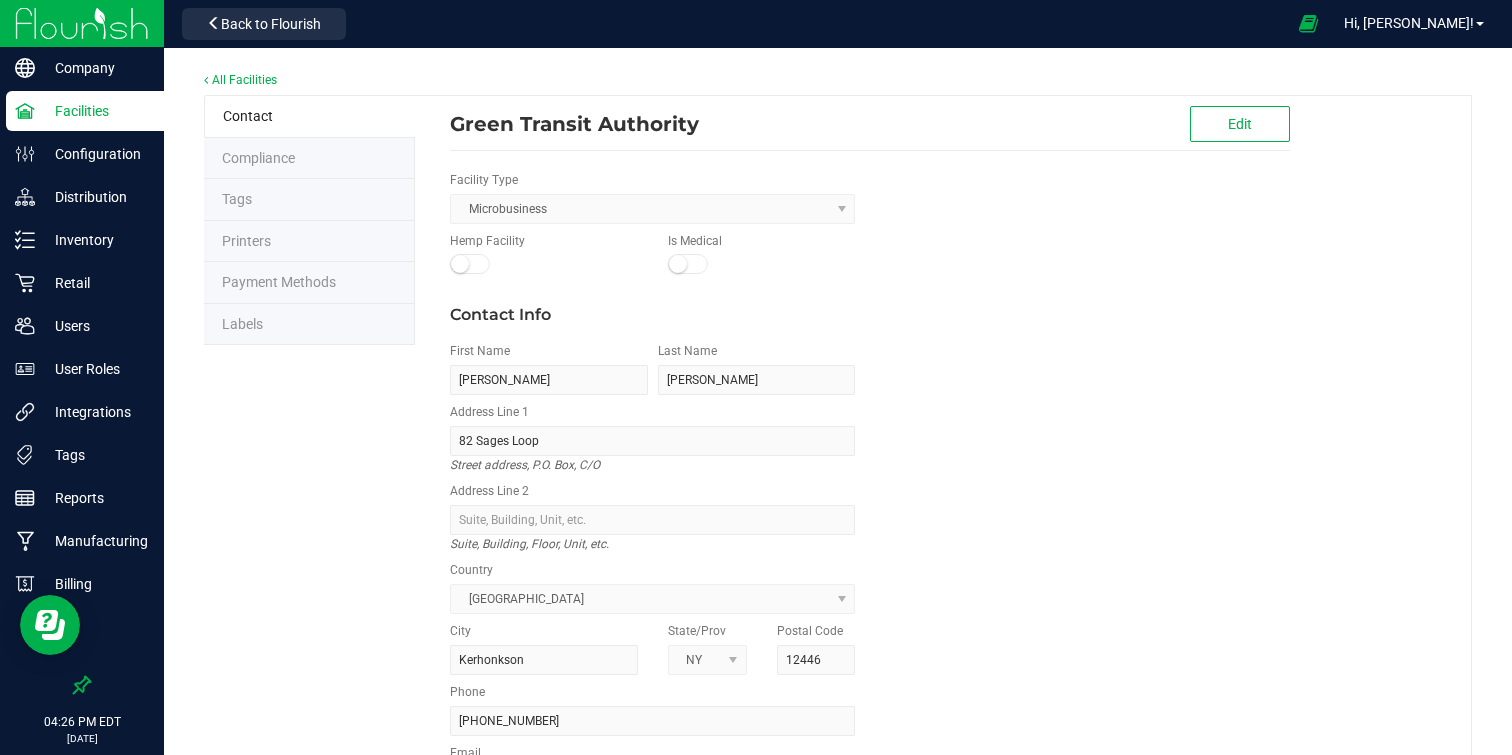 click on "Compliance" at bounding box center [258, 158] 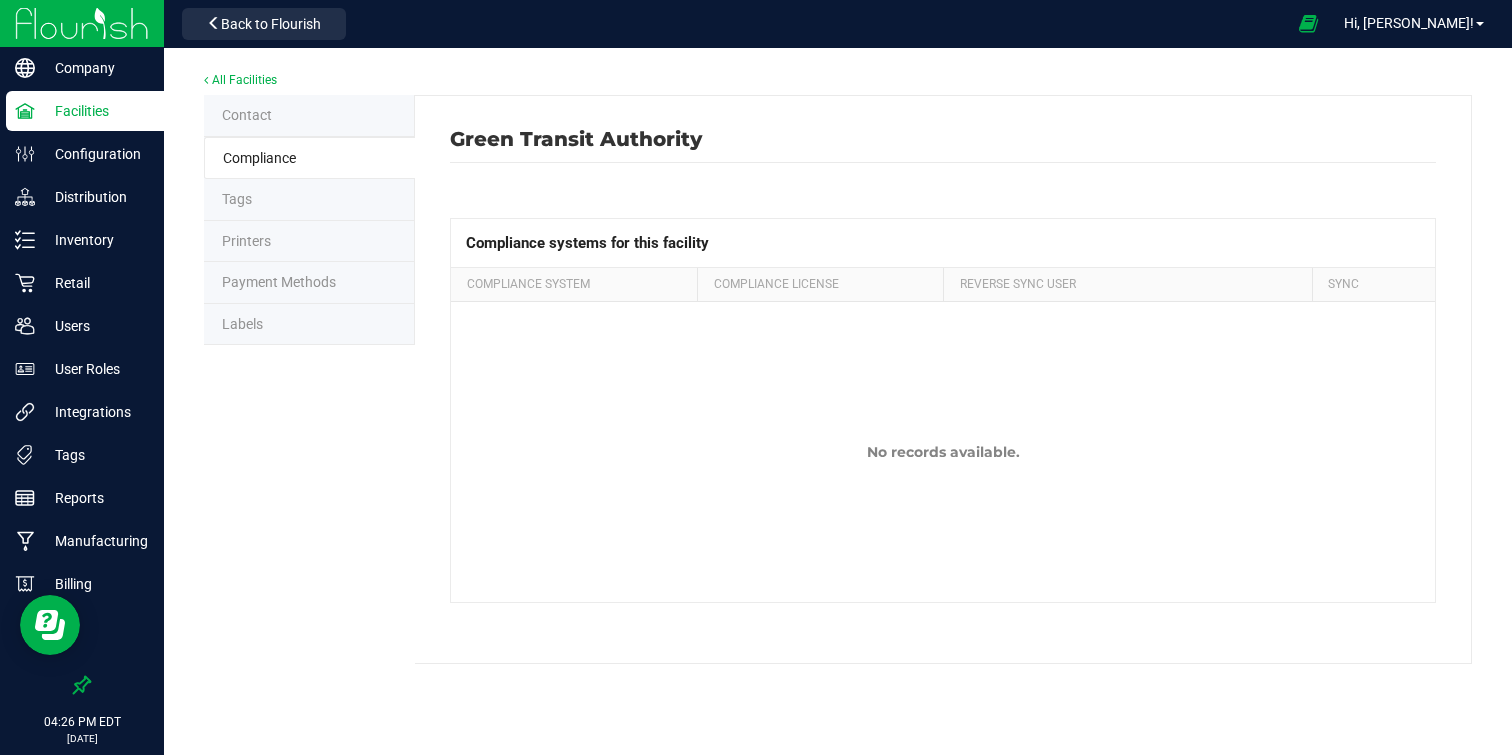 click on "Tags" at bounding box center (309, 200) 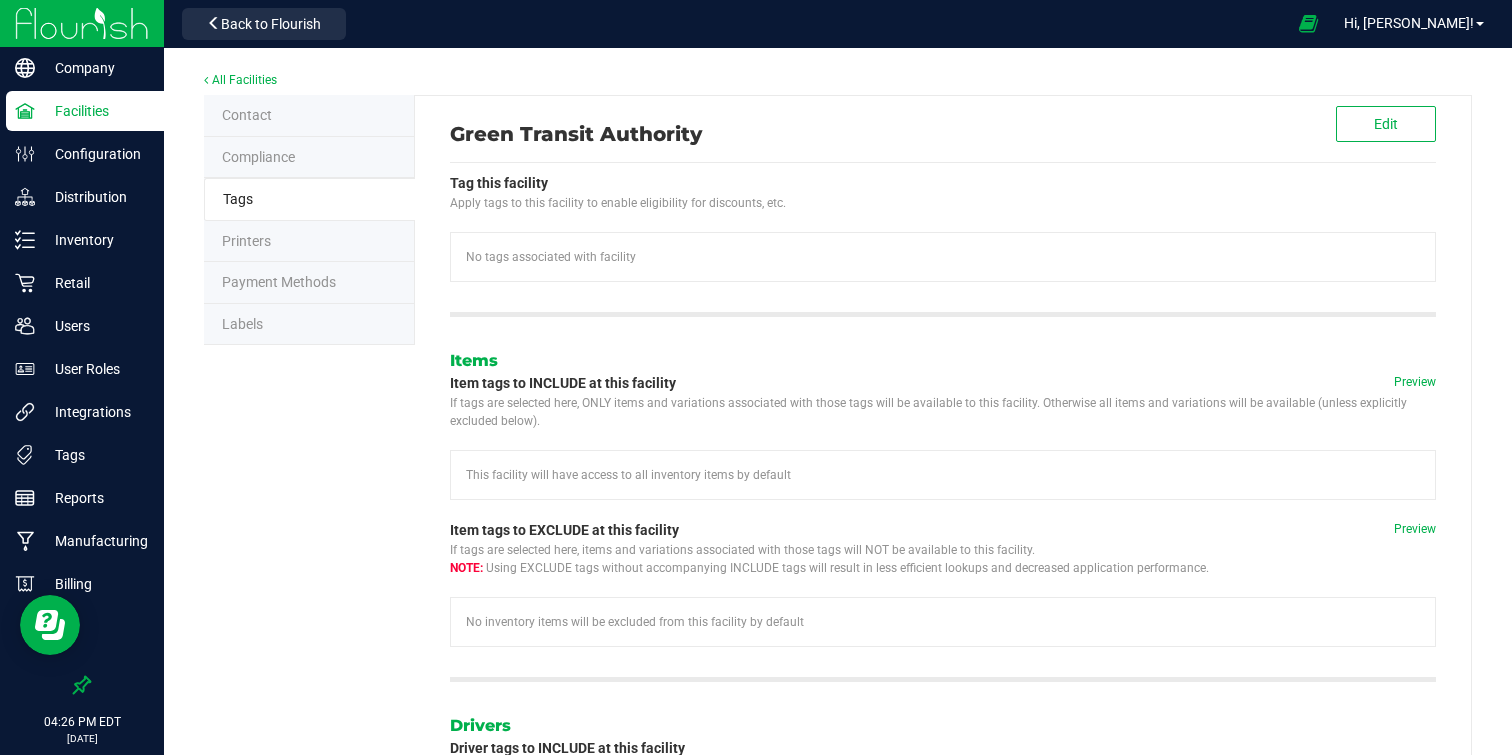 click on "Printers" at bounding box center [309, 242] 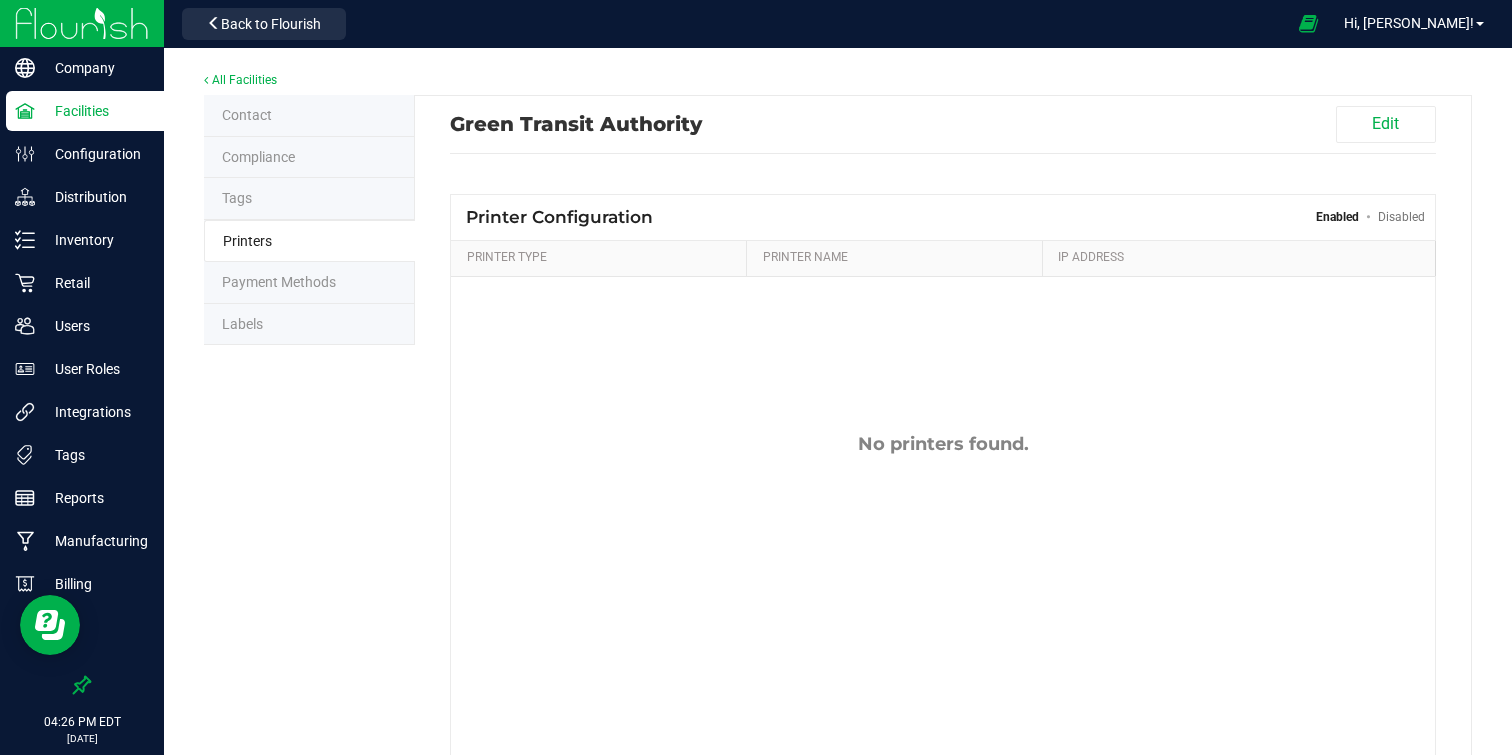 click on "Payment Methods" at bounding box center (279, 282) 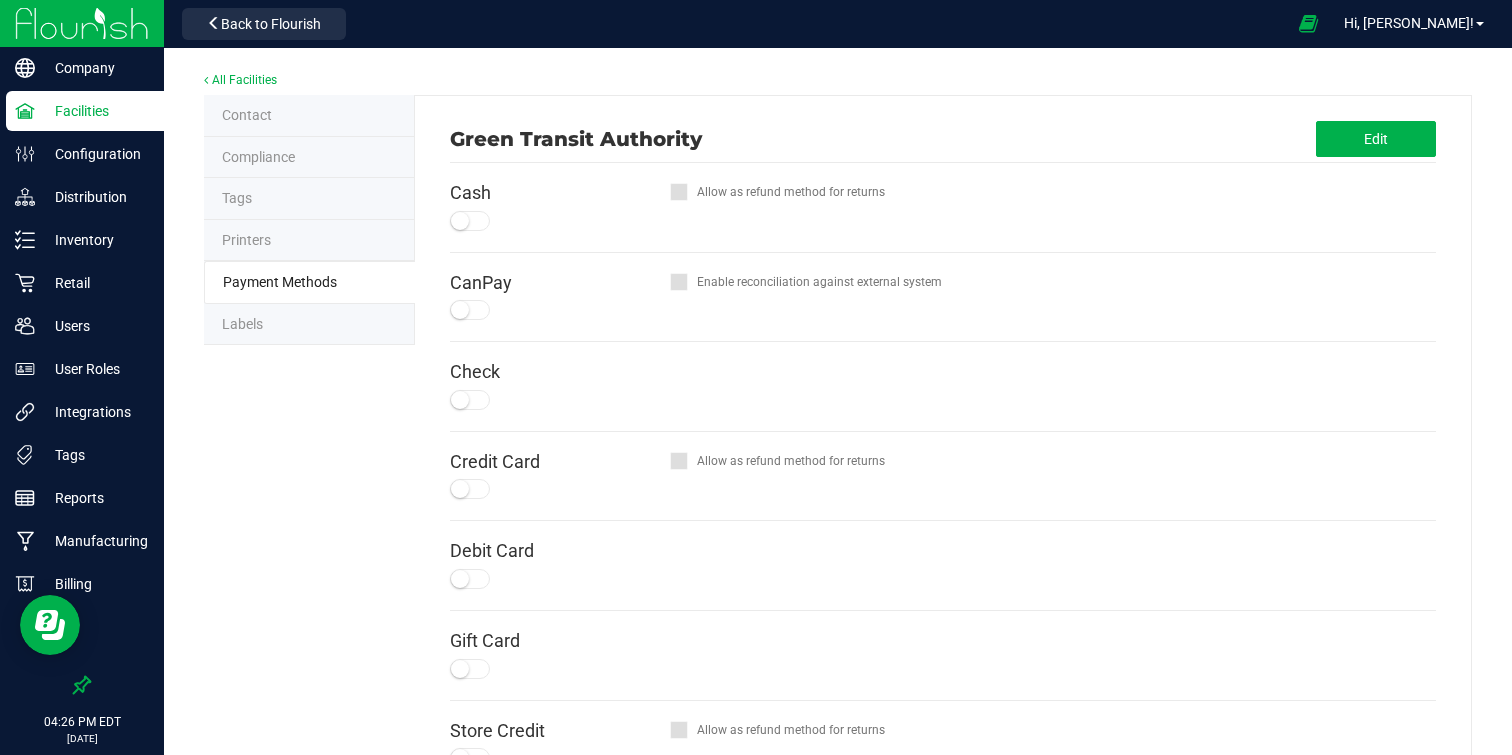 click on "Labels" at bounding box center (309, 325) 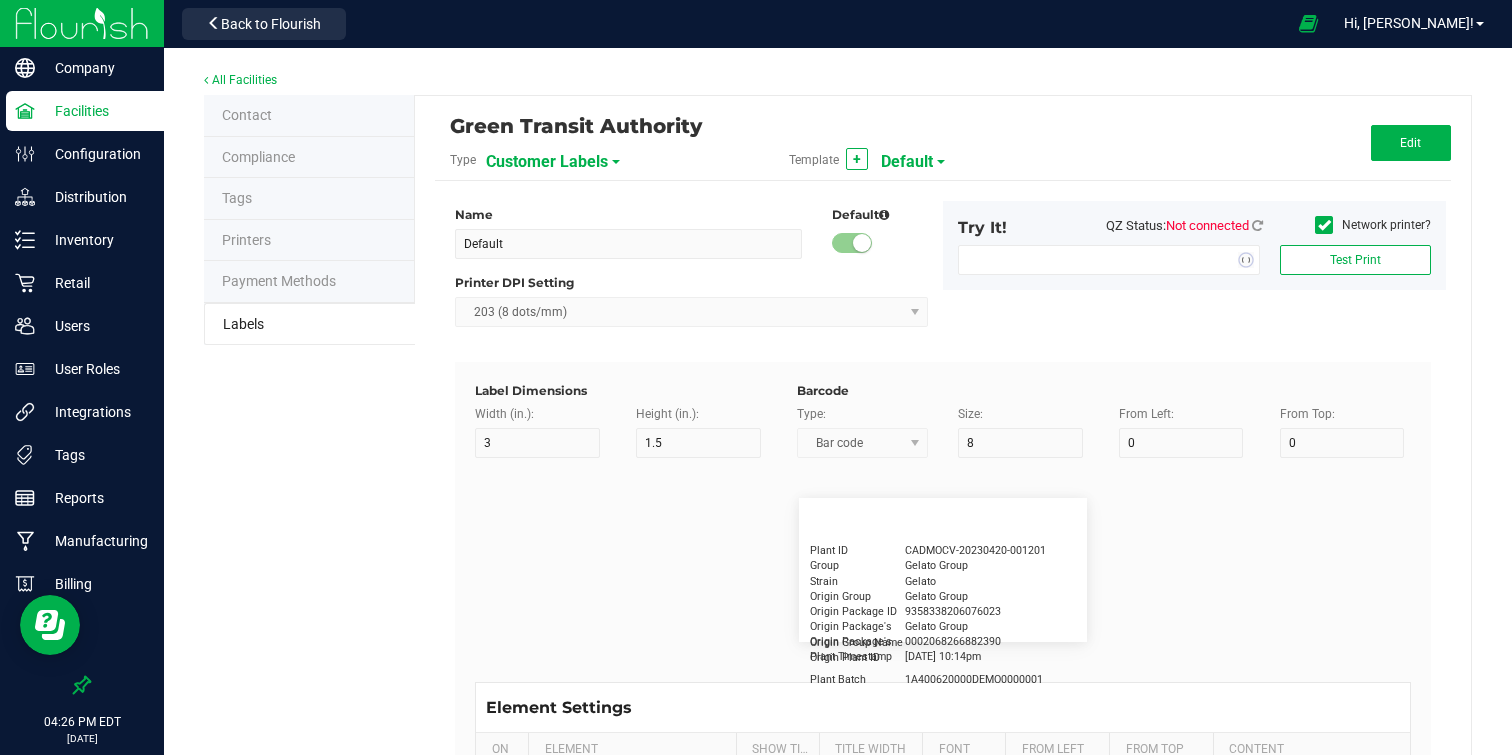 type on "2.25" 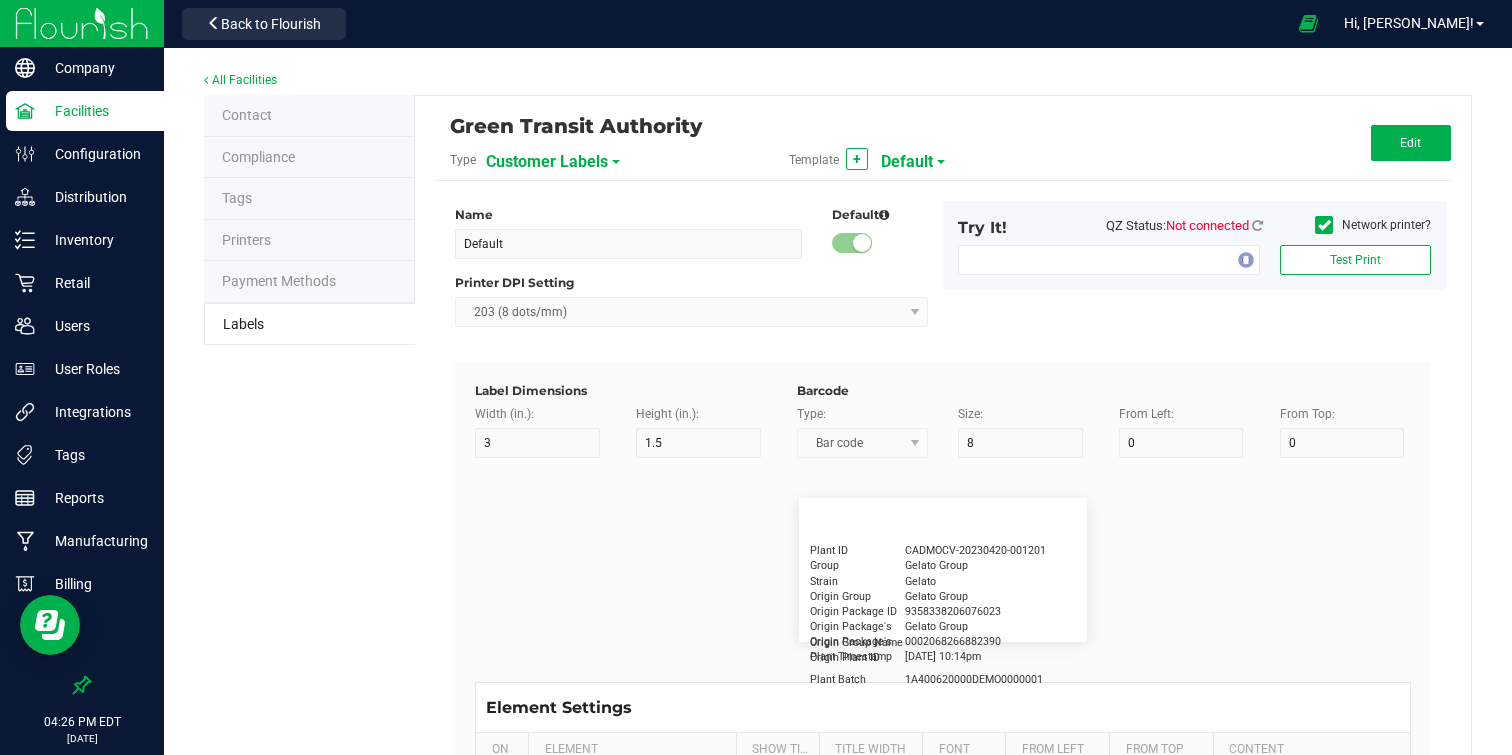 type on "1.25" 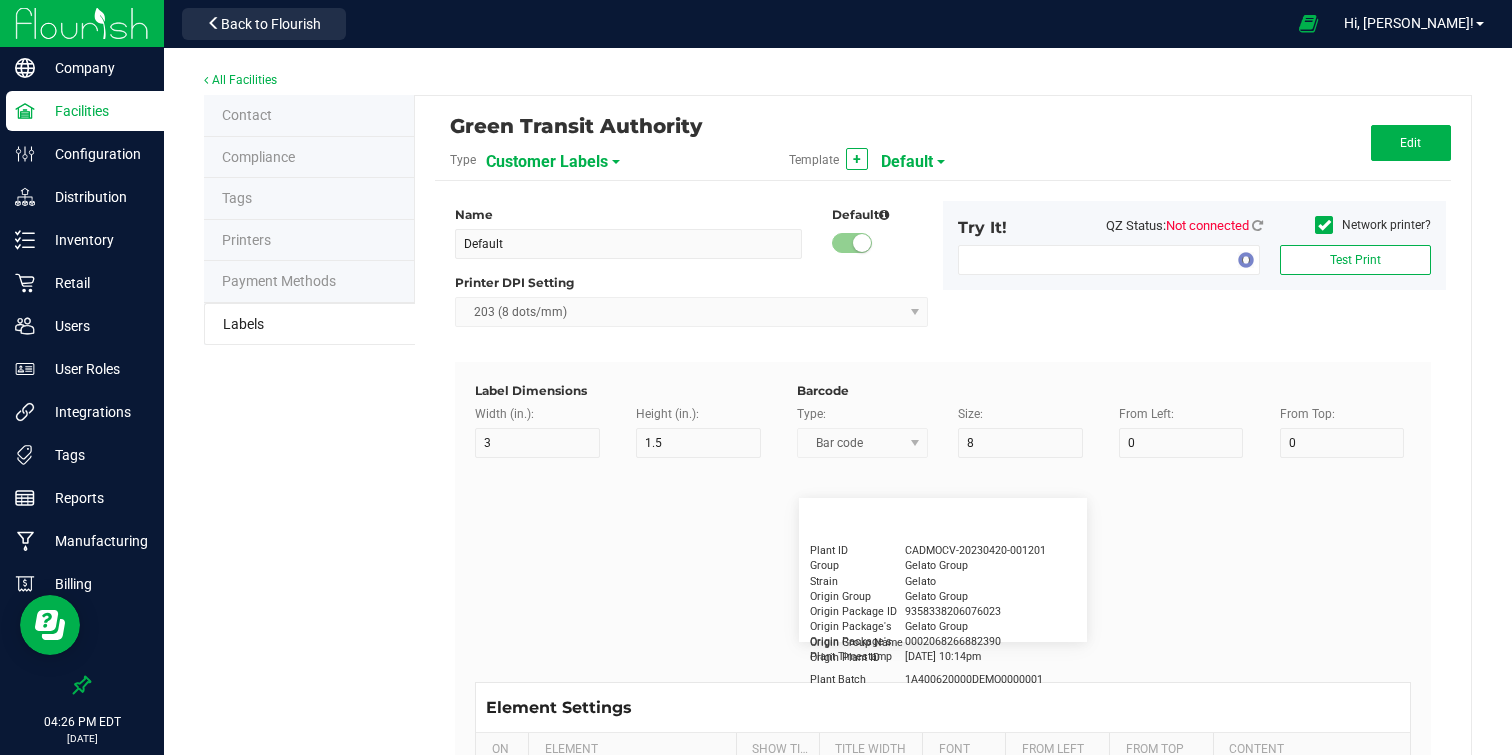 type on "20" 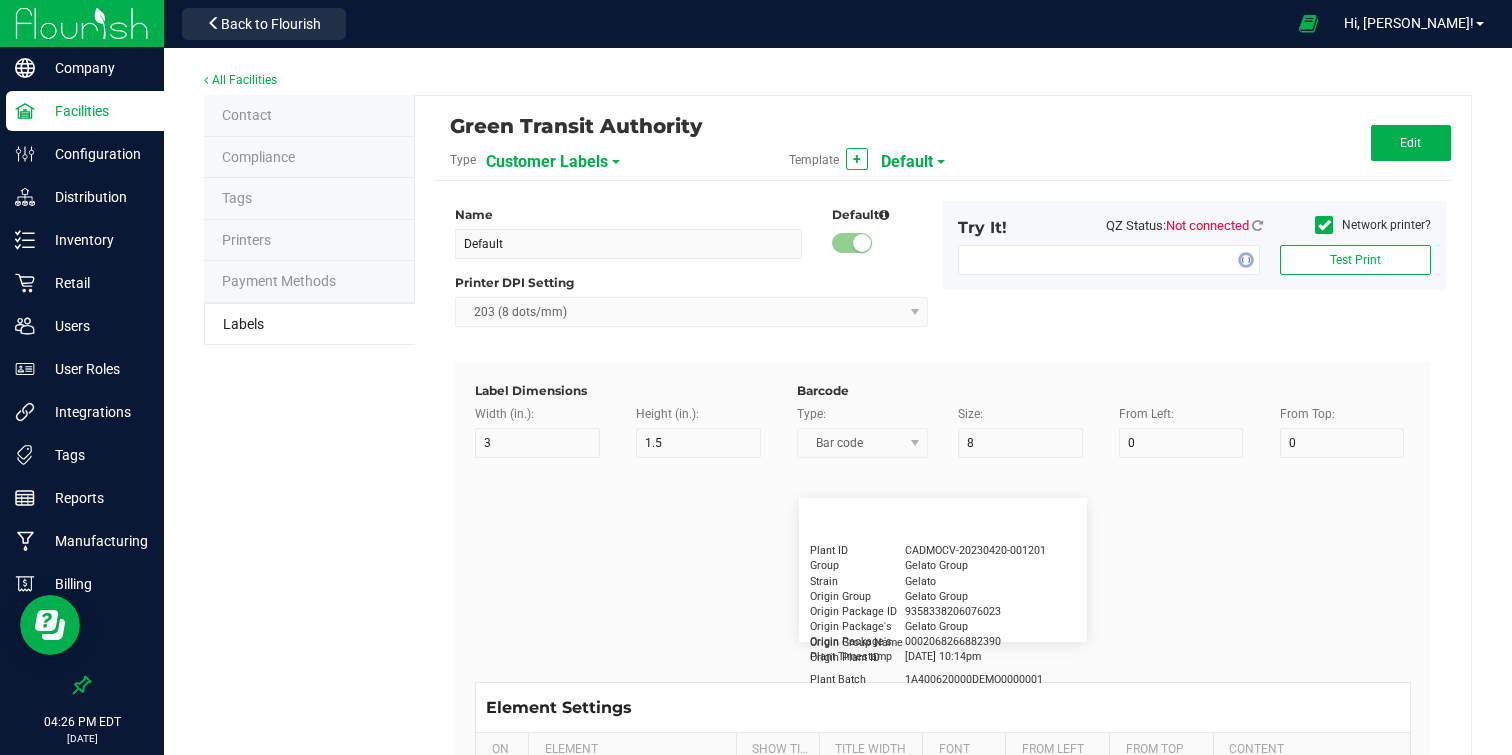type on "5" 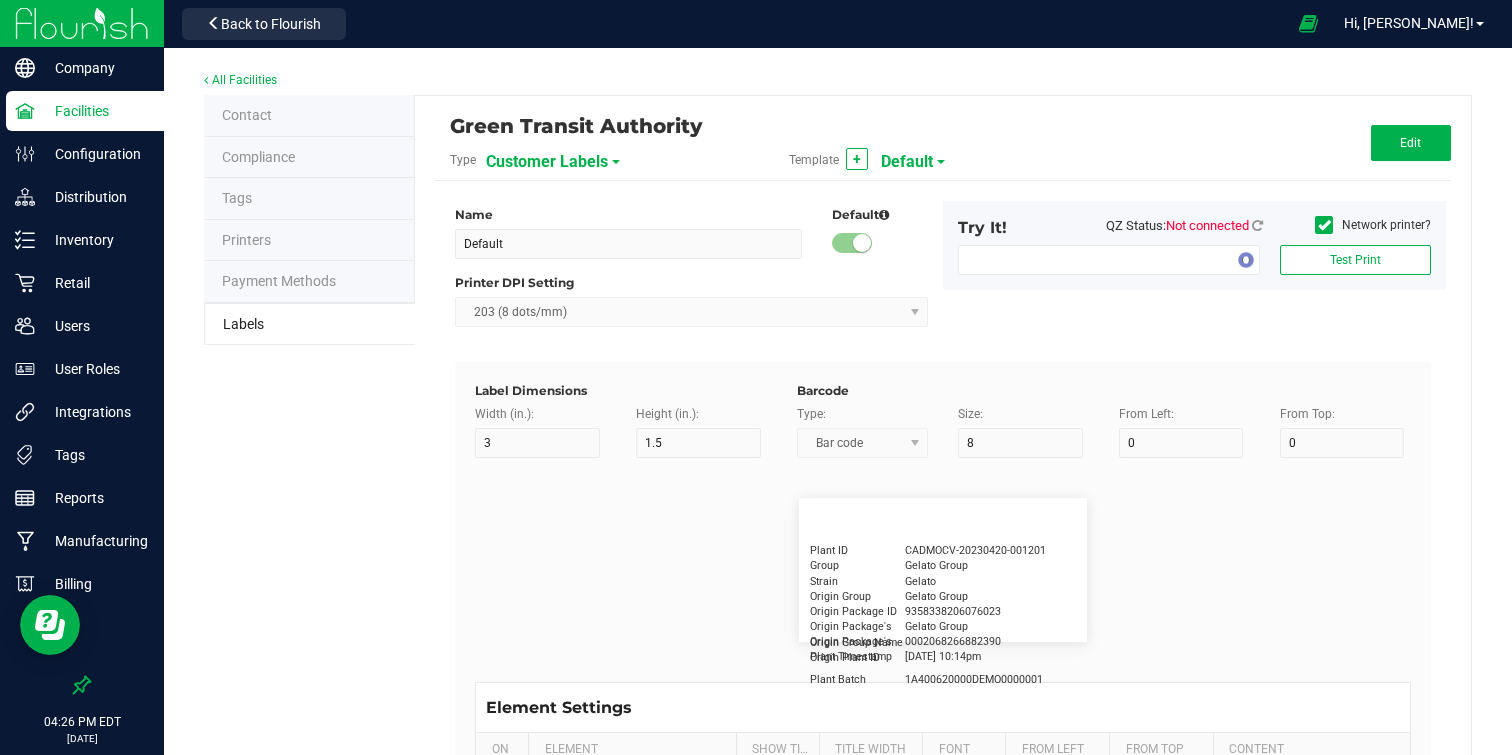 type on "Customer" 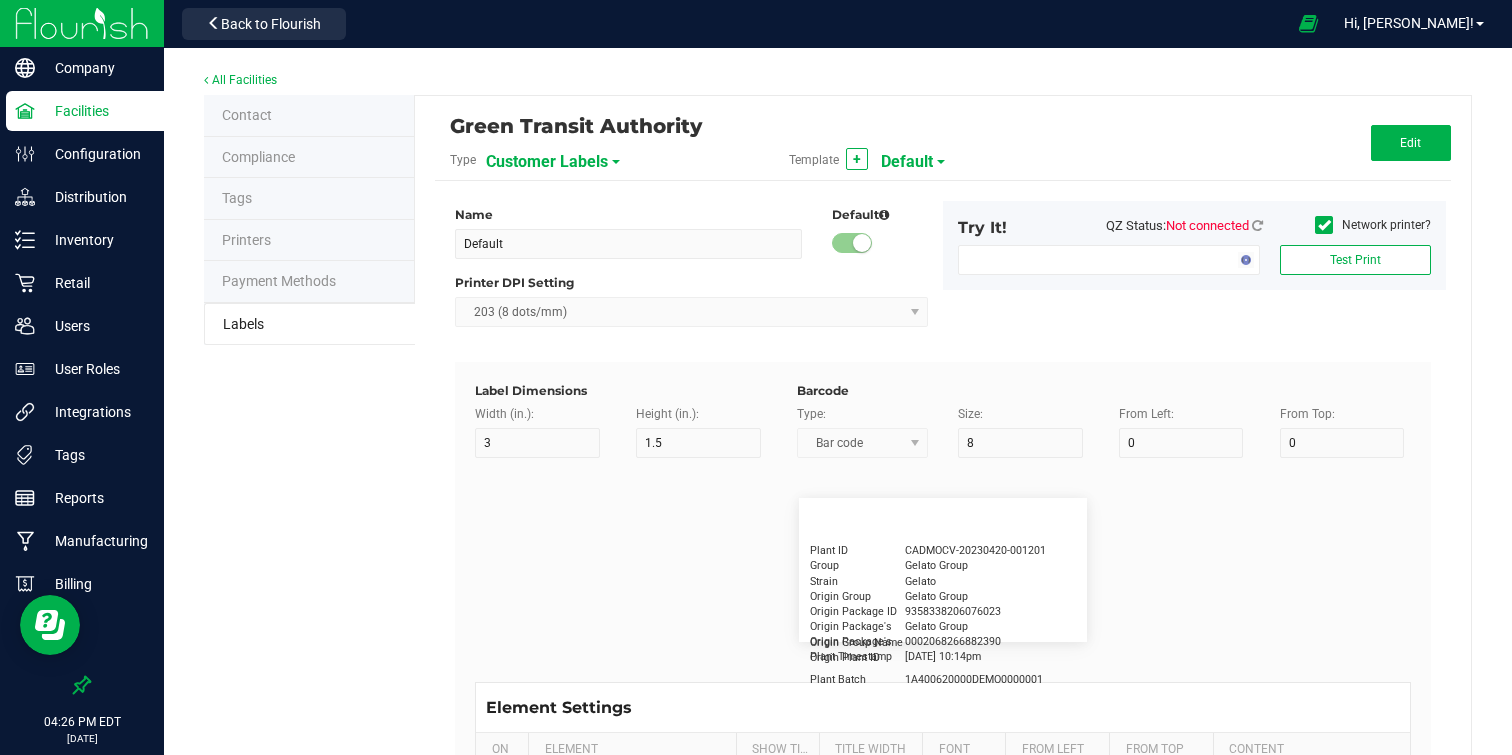 type on "15" 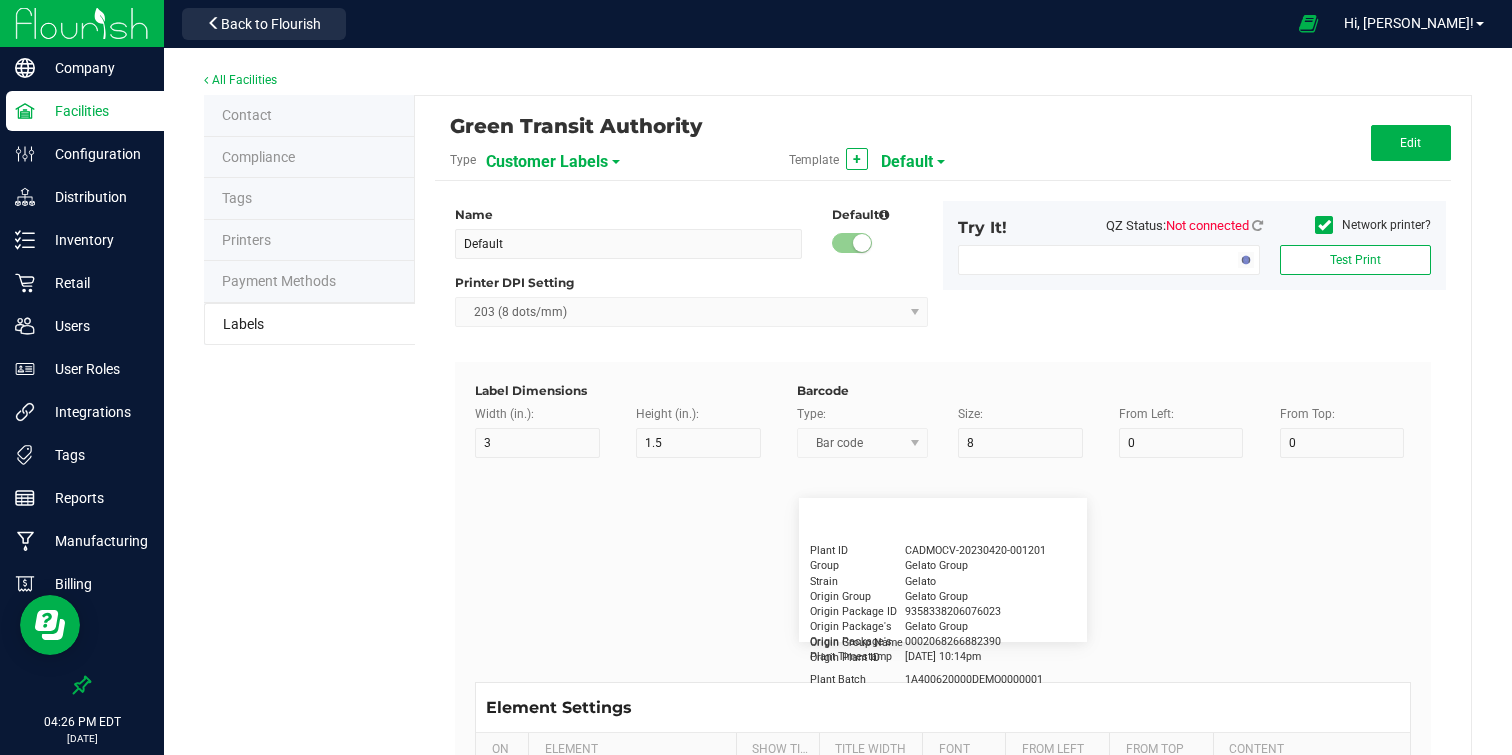 type on "5" 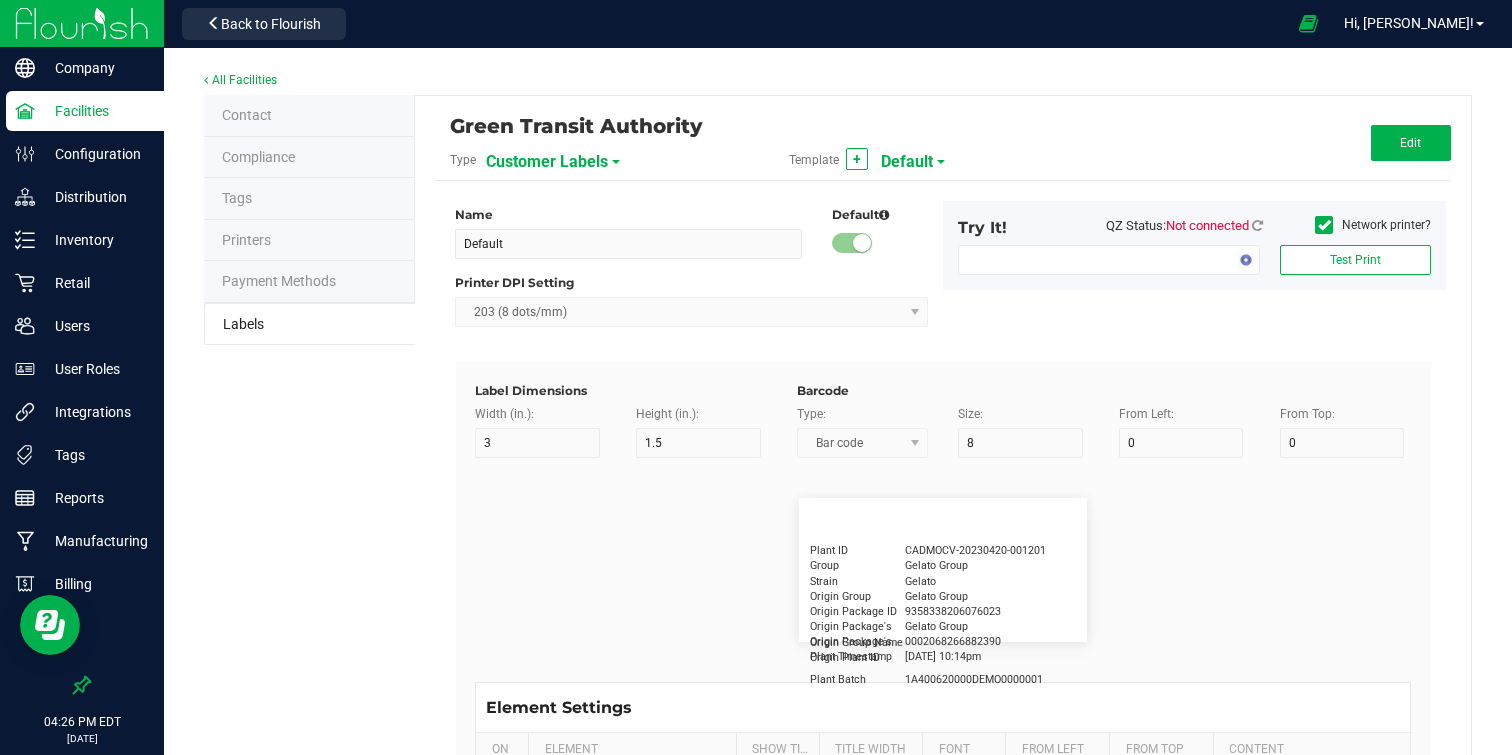 type on "[PERSON_NAME]" 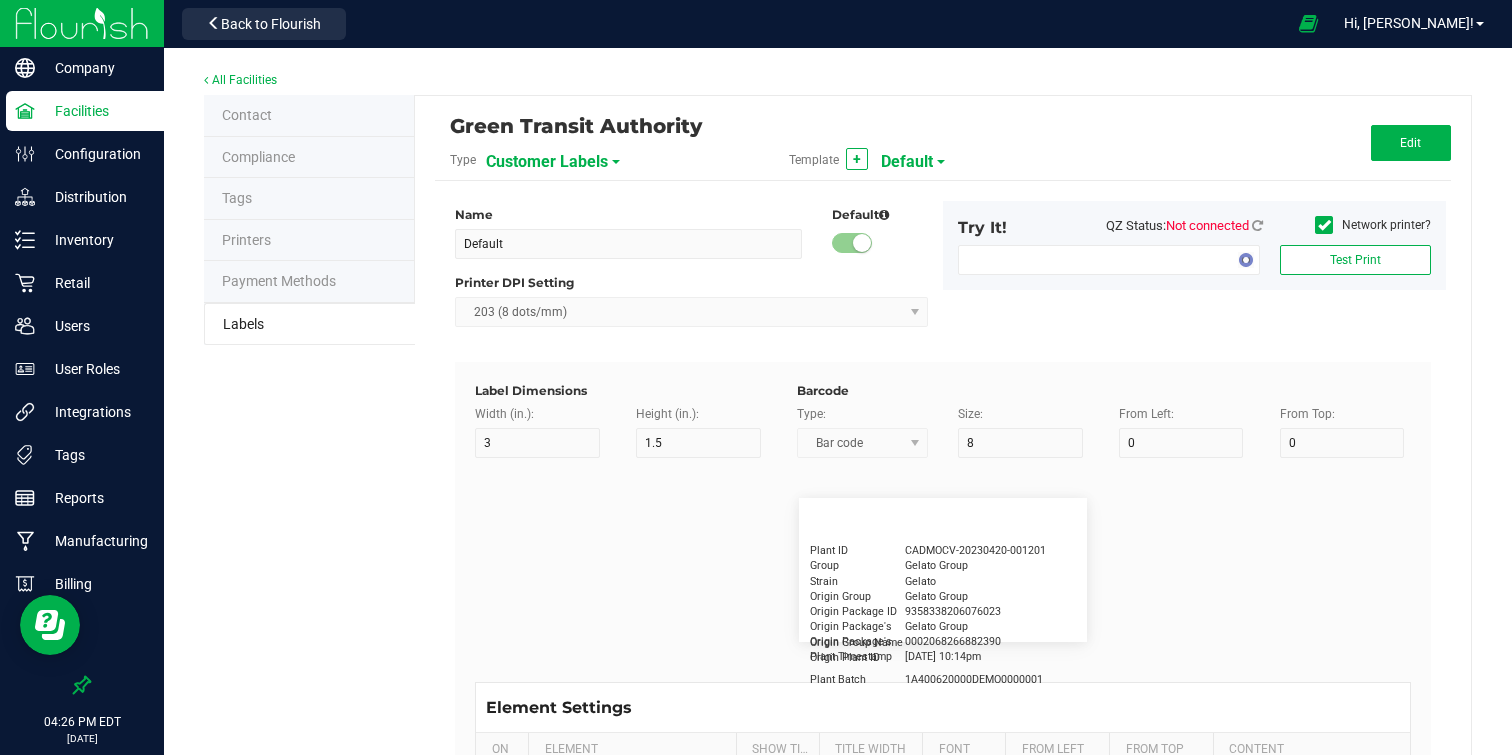 type on "Product" 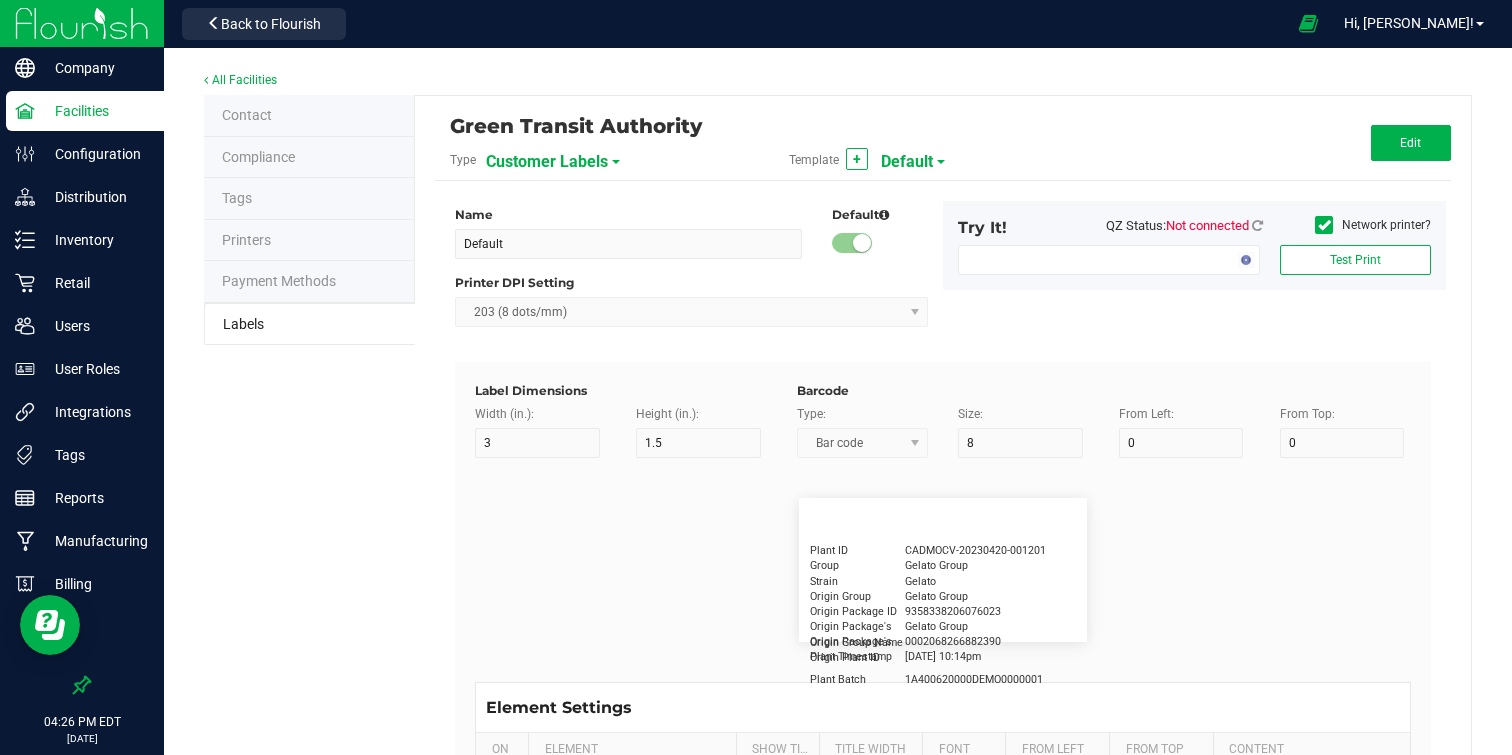 type on "15" 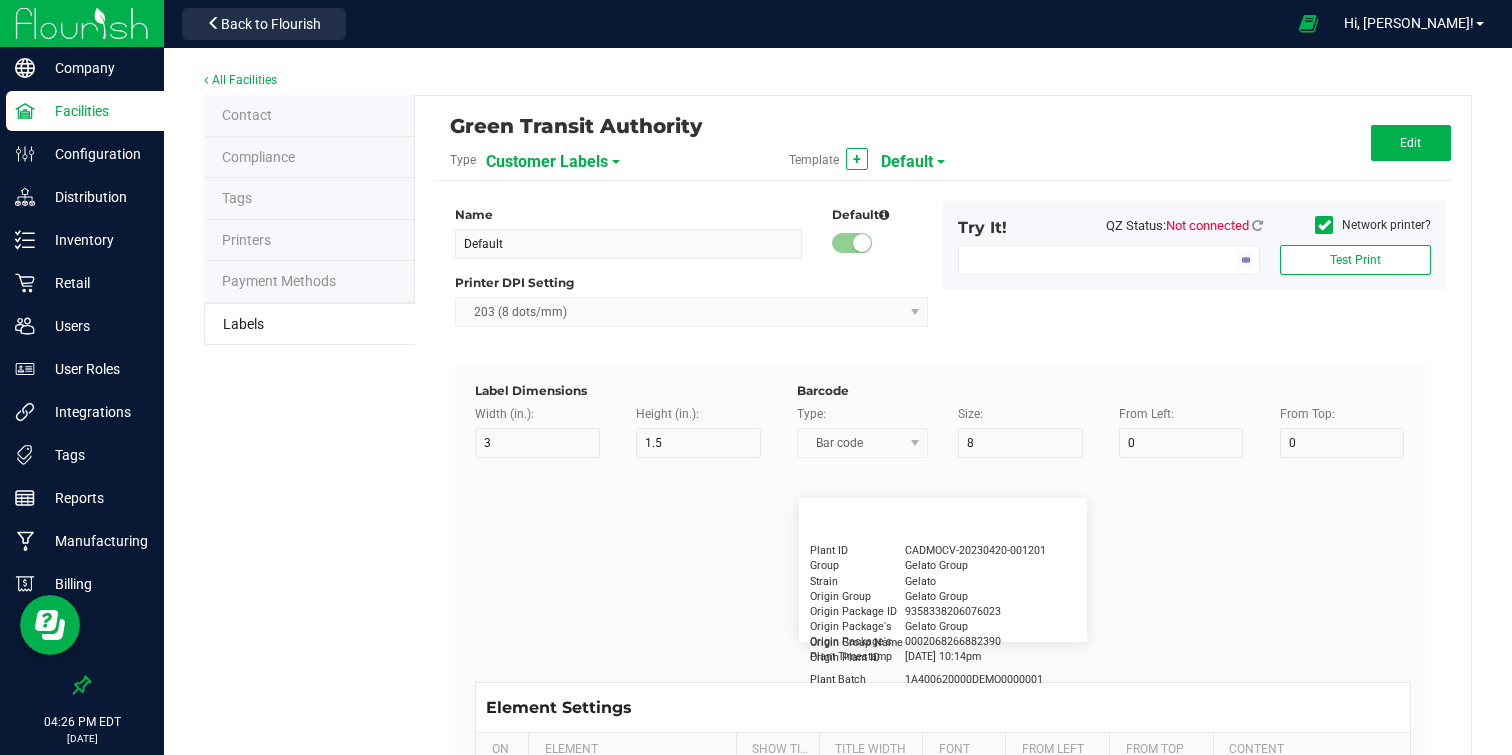 type on "5" 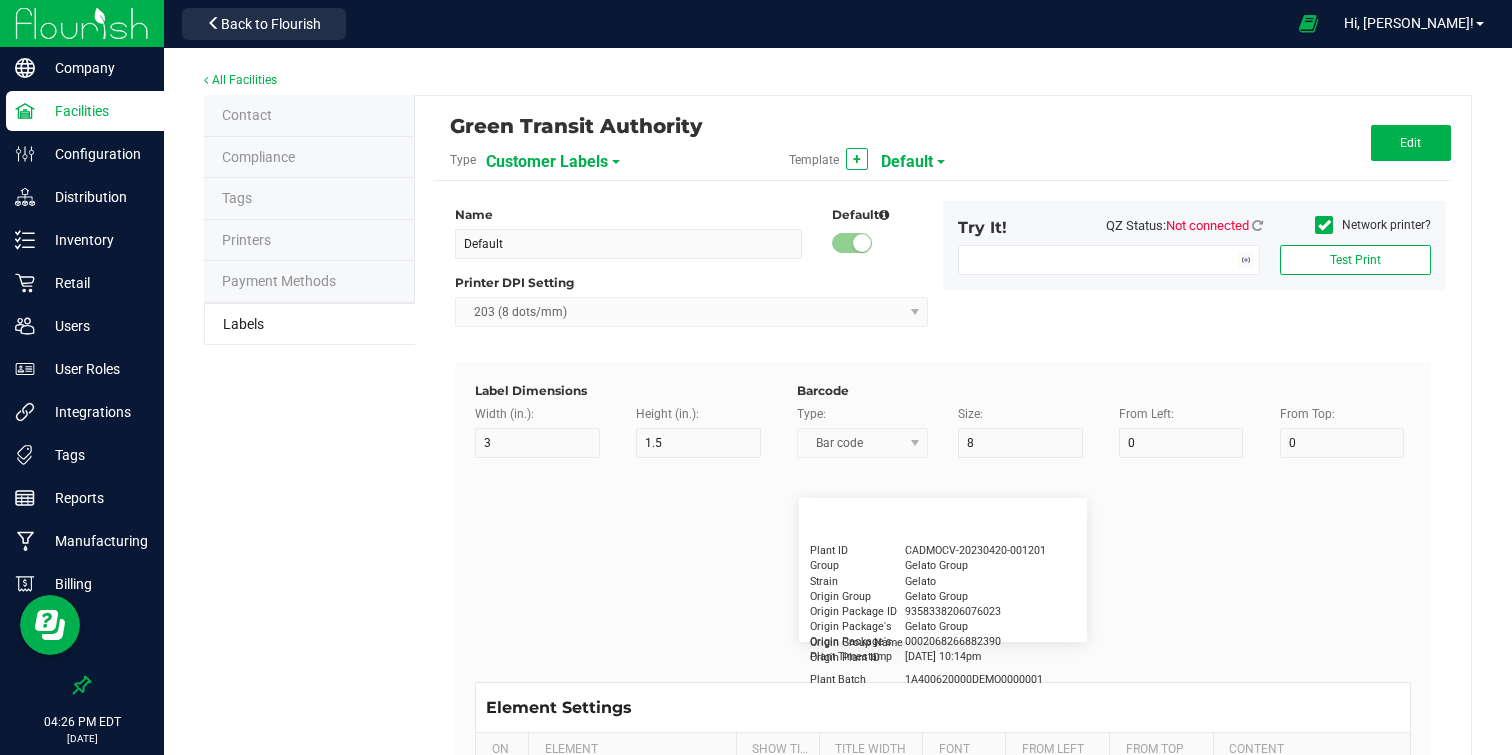 type on "10" 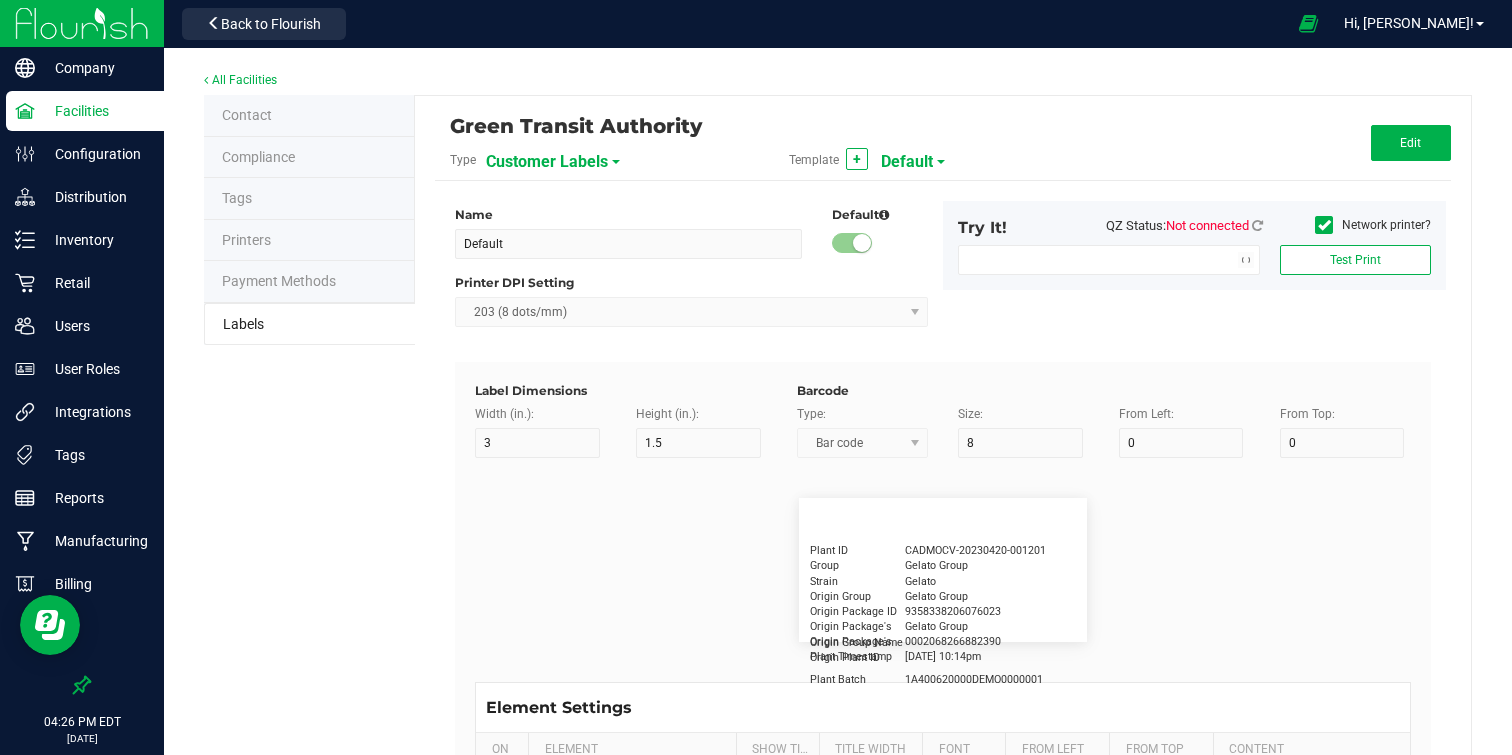 type on "GSC Oil Tincture" 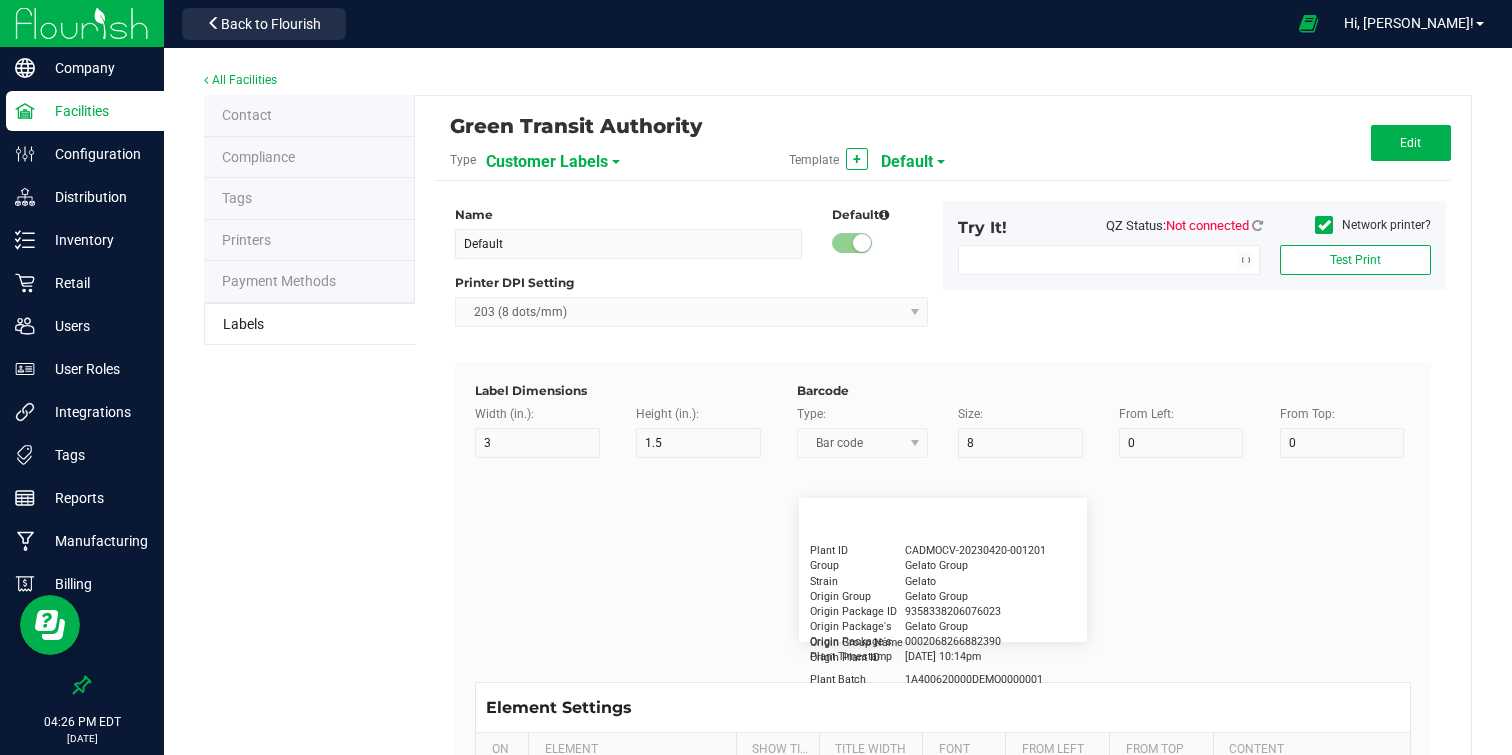 type on "5" 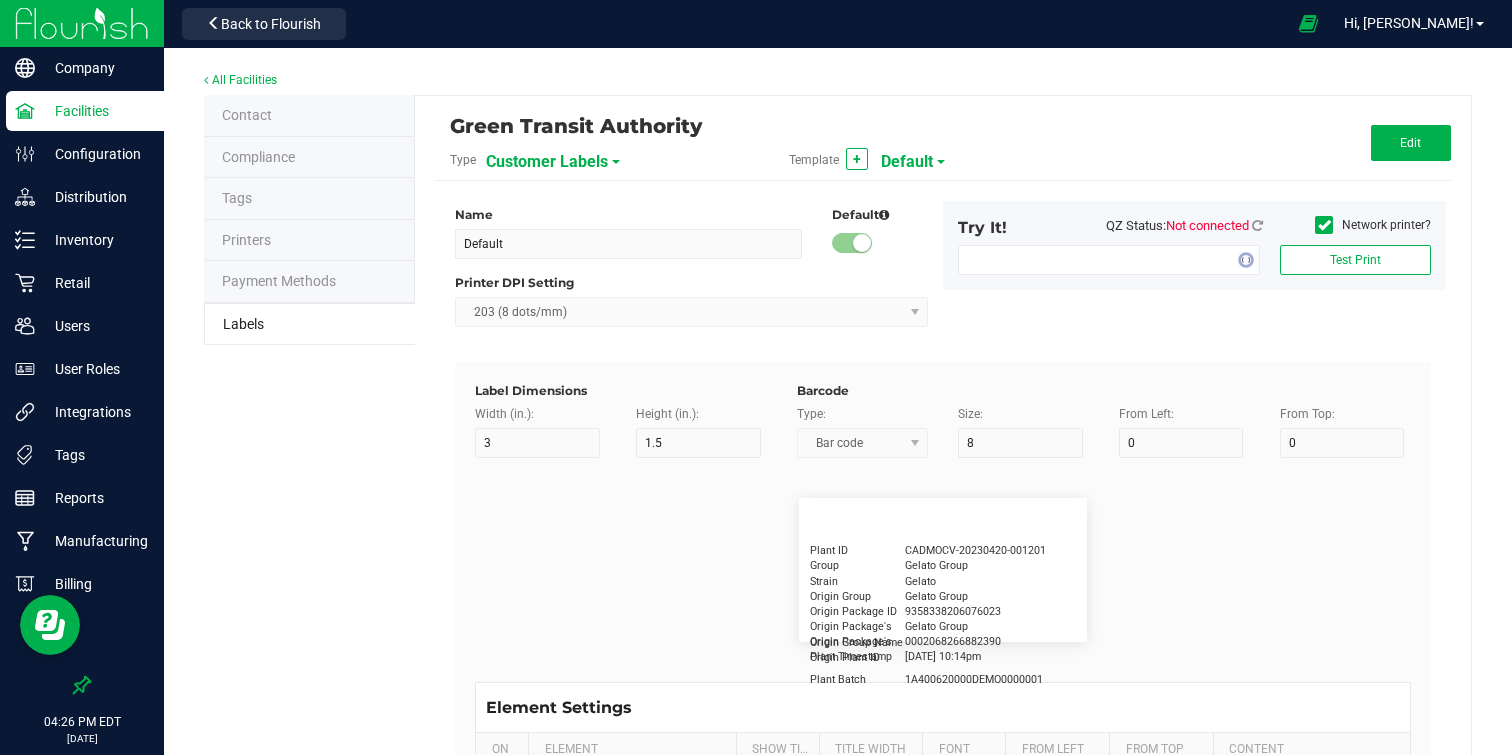 type on "Physician" 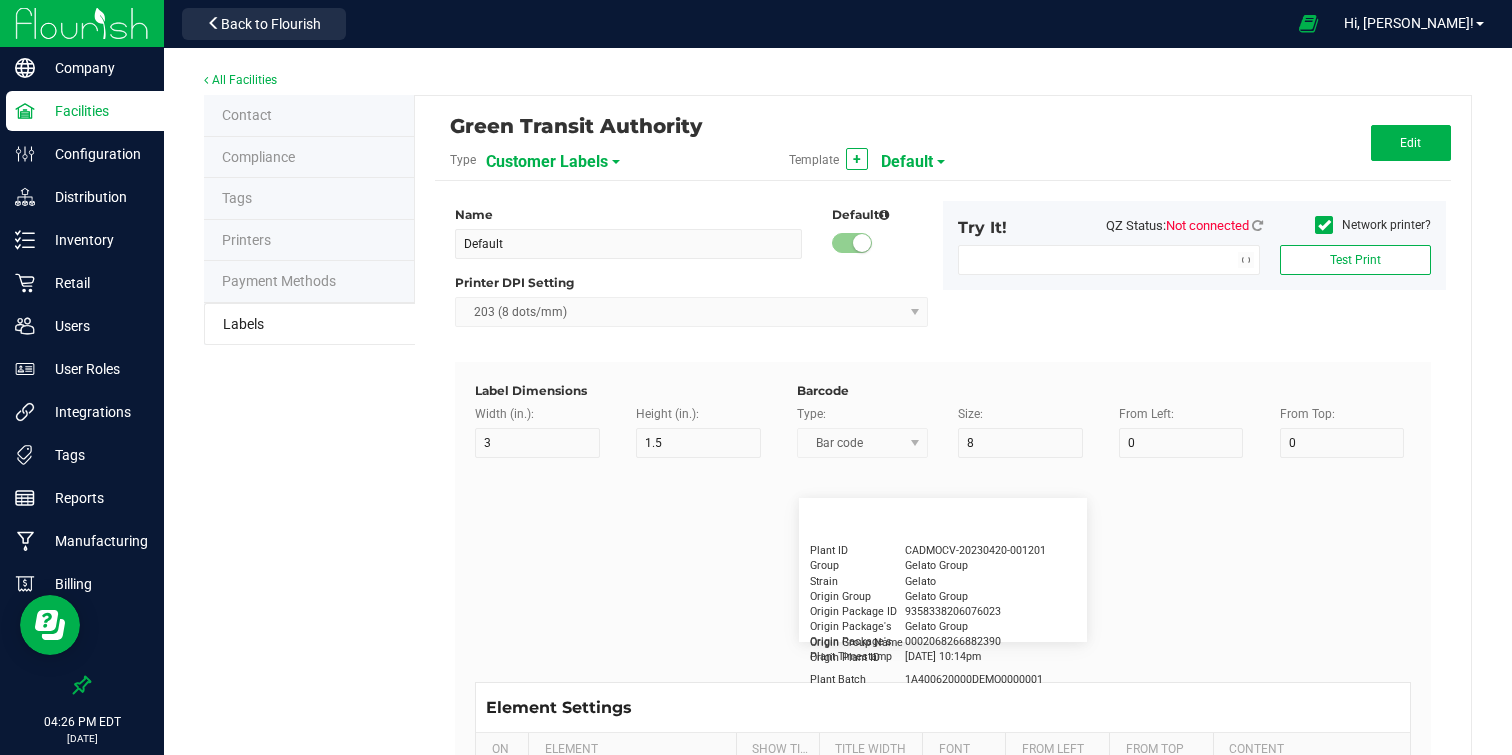 type on "15" 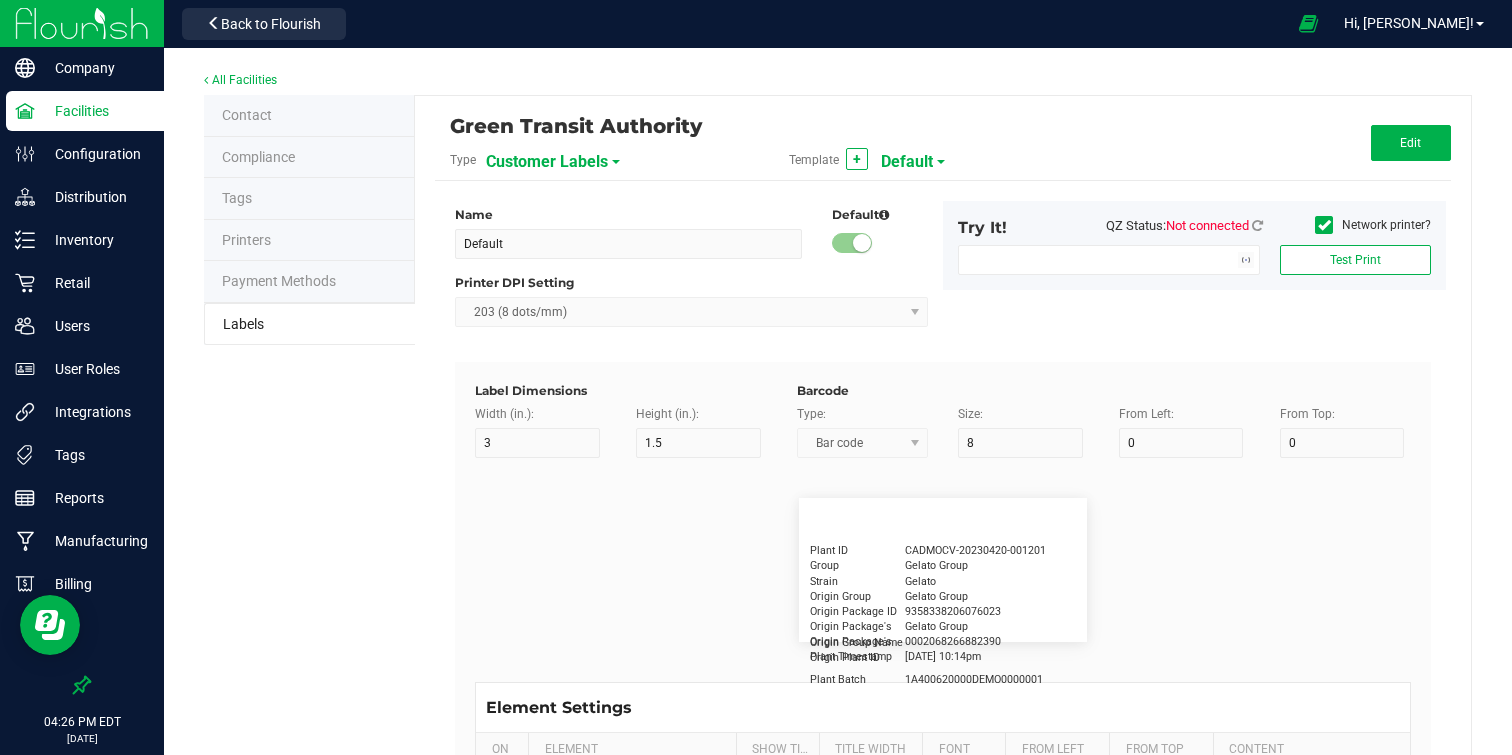 type on "Docfirst Doclast, MD." 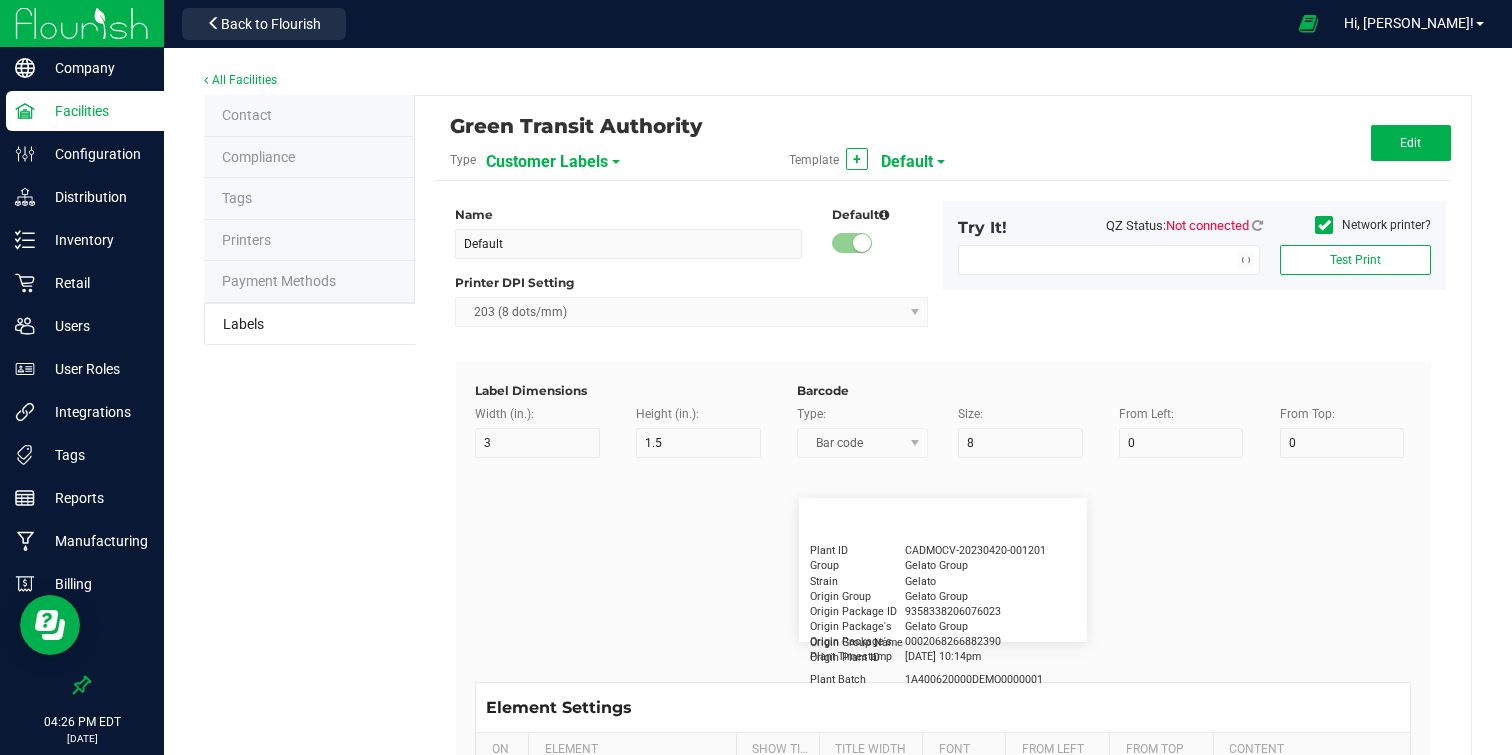 type on "Order Date" 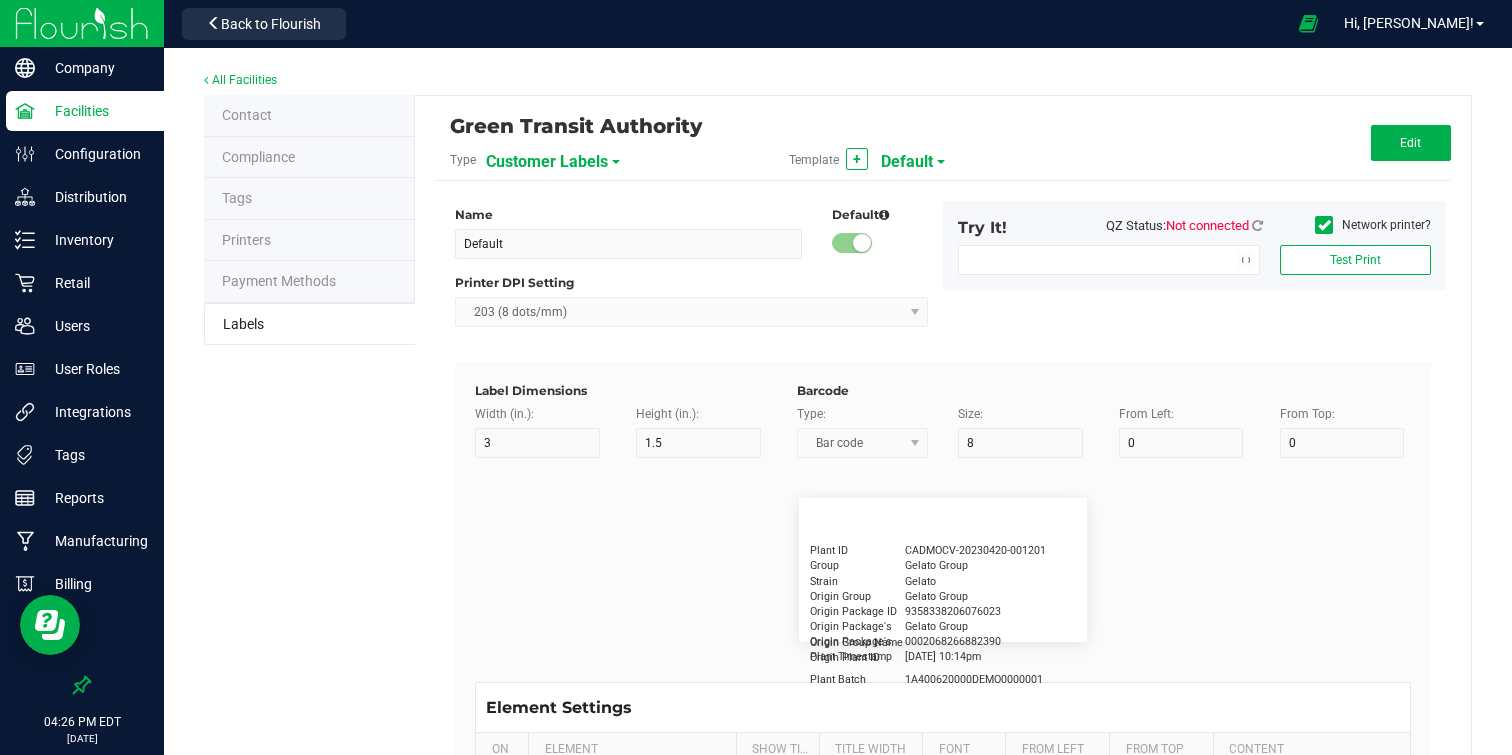 type on "15" 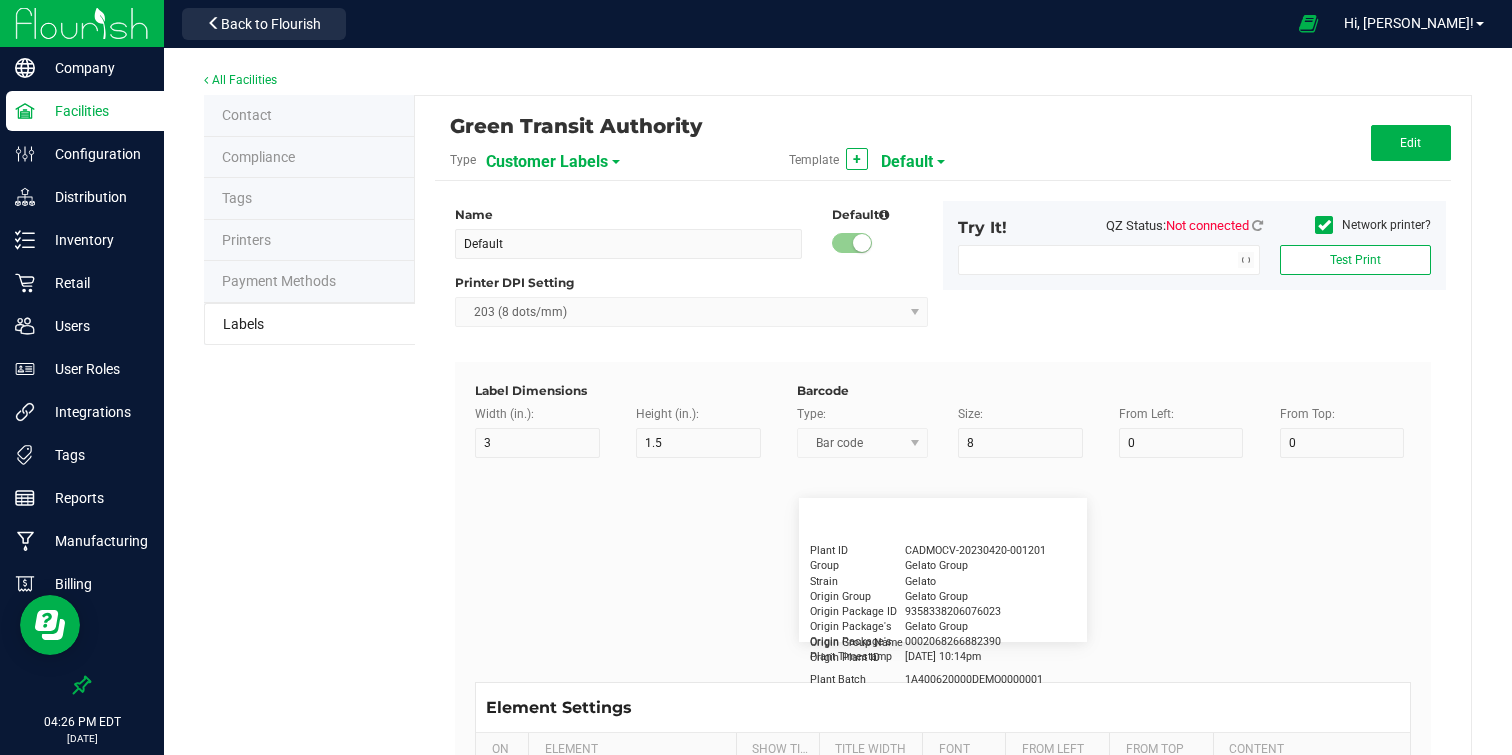 type on "5" 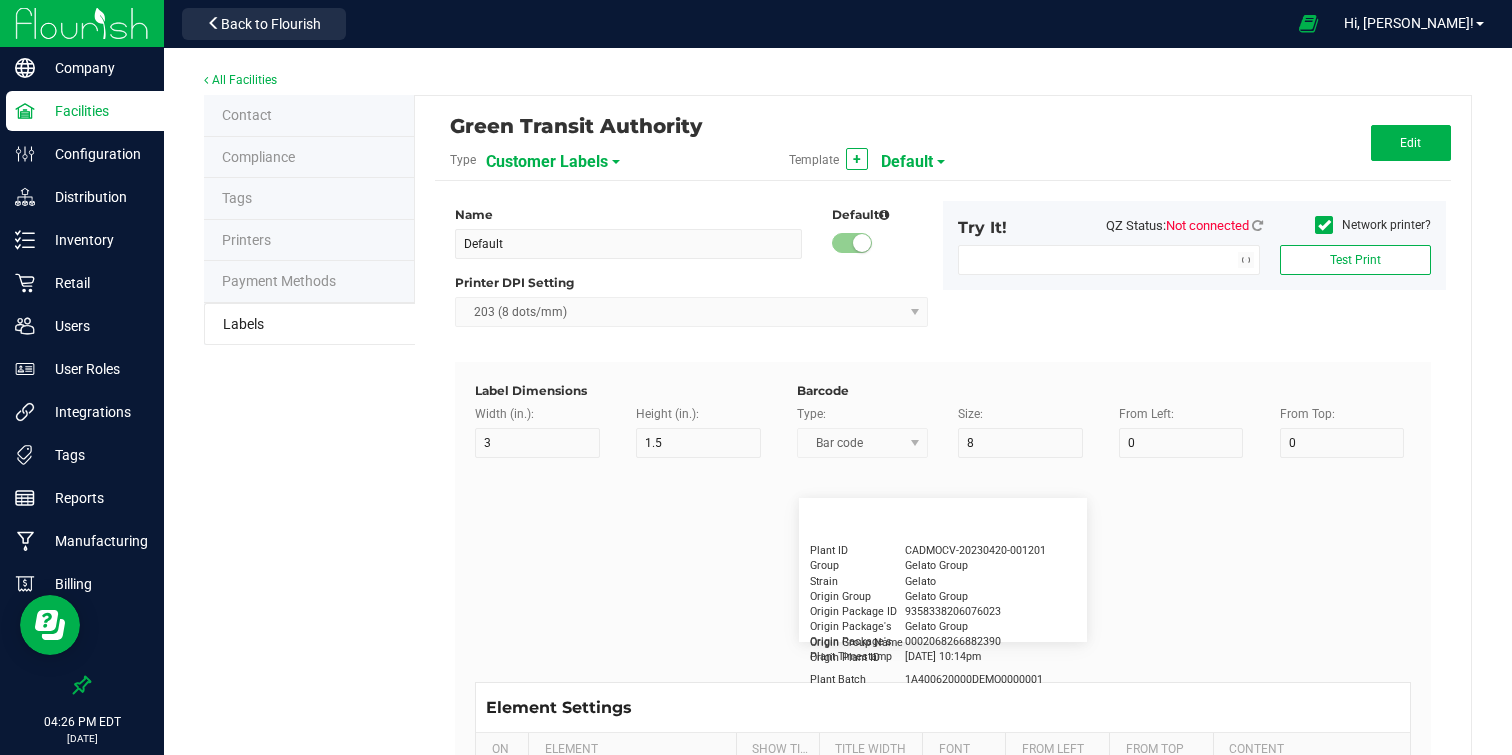 type on "25" 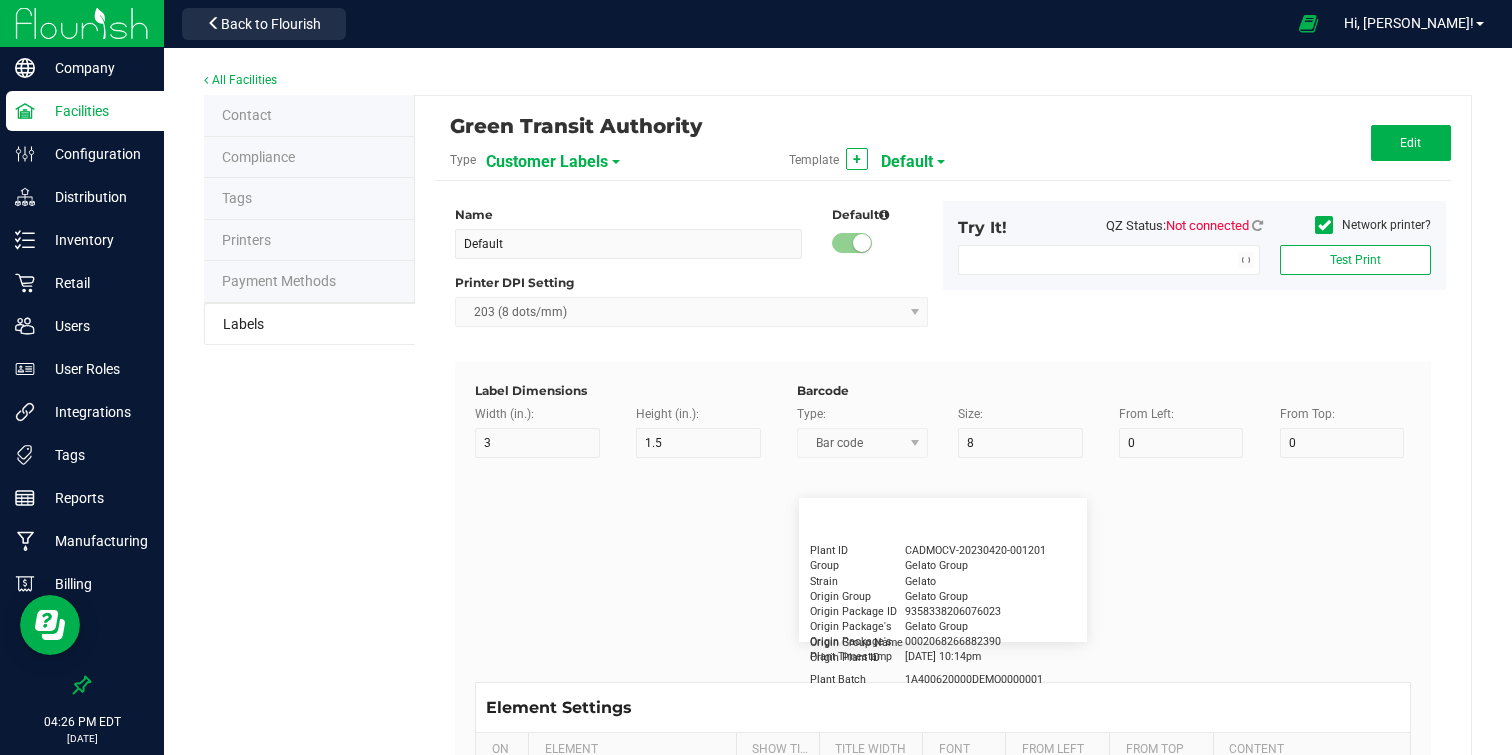 type on "[DATE] 1:17 pm" 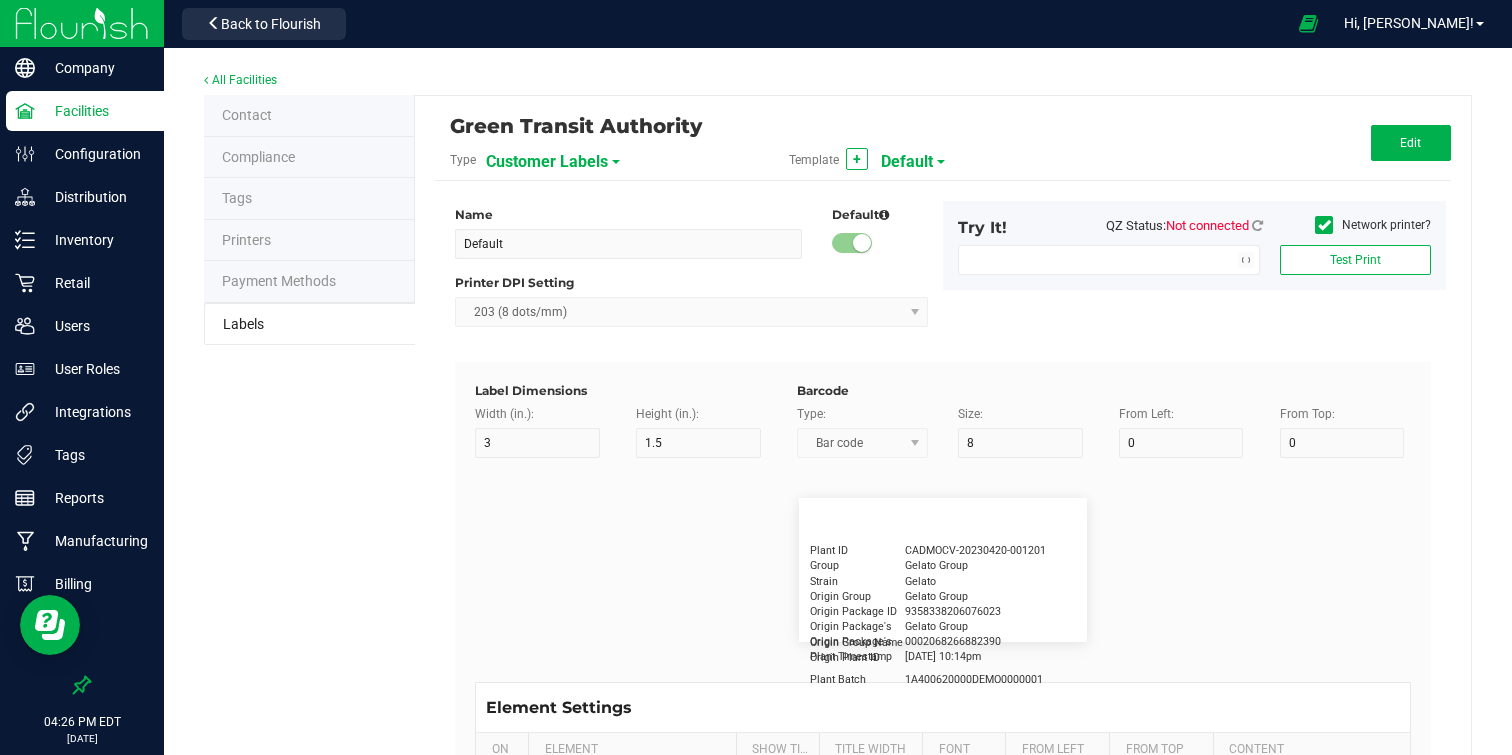 type on "5" 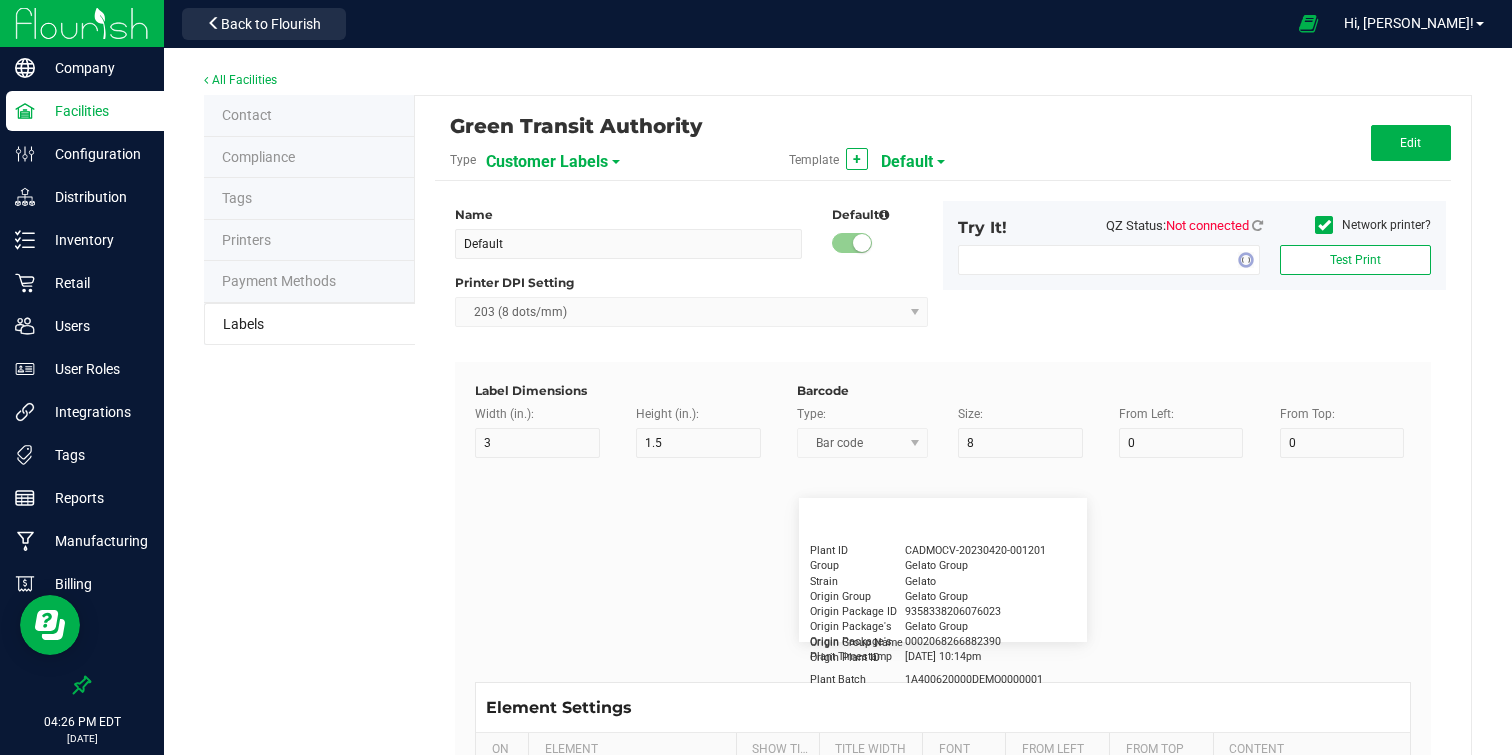 type on "10" 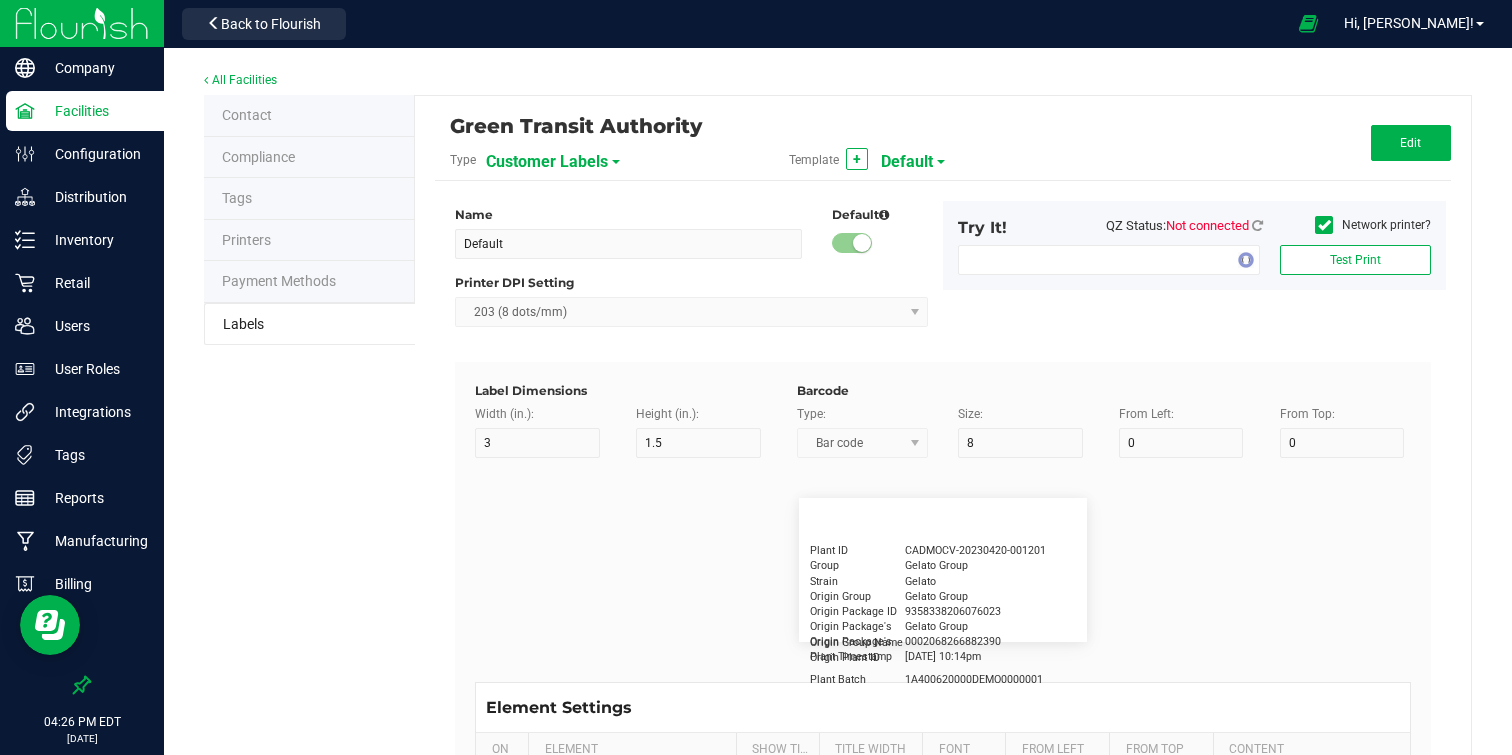 type on "CADMODS-20230420-096" 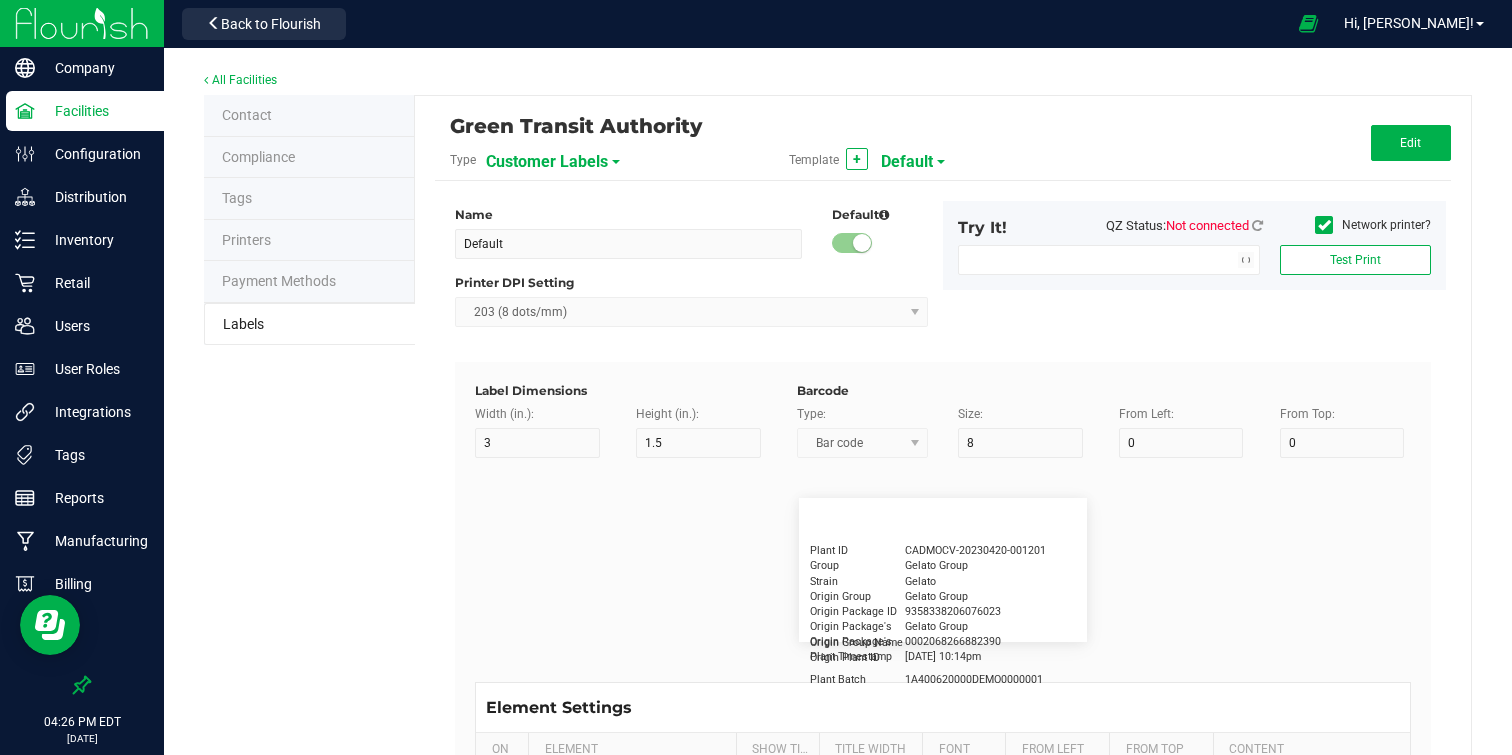 type on "Lot Number" 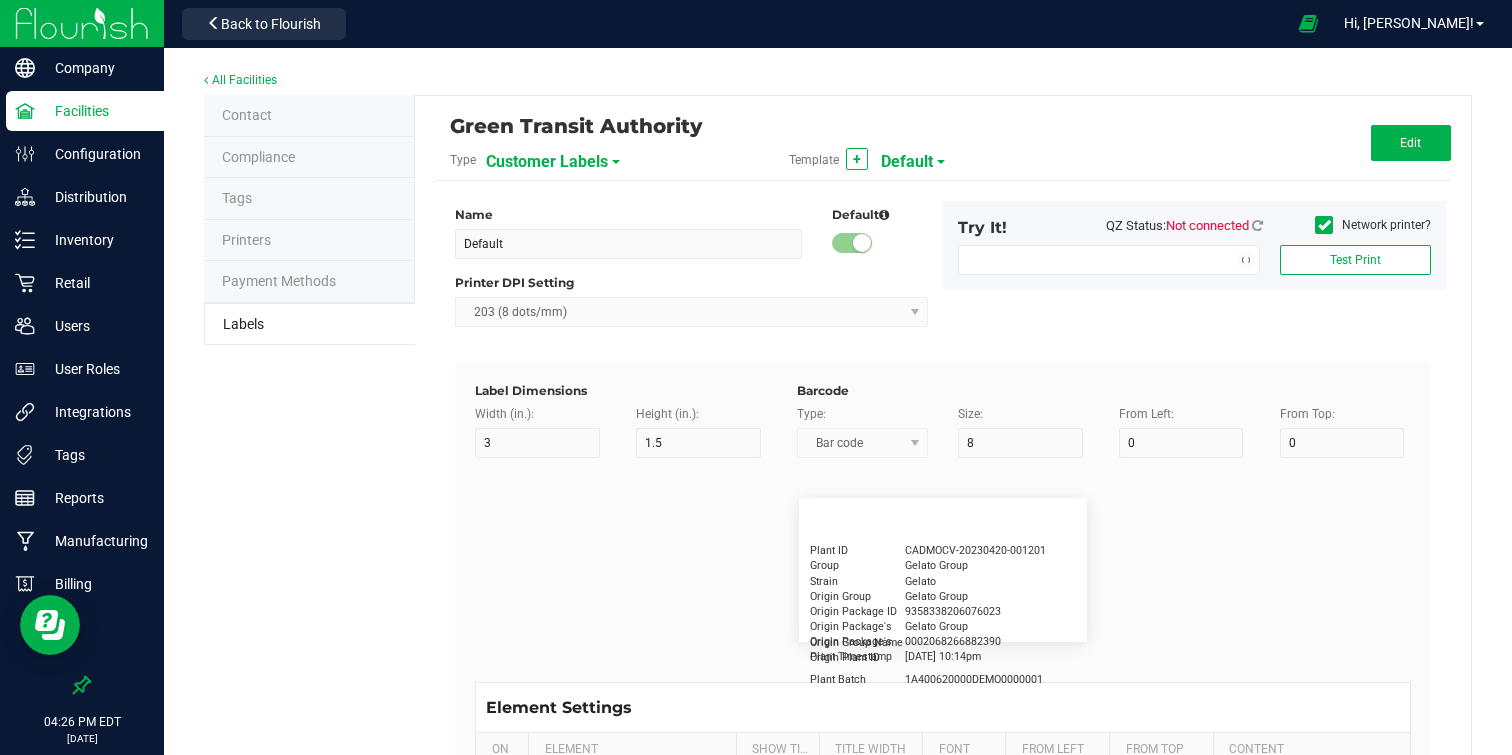 type on "15" 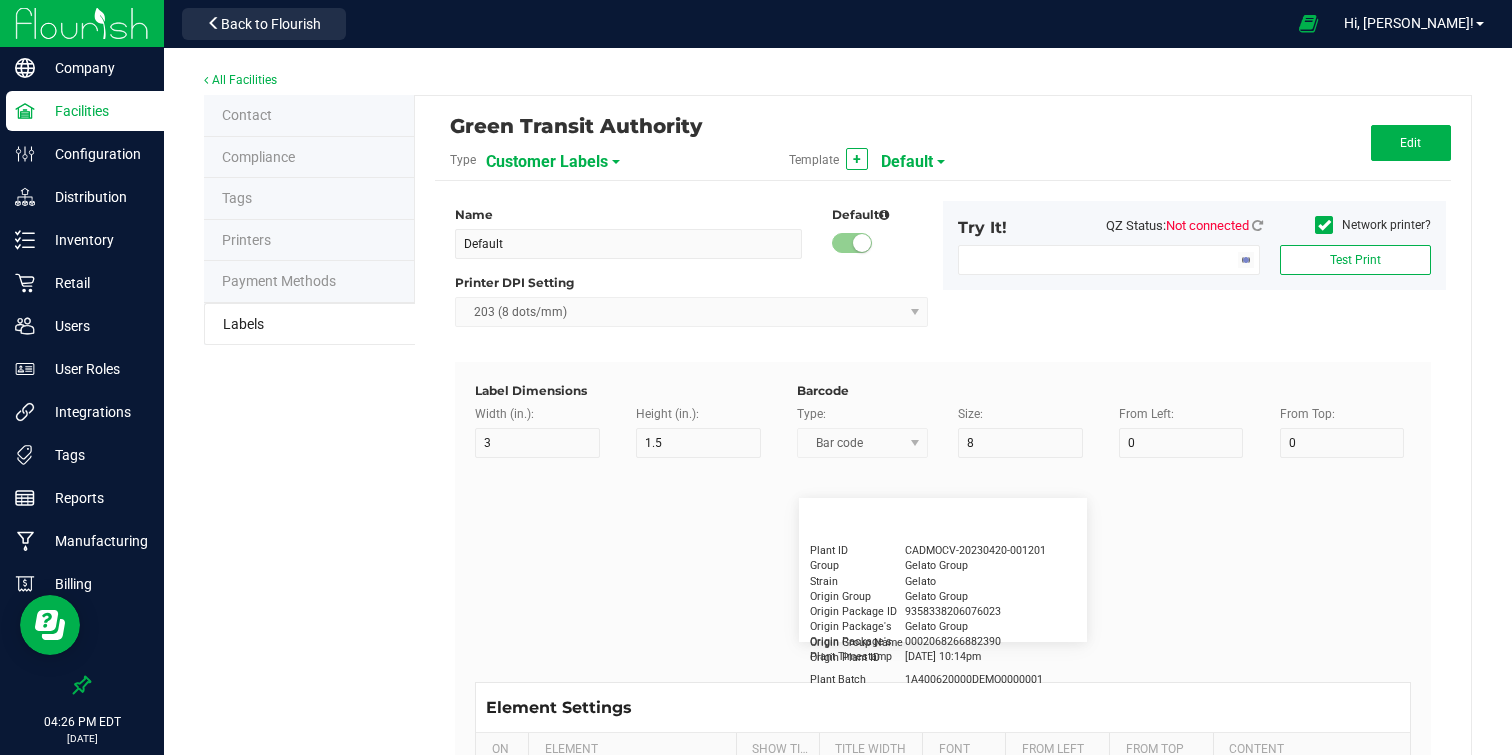 type on "5" 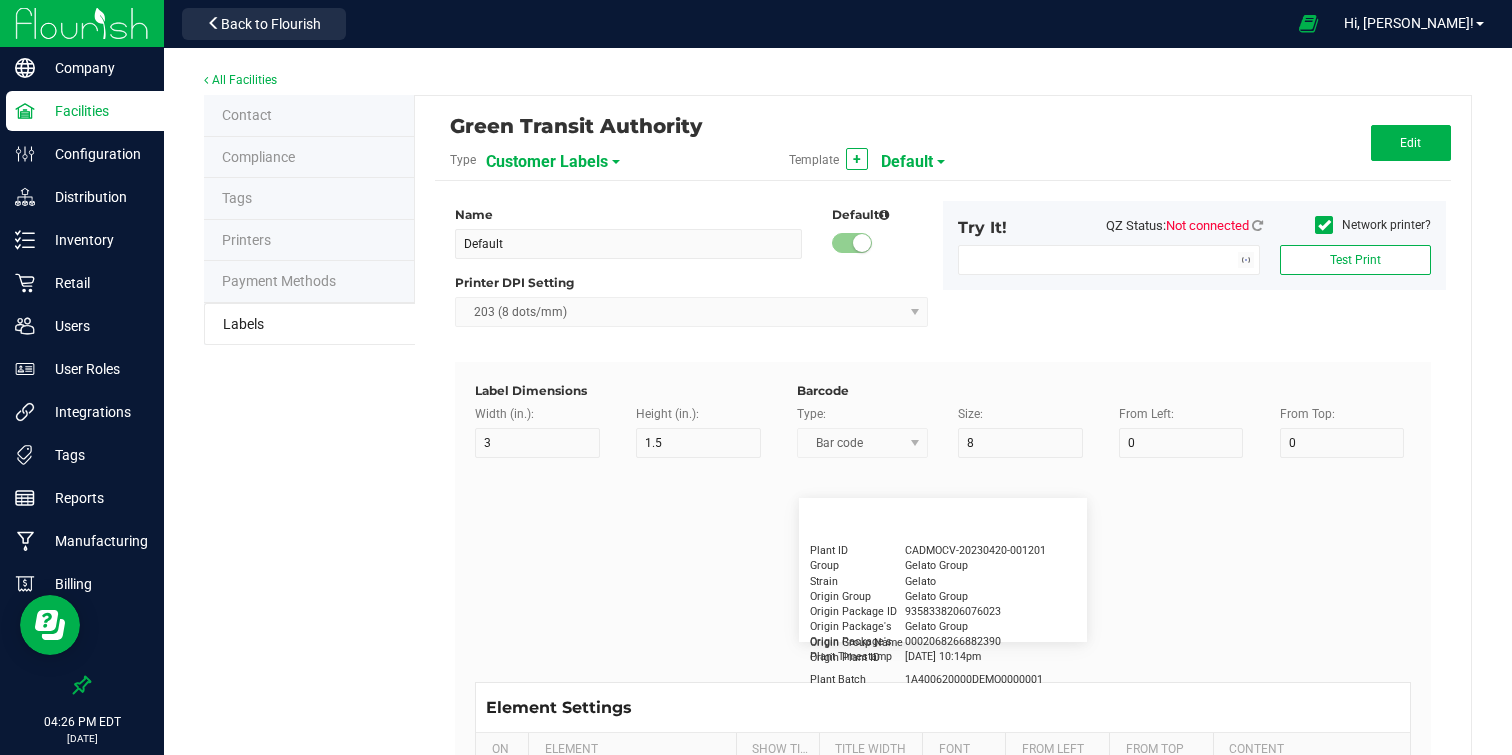 type on "10" 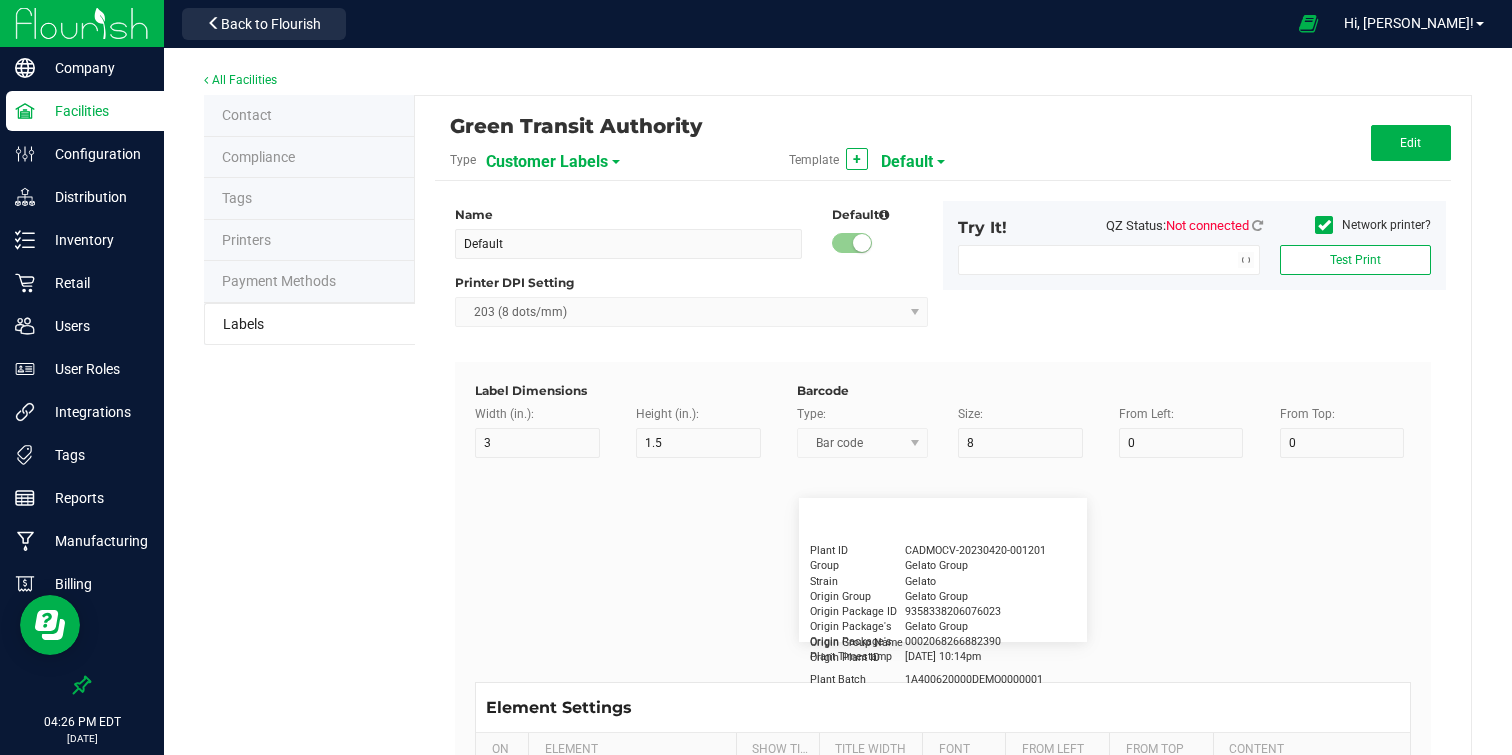 type on "LOTPXGDP-0912" 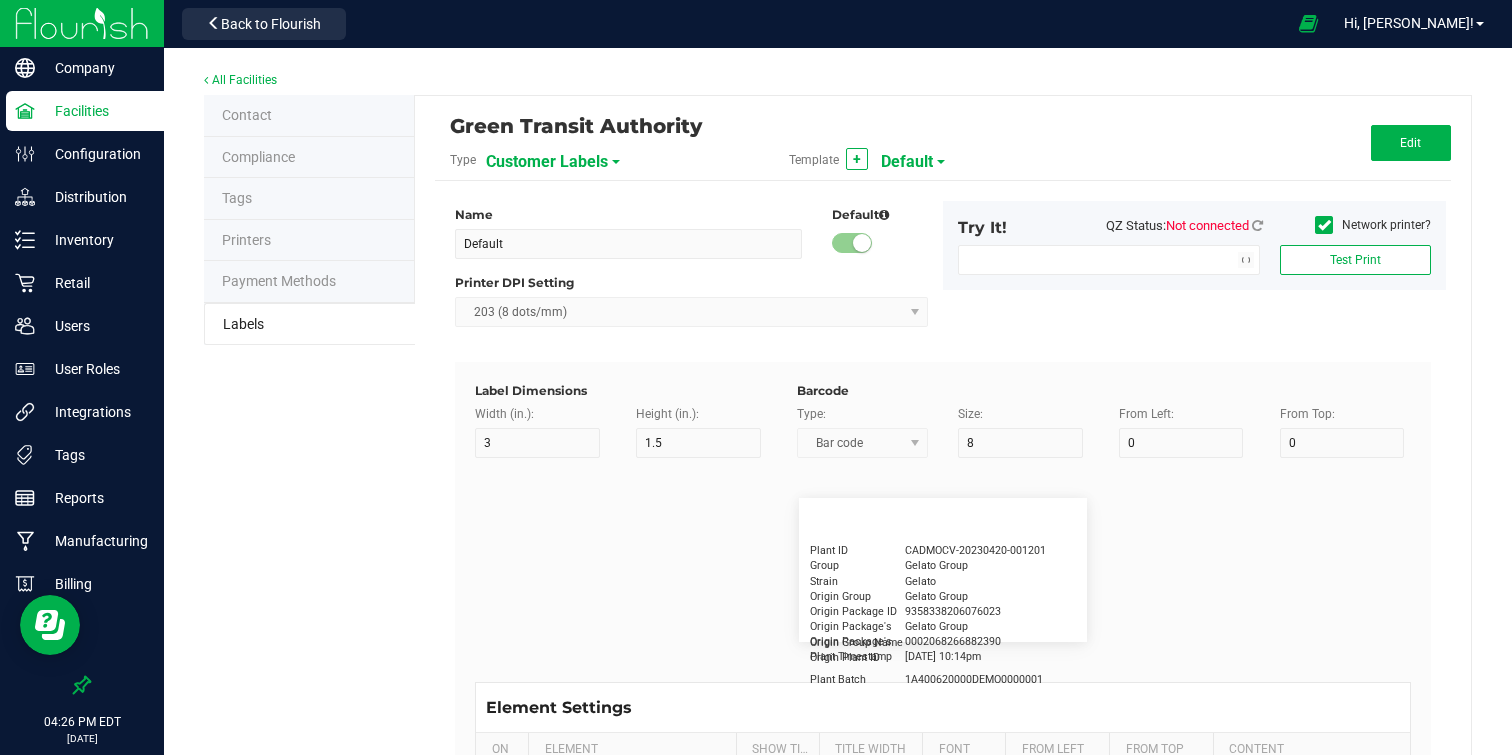 type on "Warning" 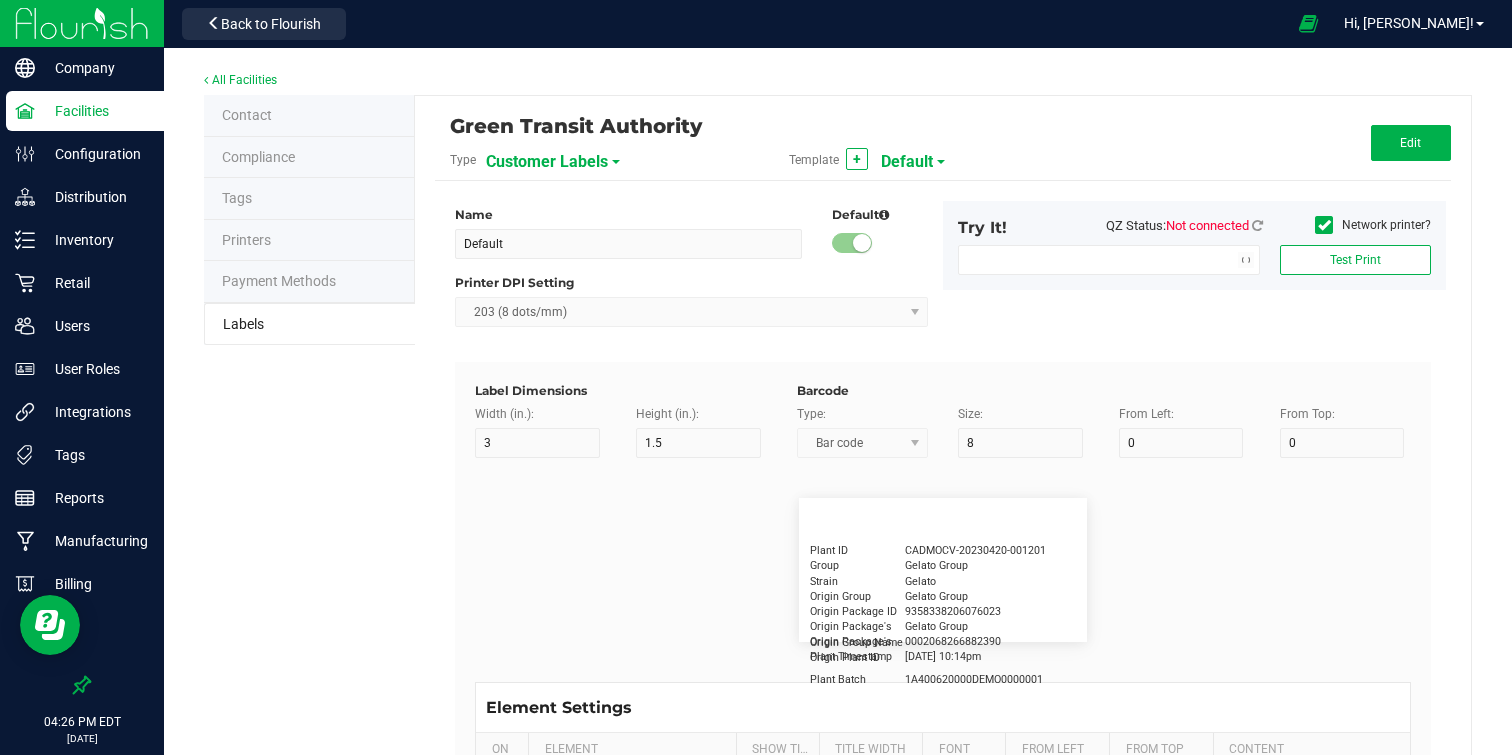 type on "15" 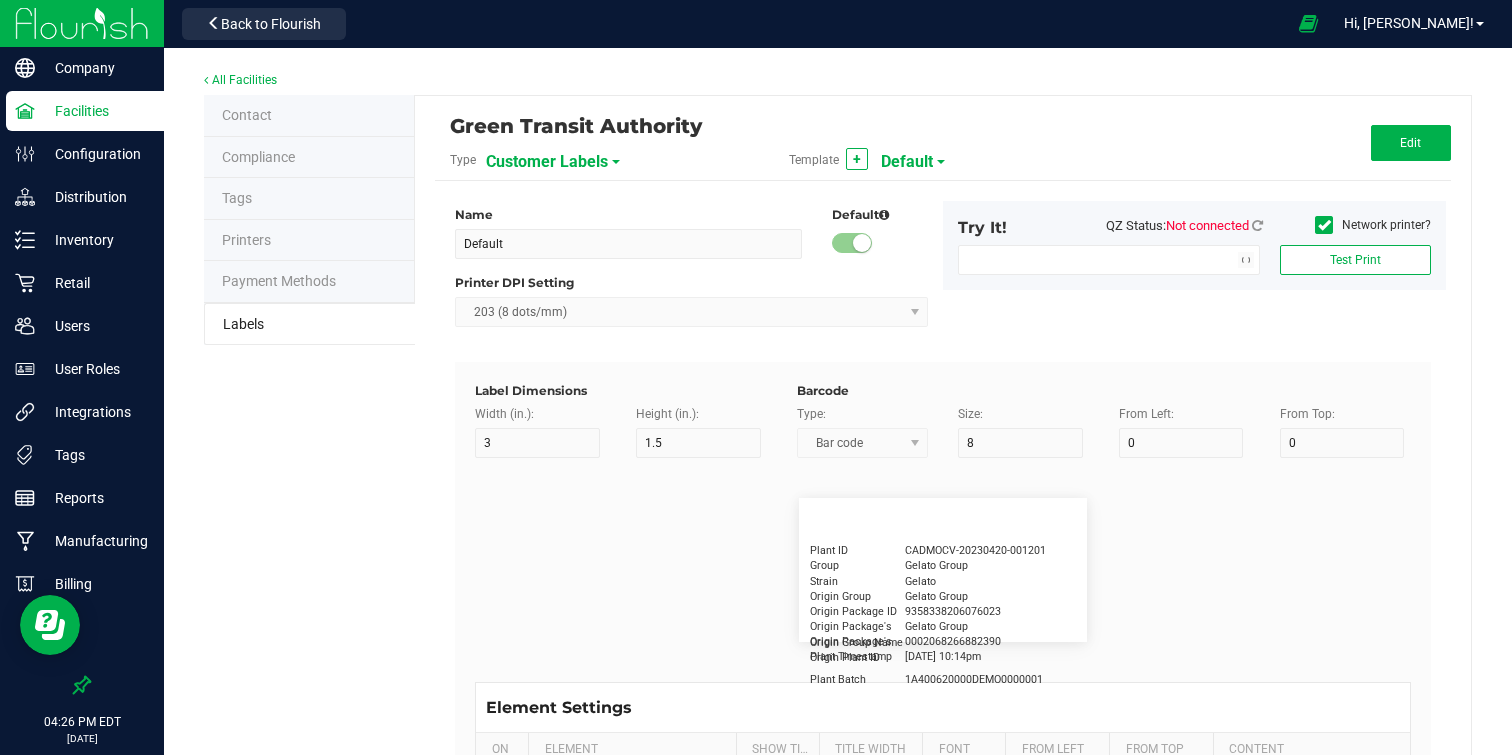 type on "5" 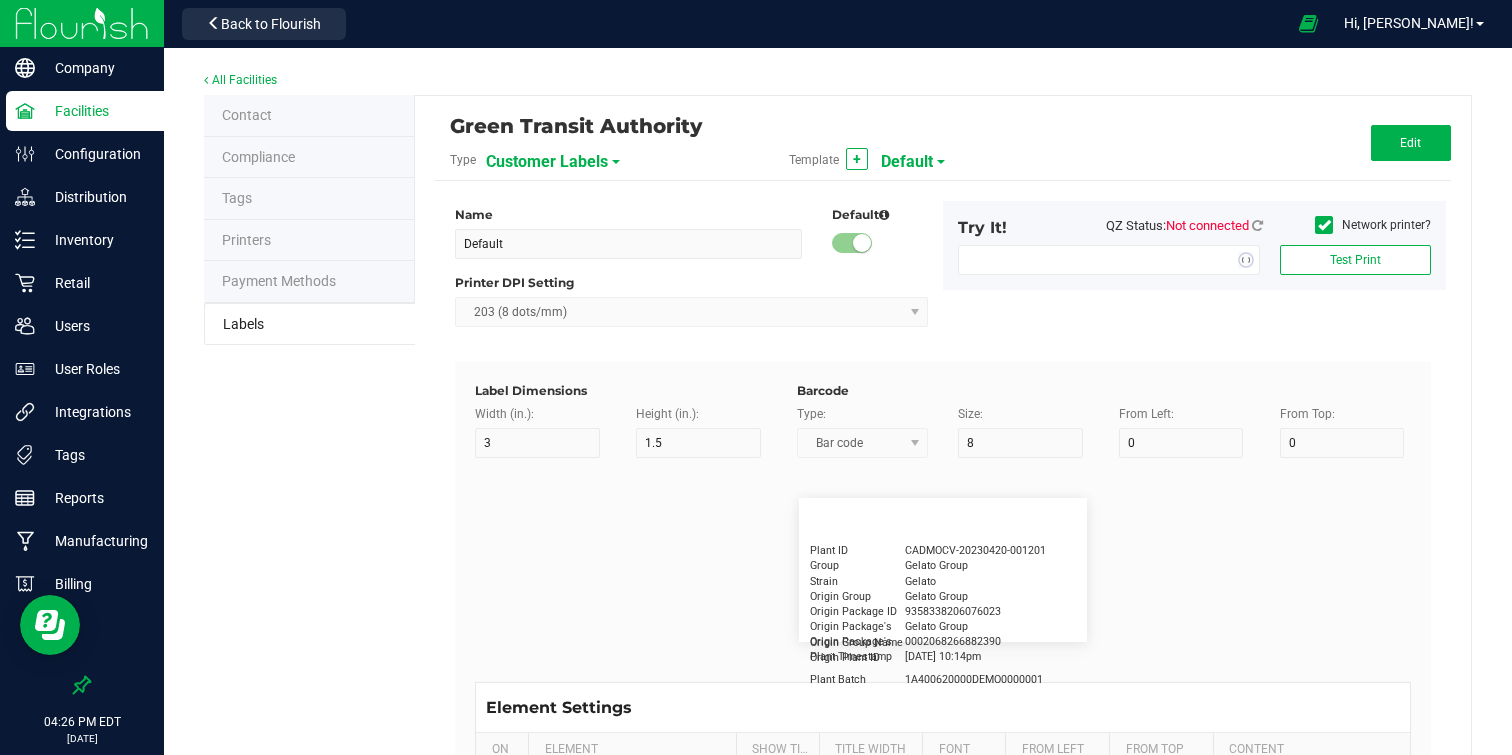 type on "30" 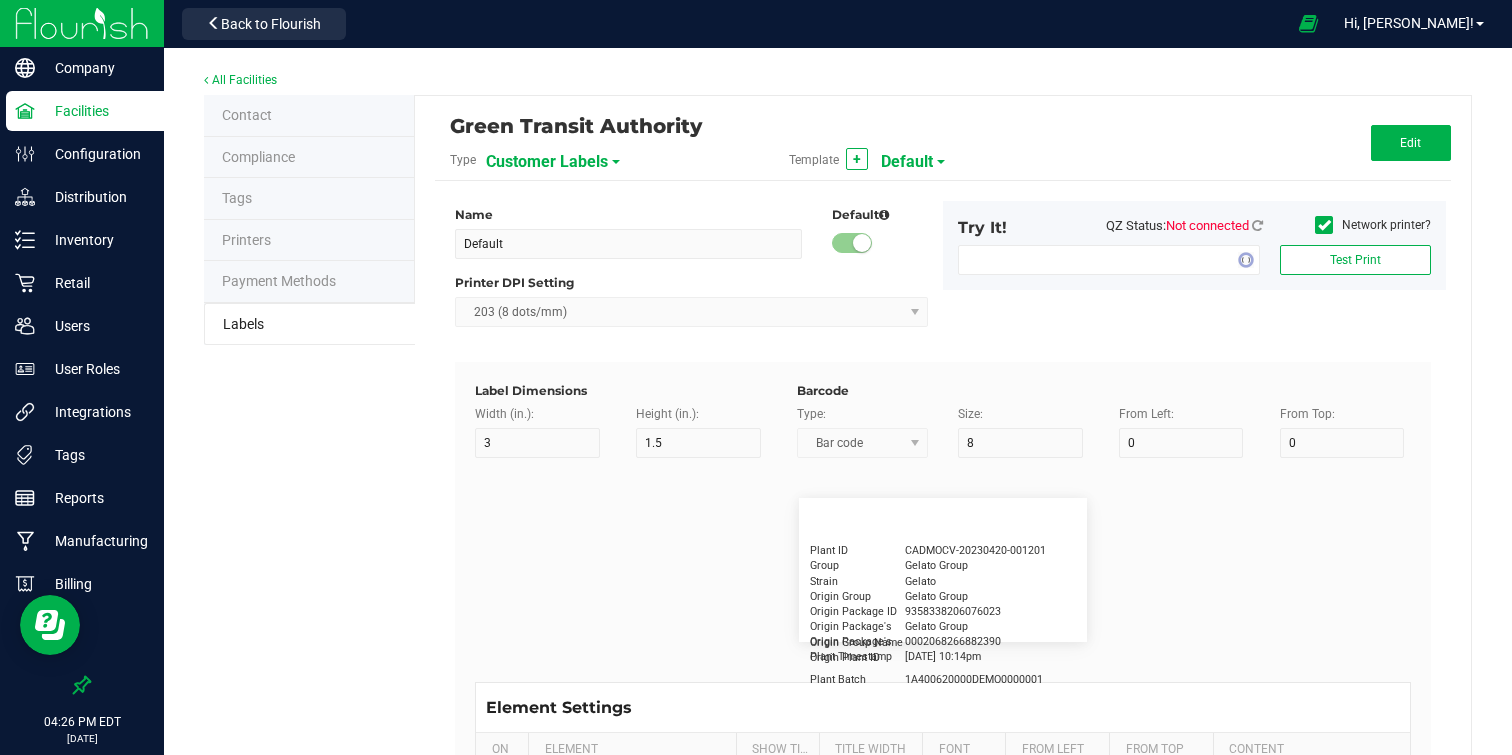type on "Type Warning Here" 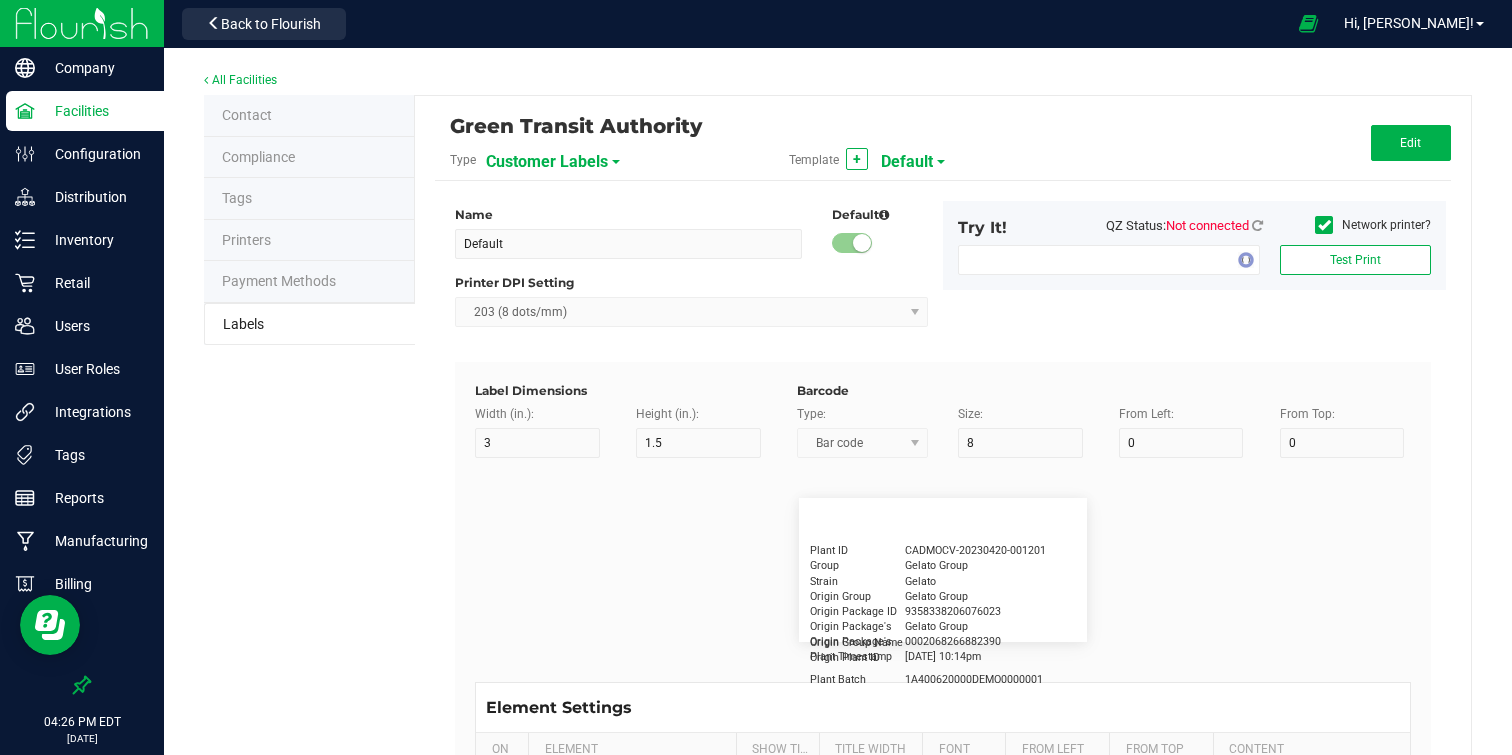 type on "Brand" 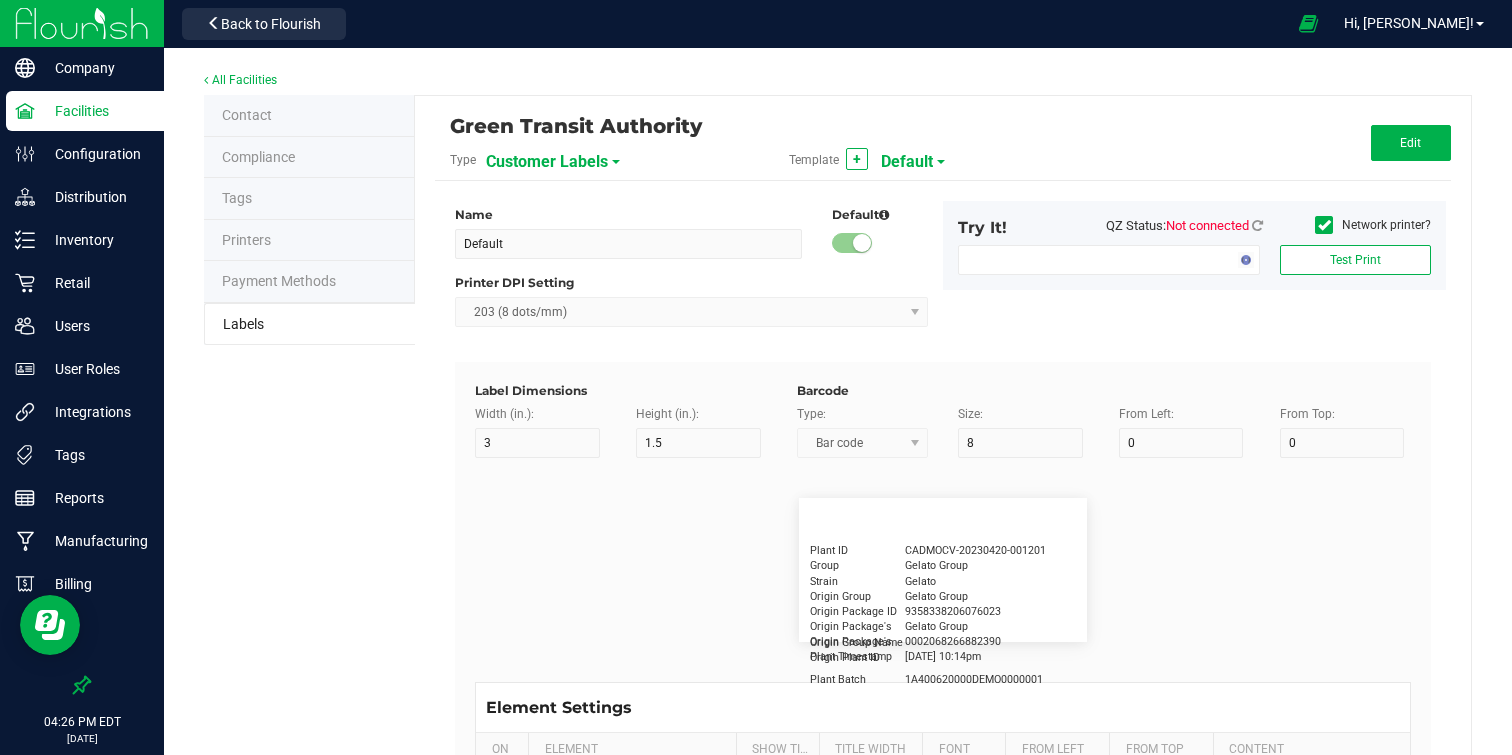 type on "15" 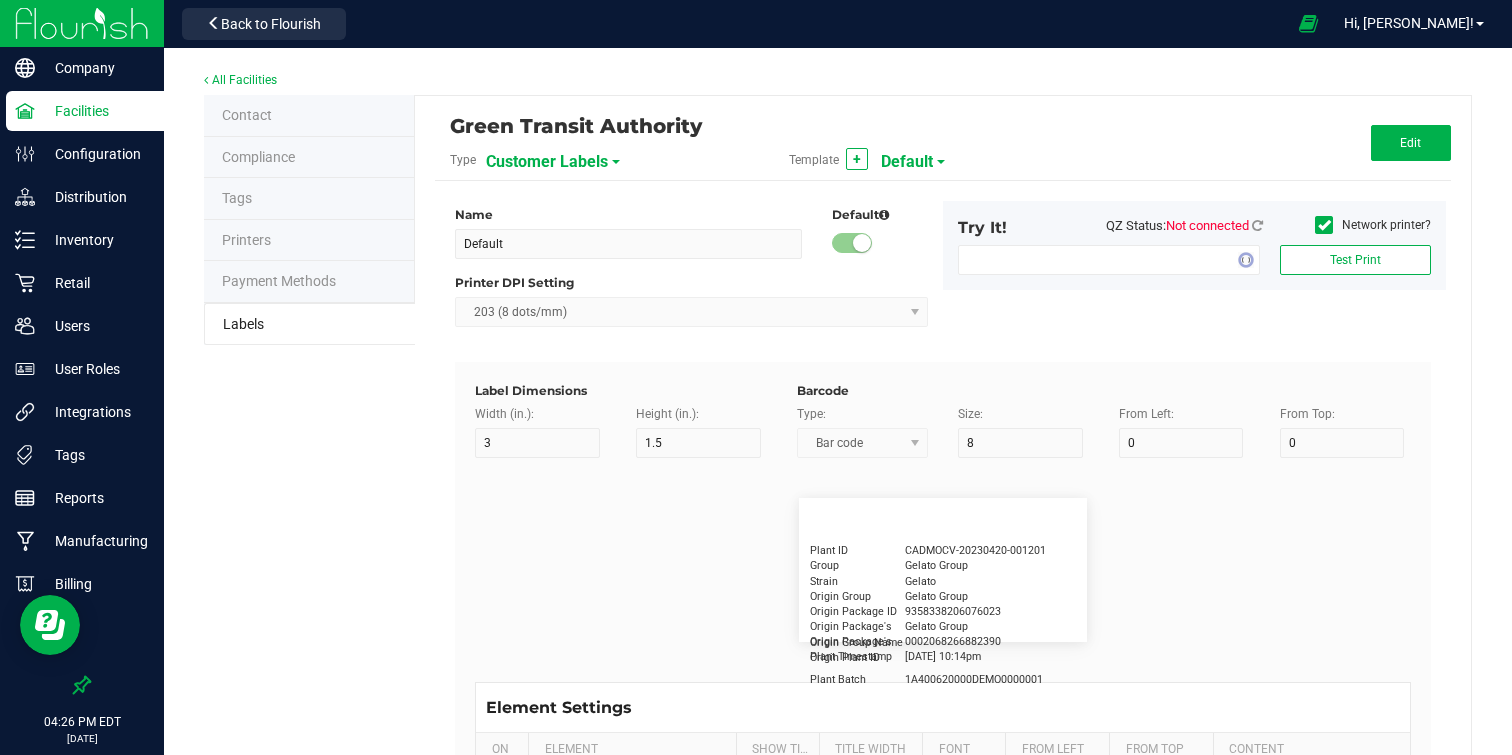 type on "5" 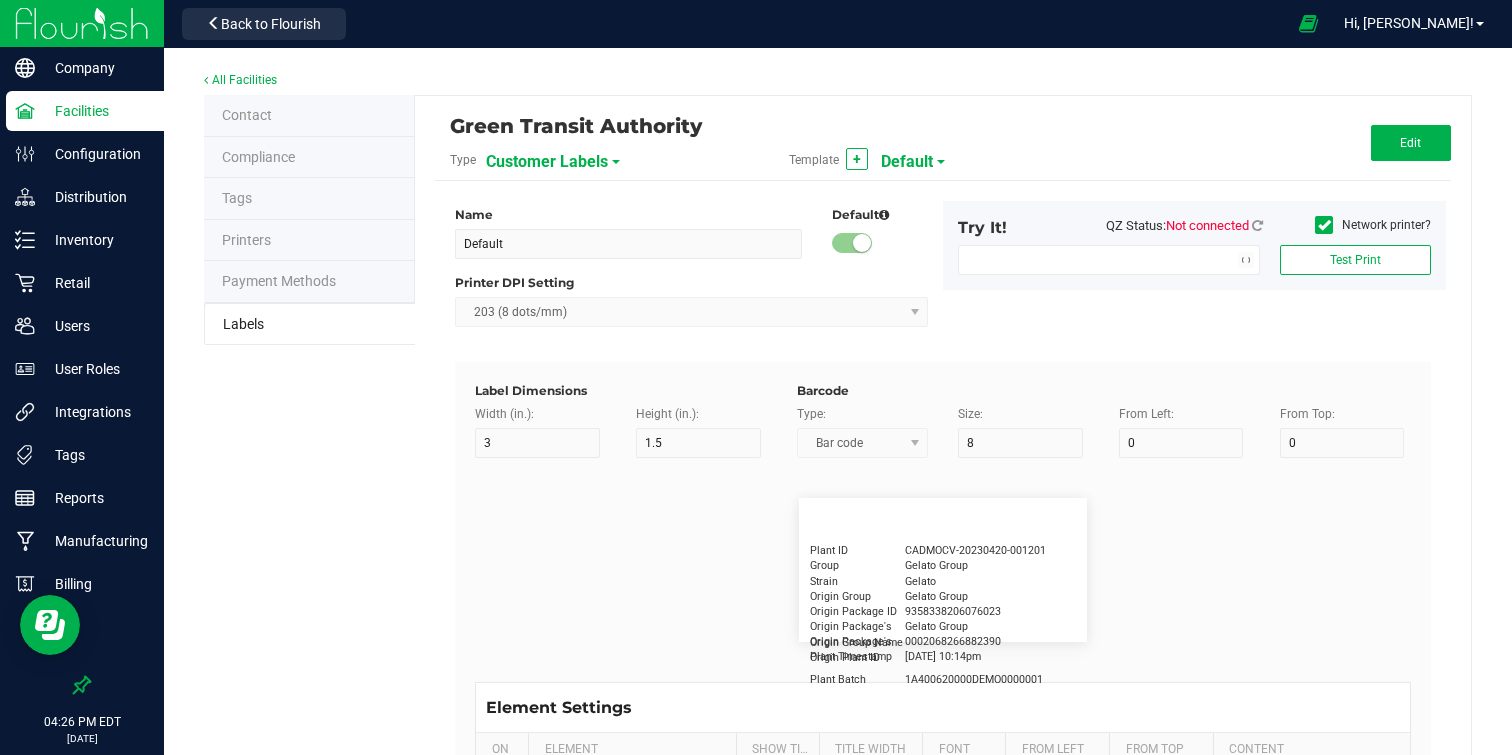 type on "30" 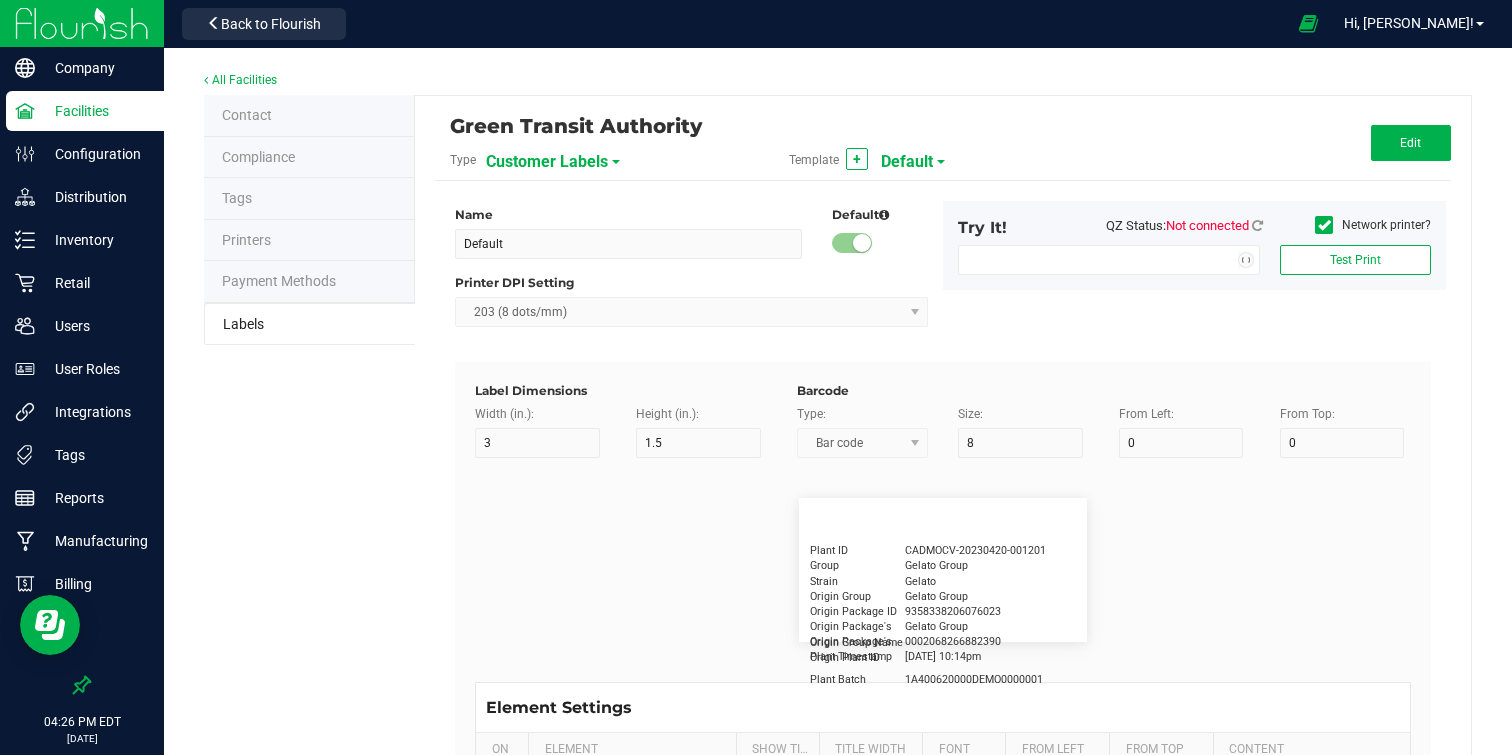type on "NDC Number" 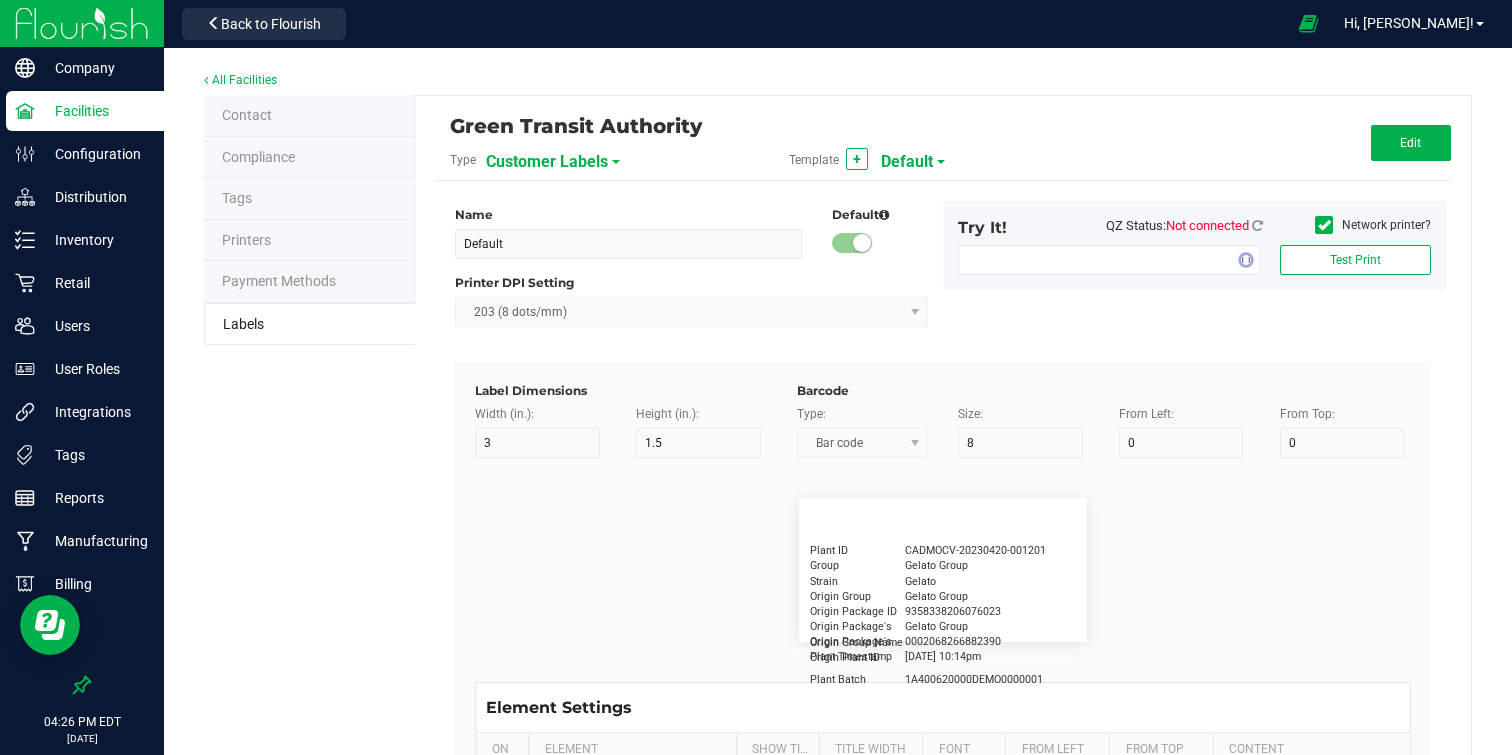 type on "15" 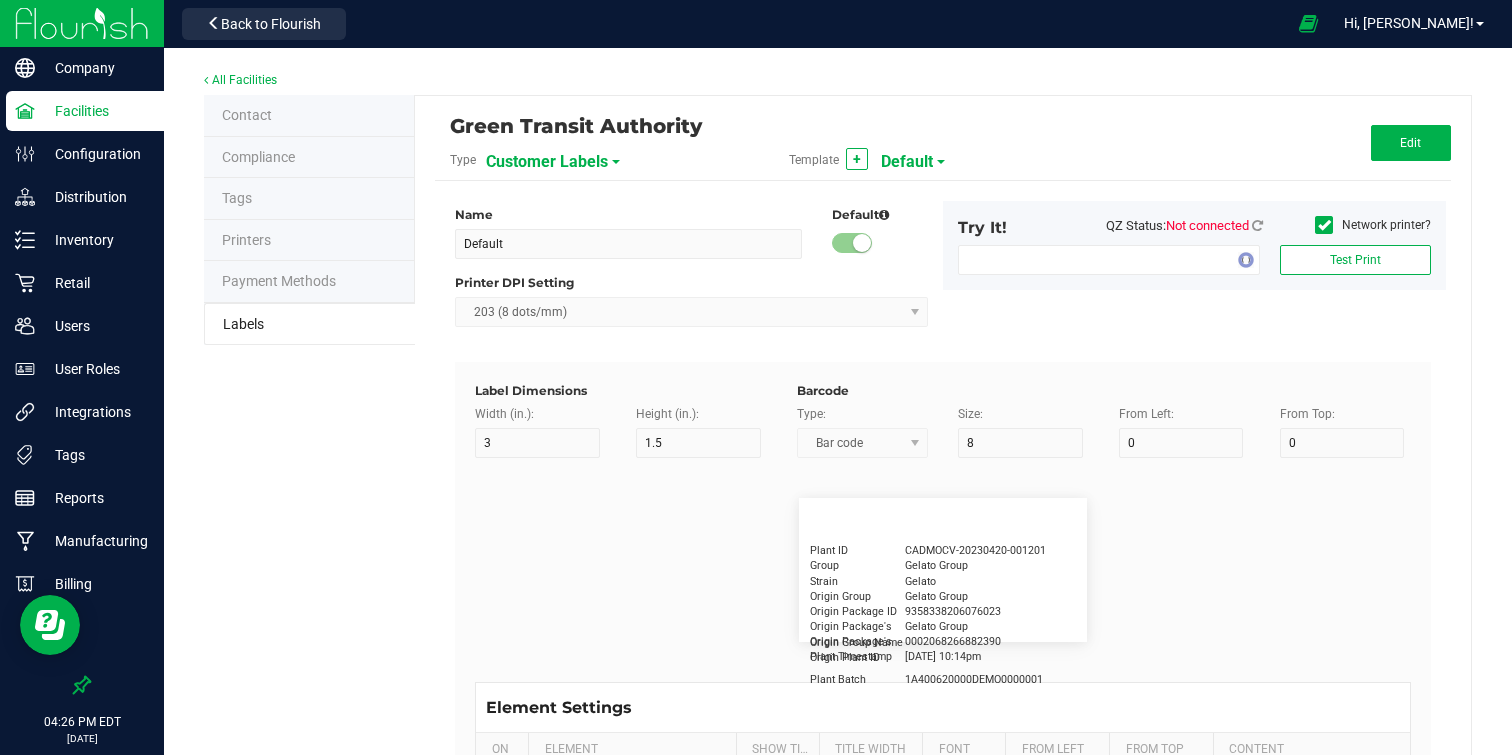 type on "[PHONE_NUMBER]" 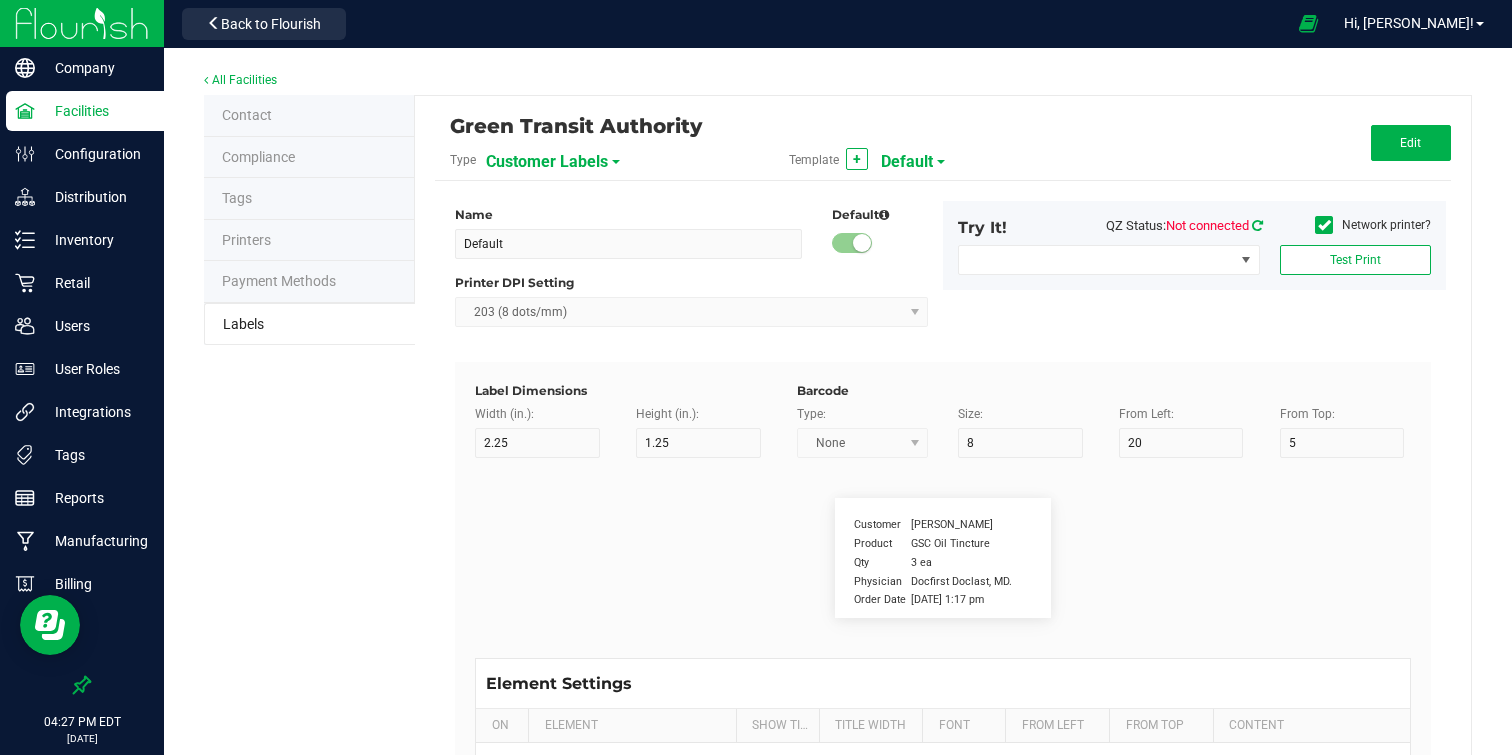 click at bounding box center [1257, 225] 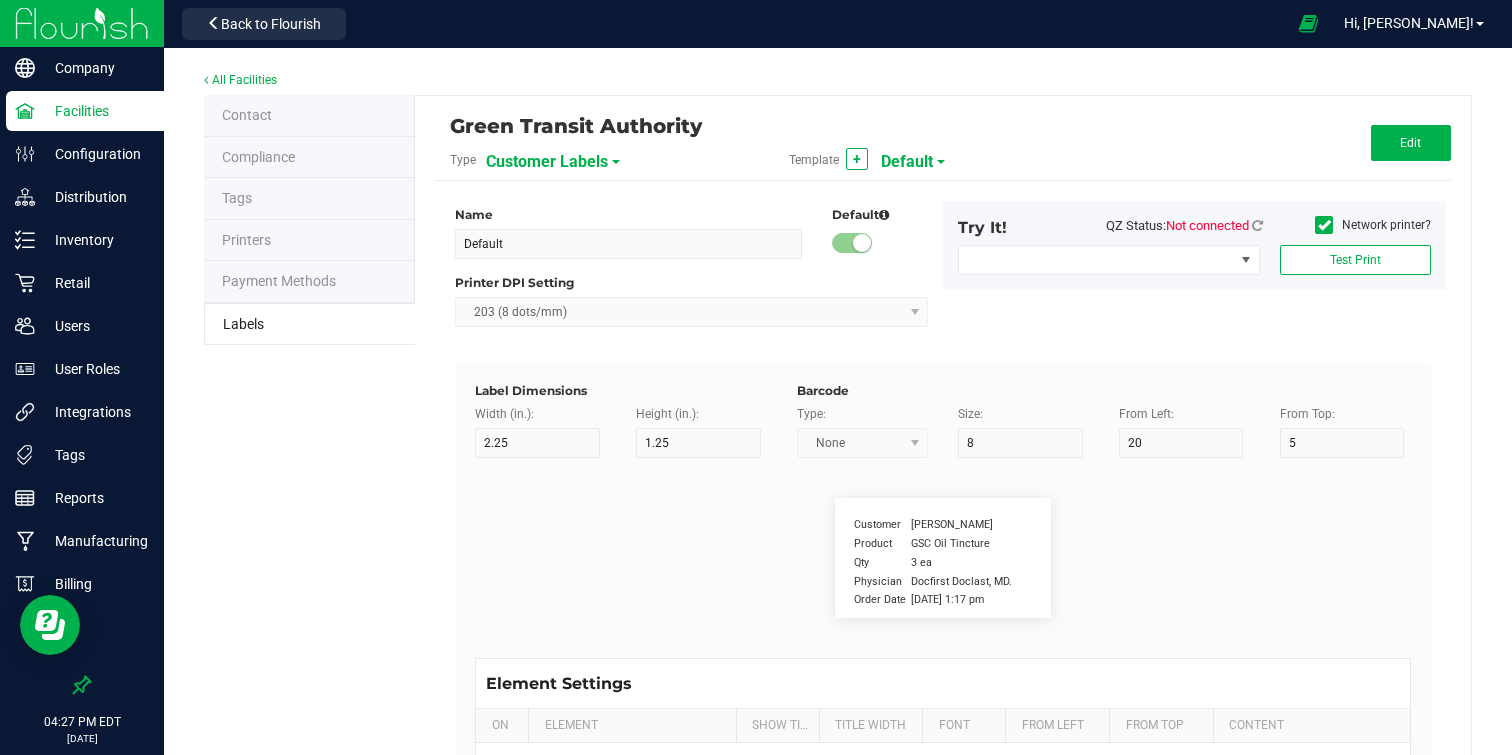 click on "Contact" at bounding box center [309, 116] 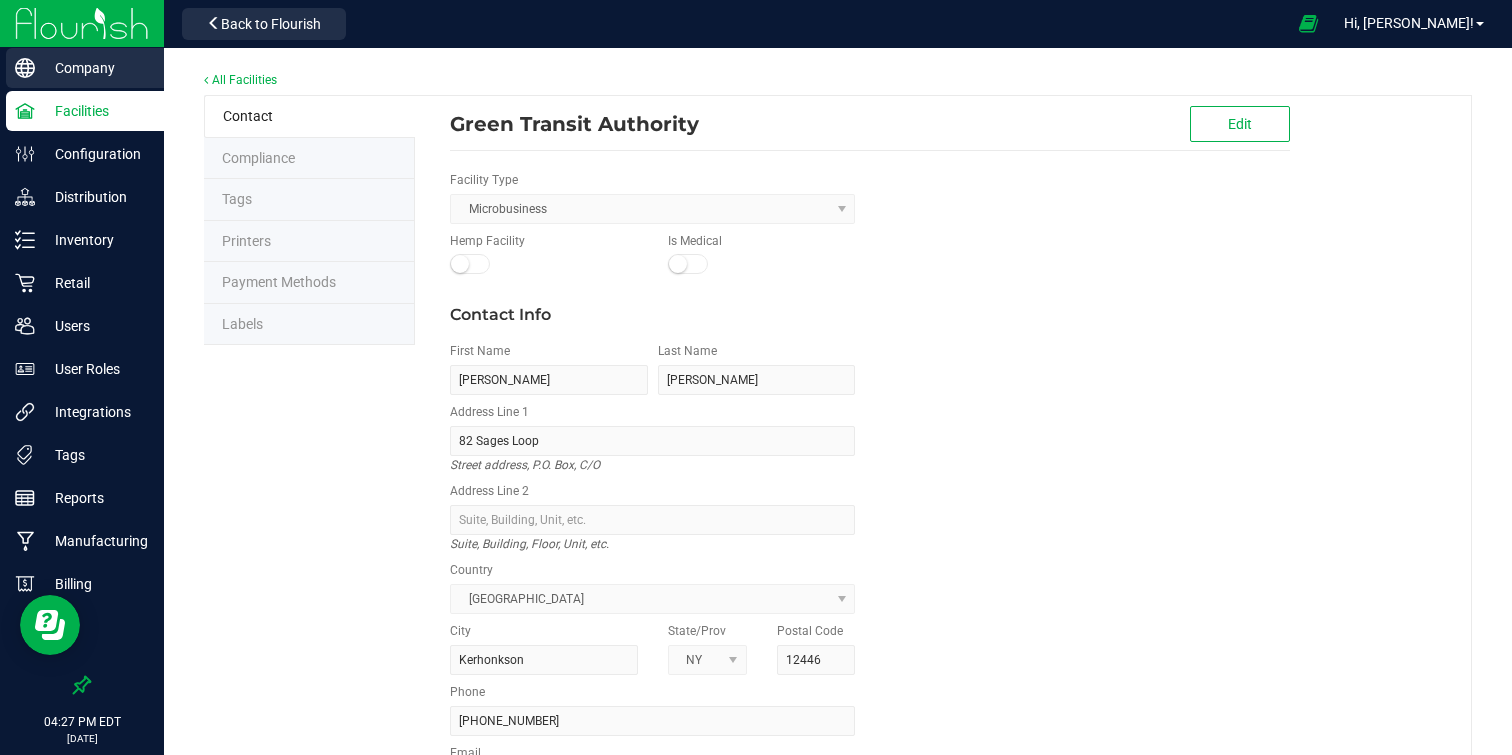 click on "Company" at bounding box center (95, 68) 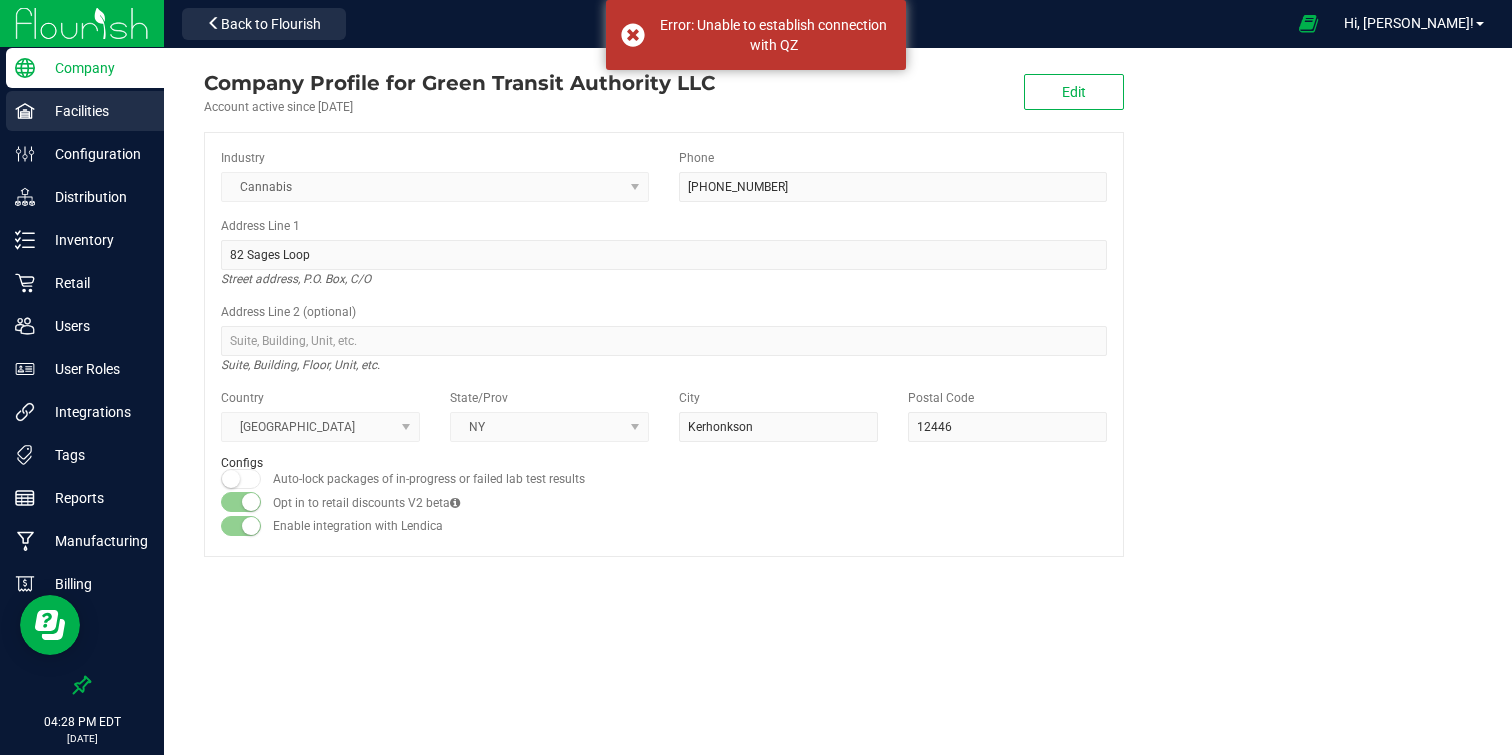 click on "Facilities" at bounding box center (95, 111) 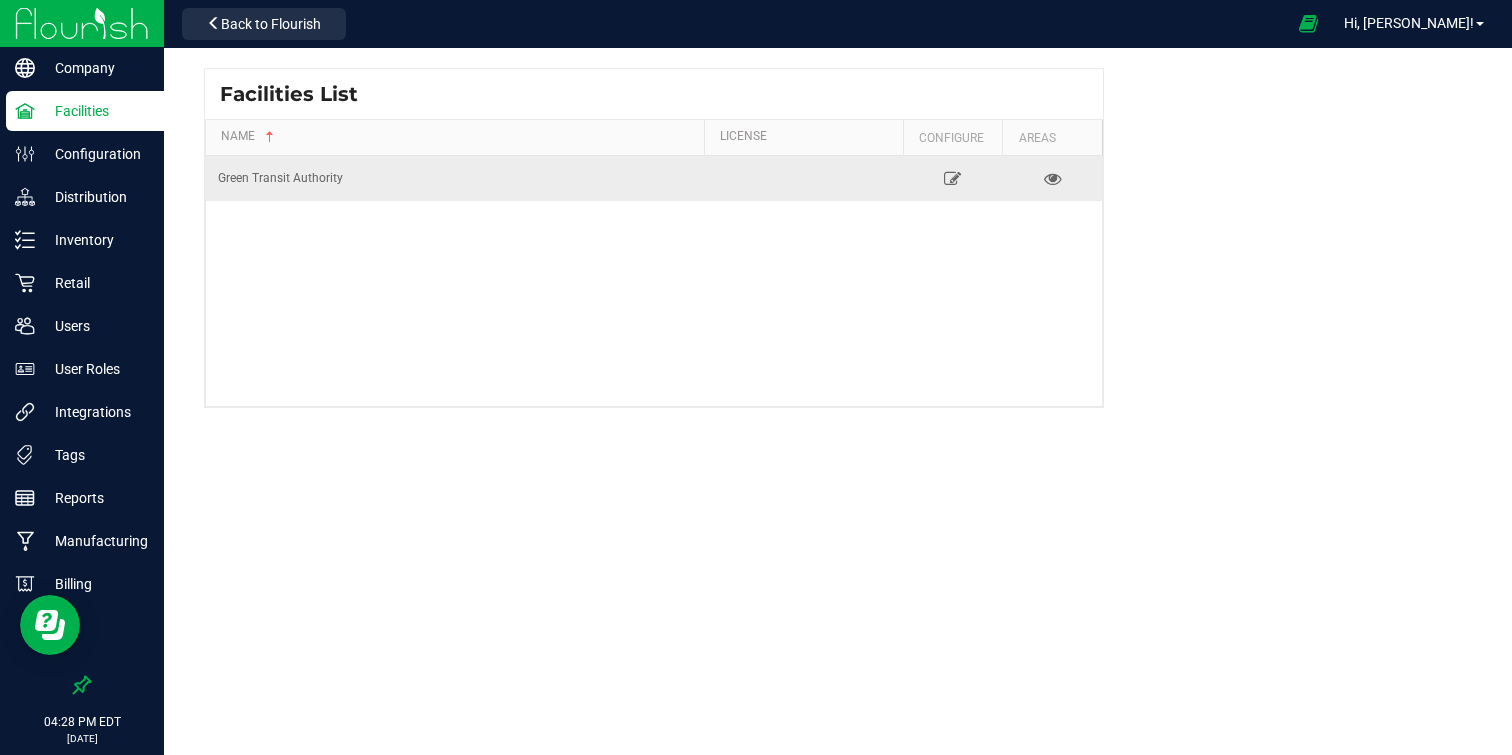 click on "Green Transit Authority" at bounding box center [455, 178] 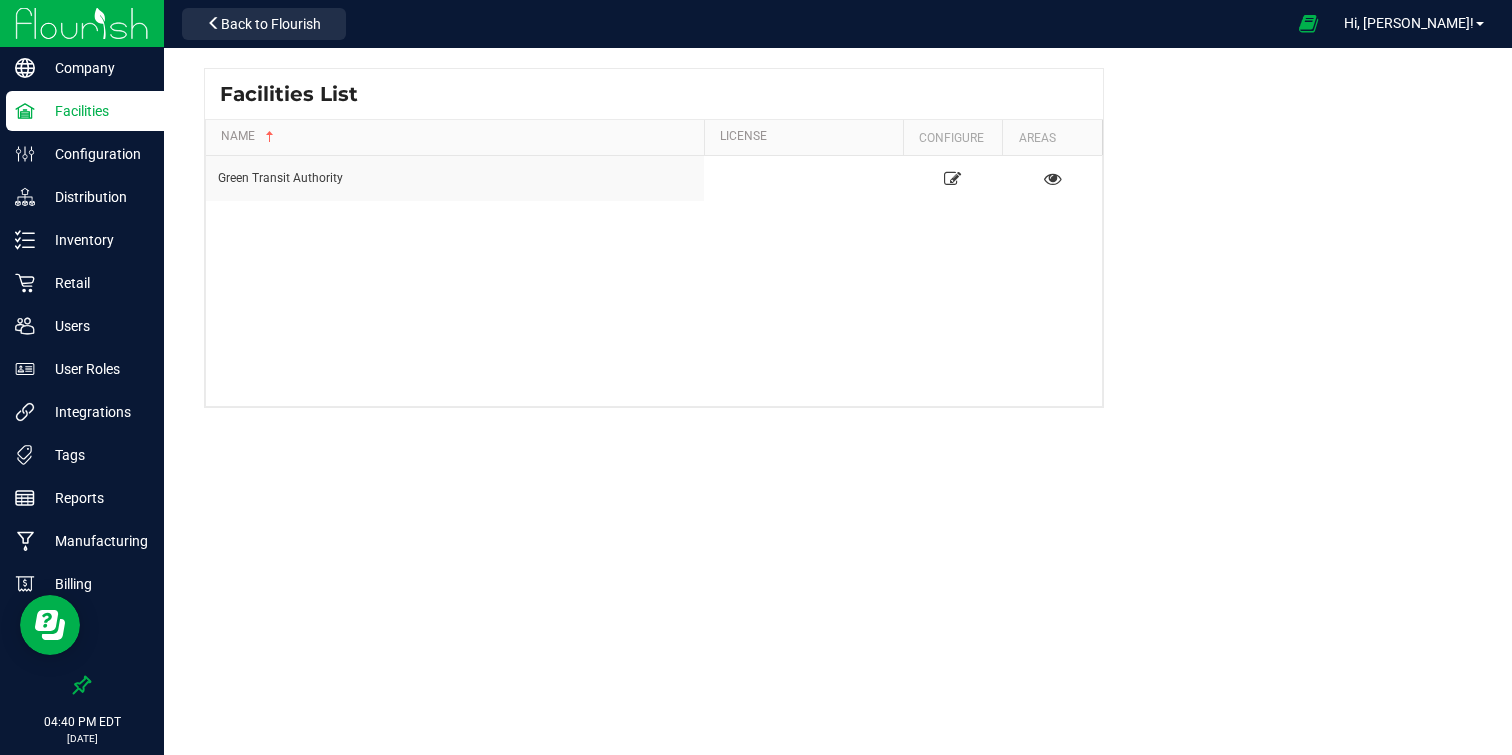 click on "Facilities List
Name License Configure Areas Green Transit Authority" at bounding box center (838, 401) 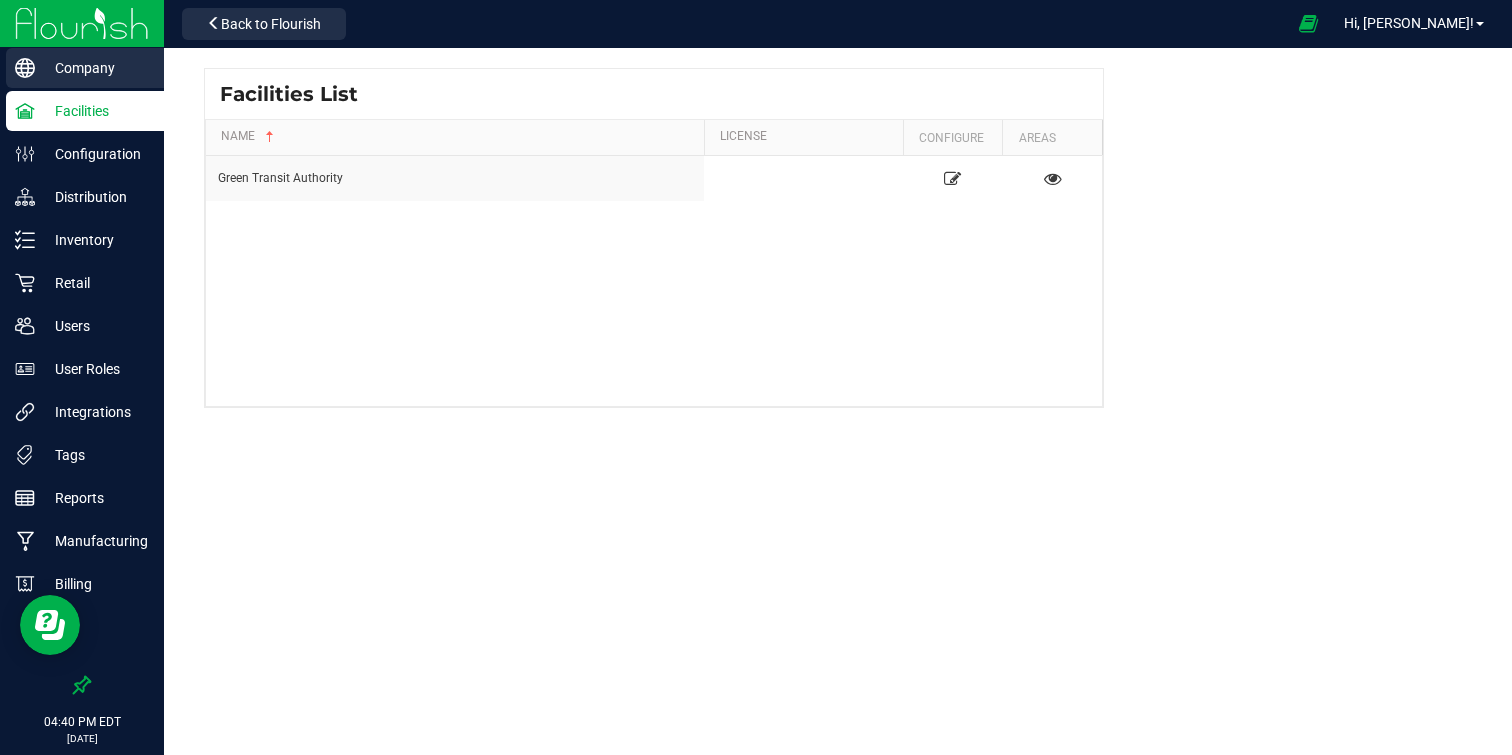click on "Company" at bounding box center [95, 68] 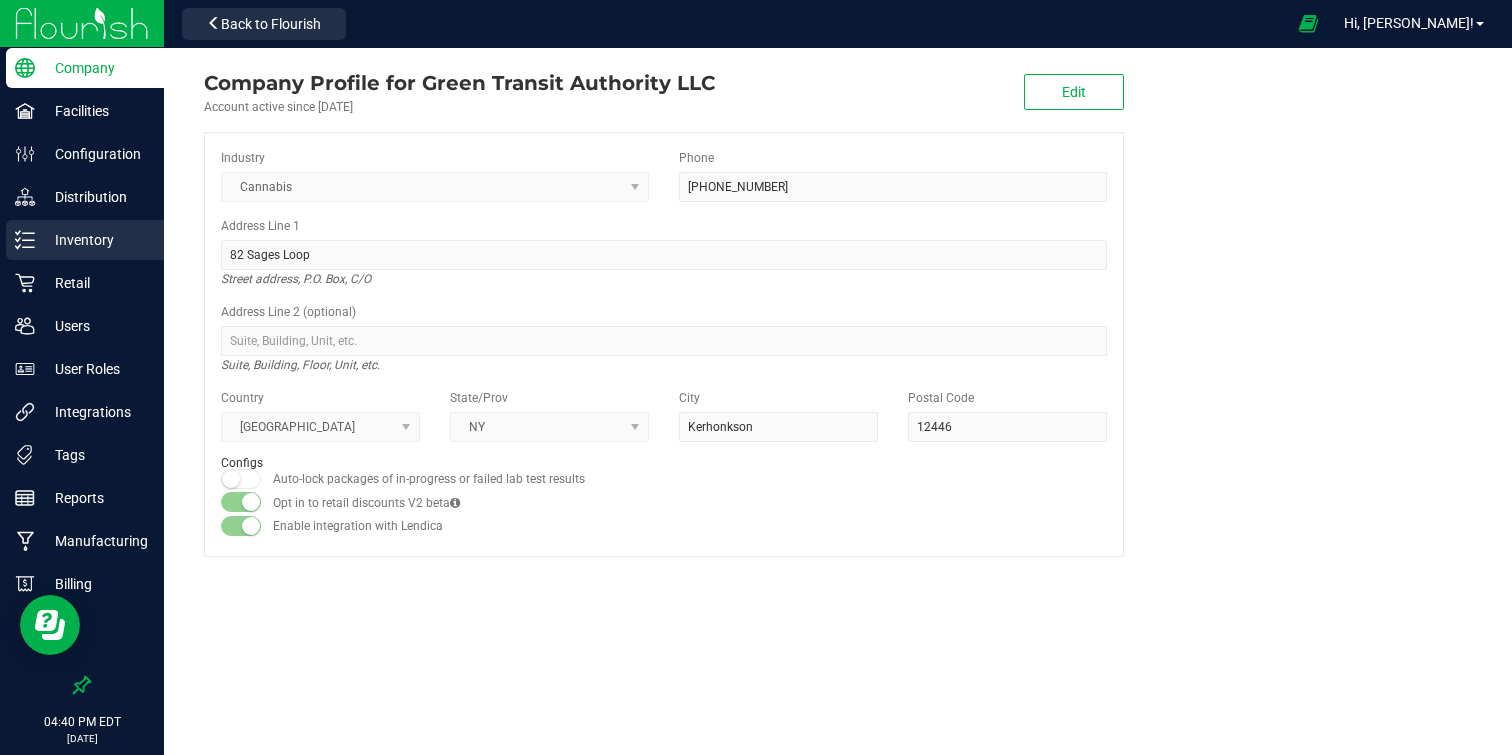 click on "Inventory" at bounding box center [95, 240] 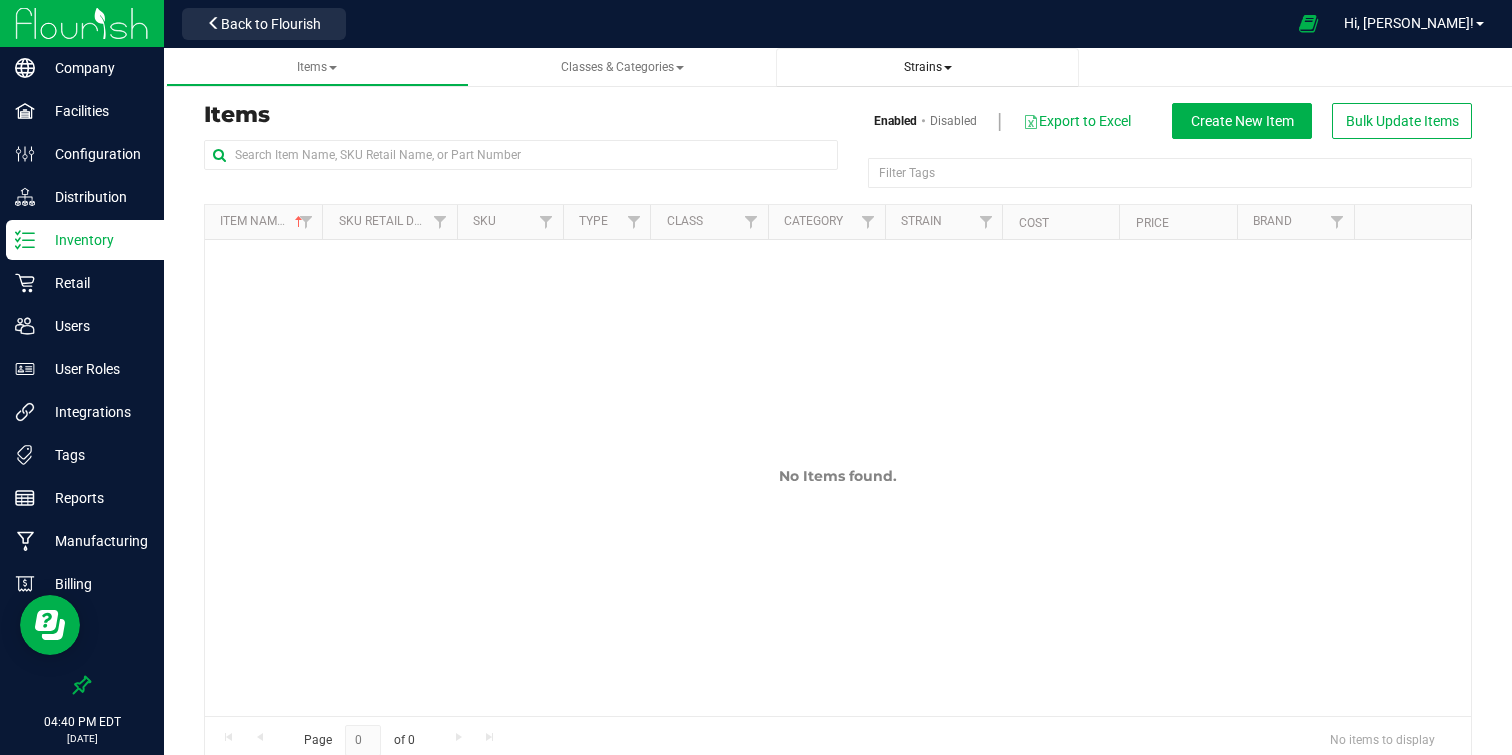 click on "Strains" at bounding box center (927, 67) 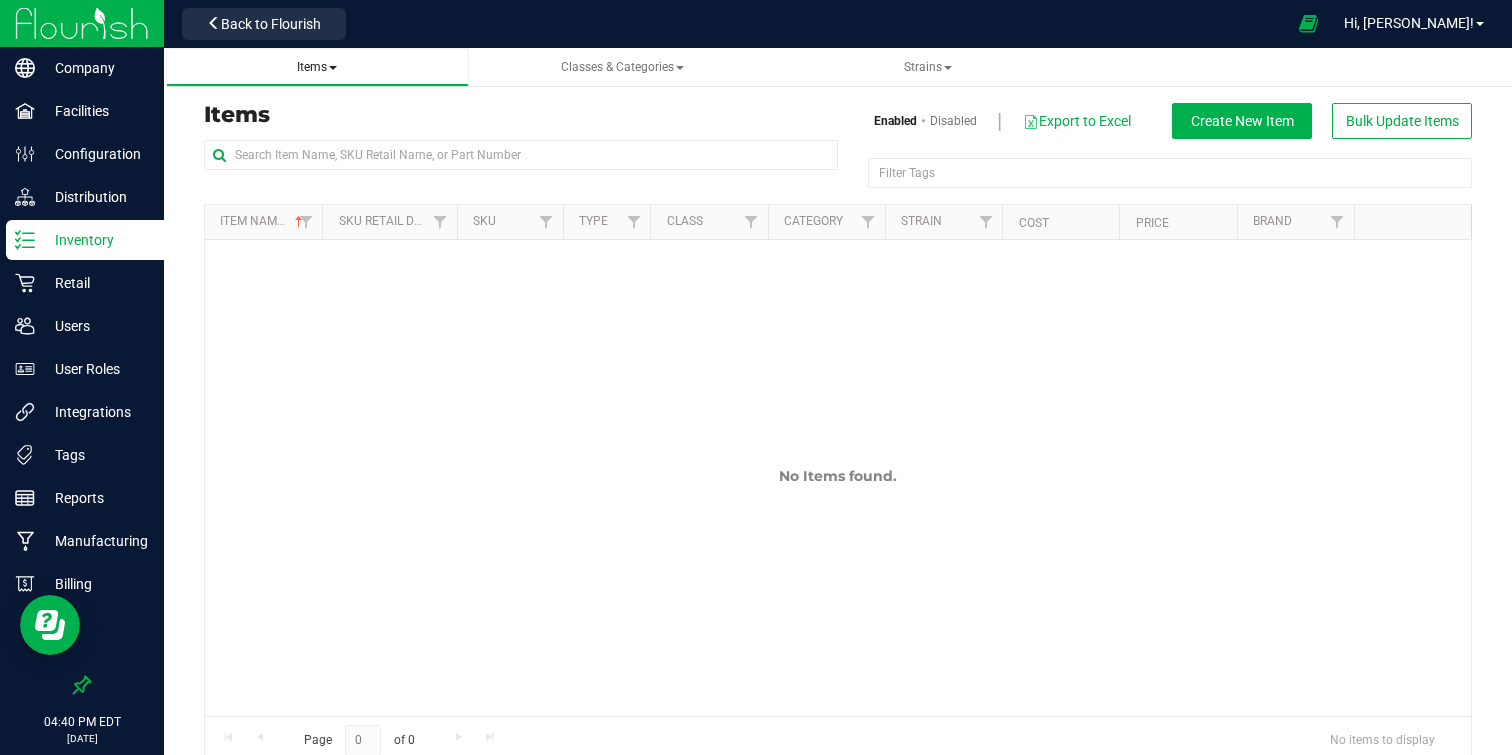 click on "Items" at bounding box center [317, 67] 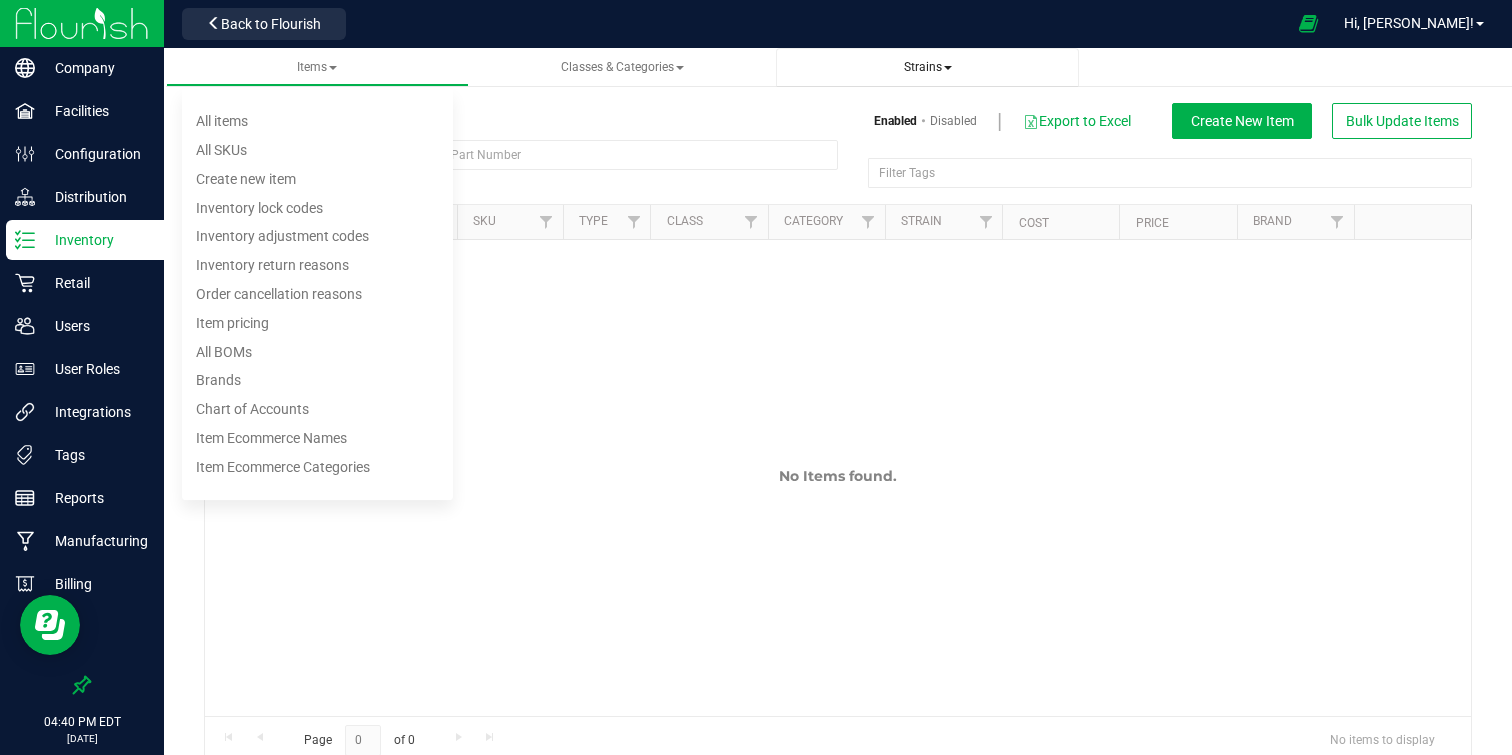 click at bounding box center [948, 68] 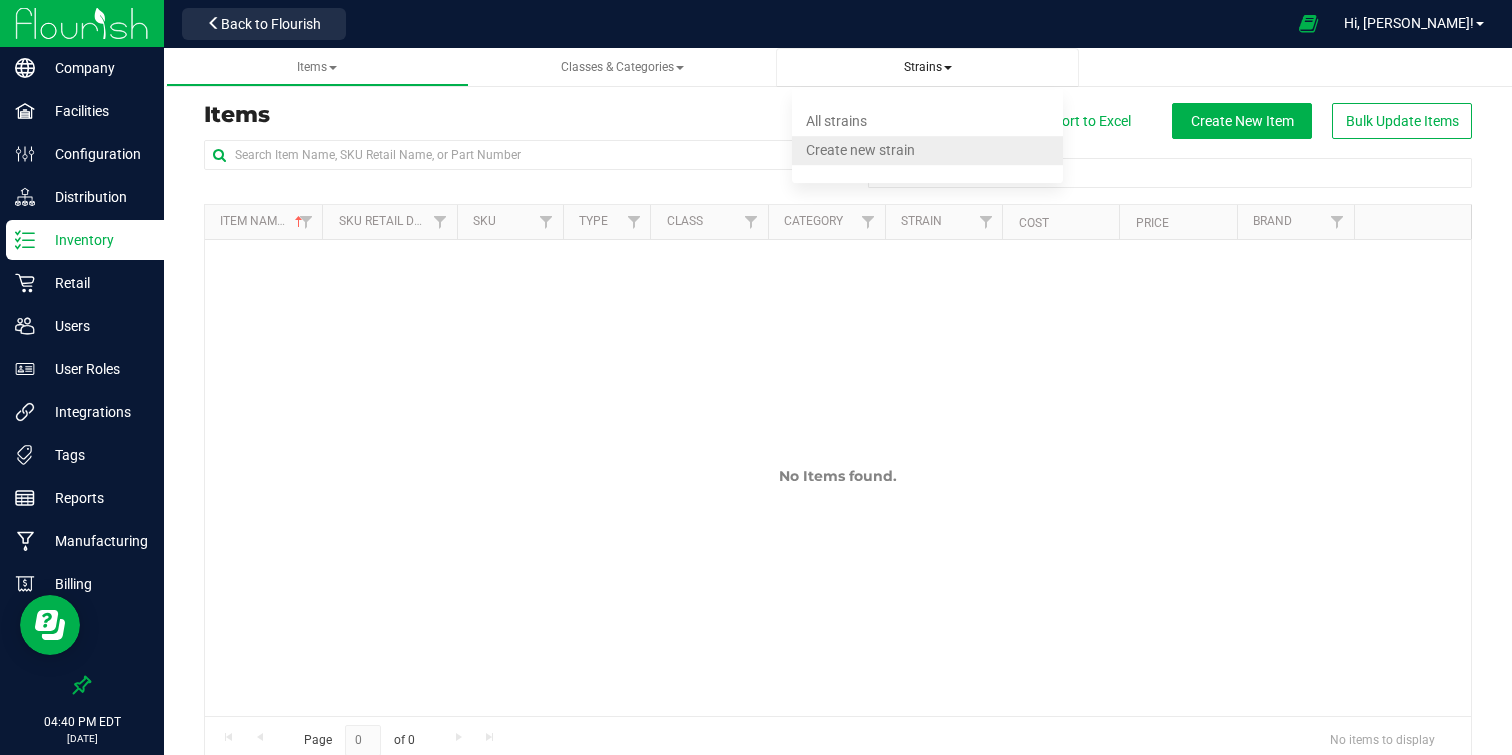 click on "Create new strain" at bounding box center [927, 150] 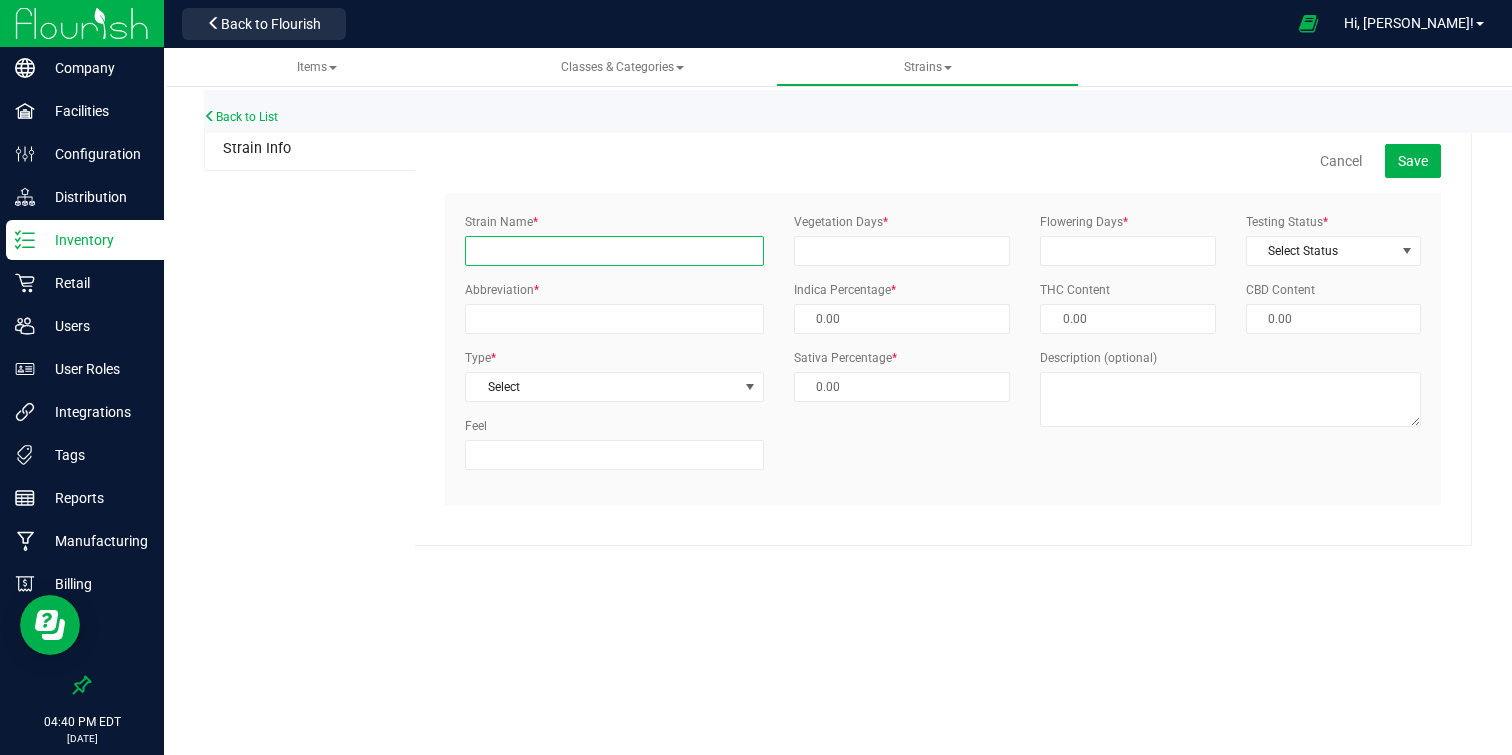 click on "Strain Name
*" at bounding box center [614, 251] 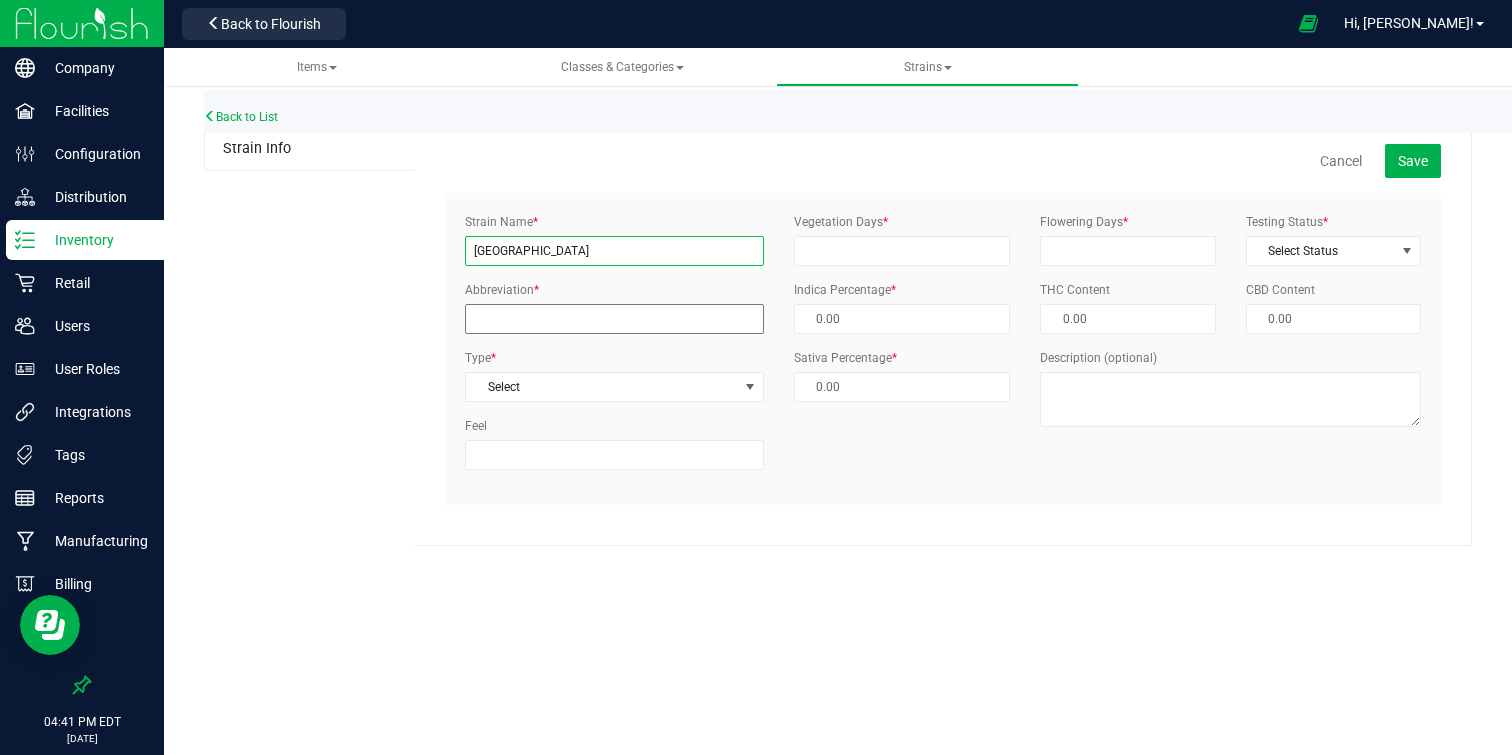 type on "[GEOGRAPHIC_DATA]" 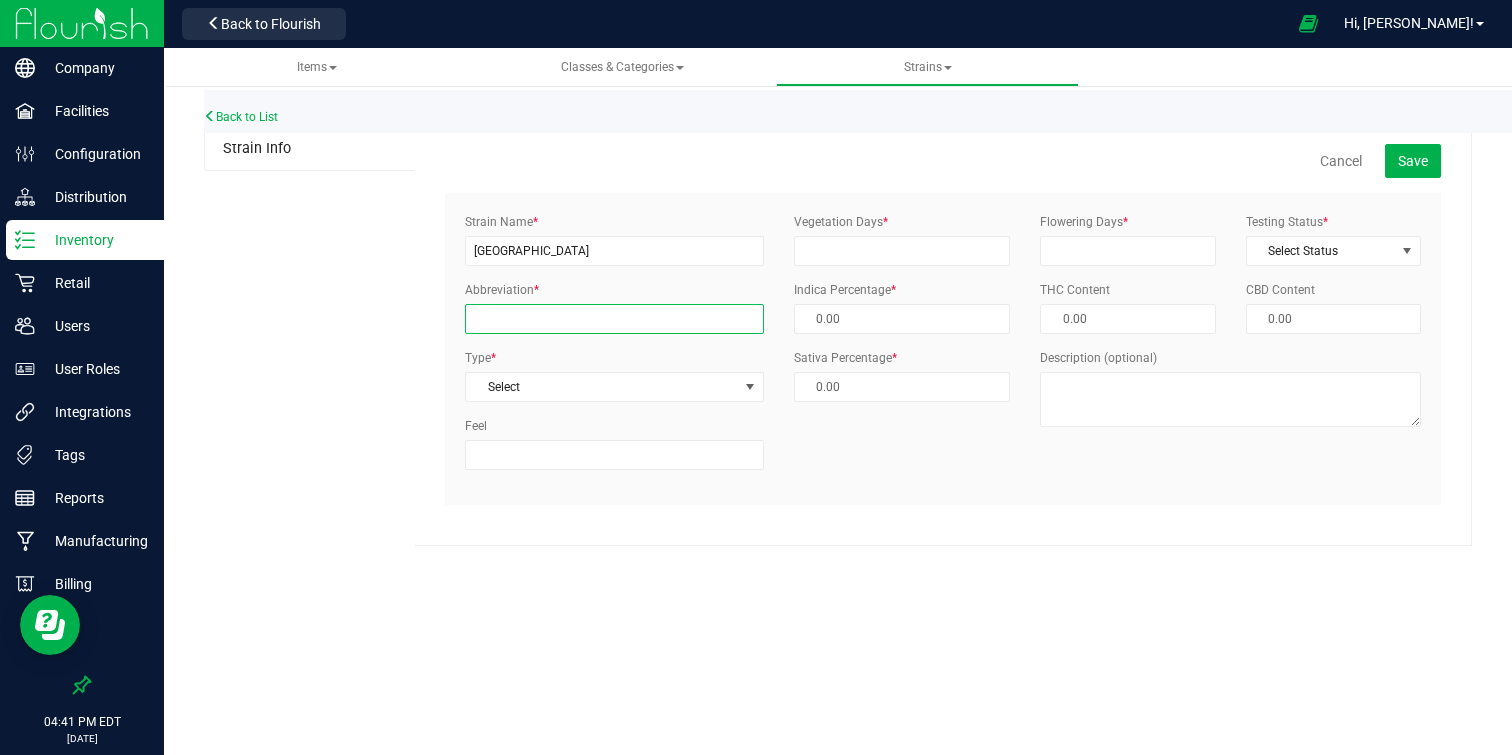 click on "Abbreviation
*" at bounding box center [614, 319] 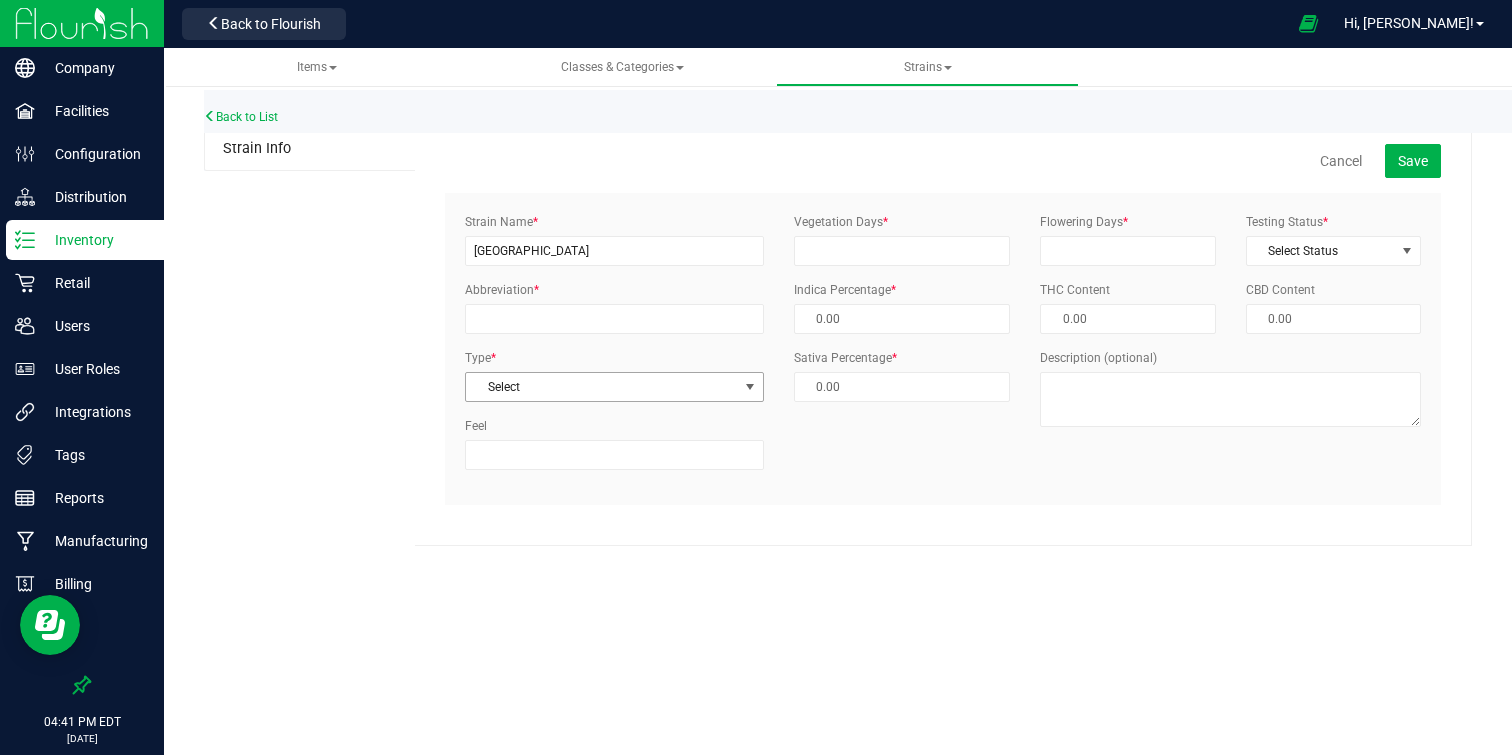click on "Select" at bounding box center [602, 387] 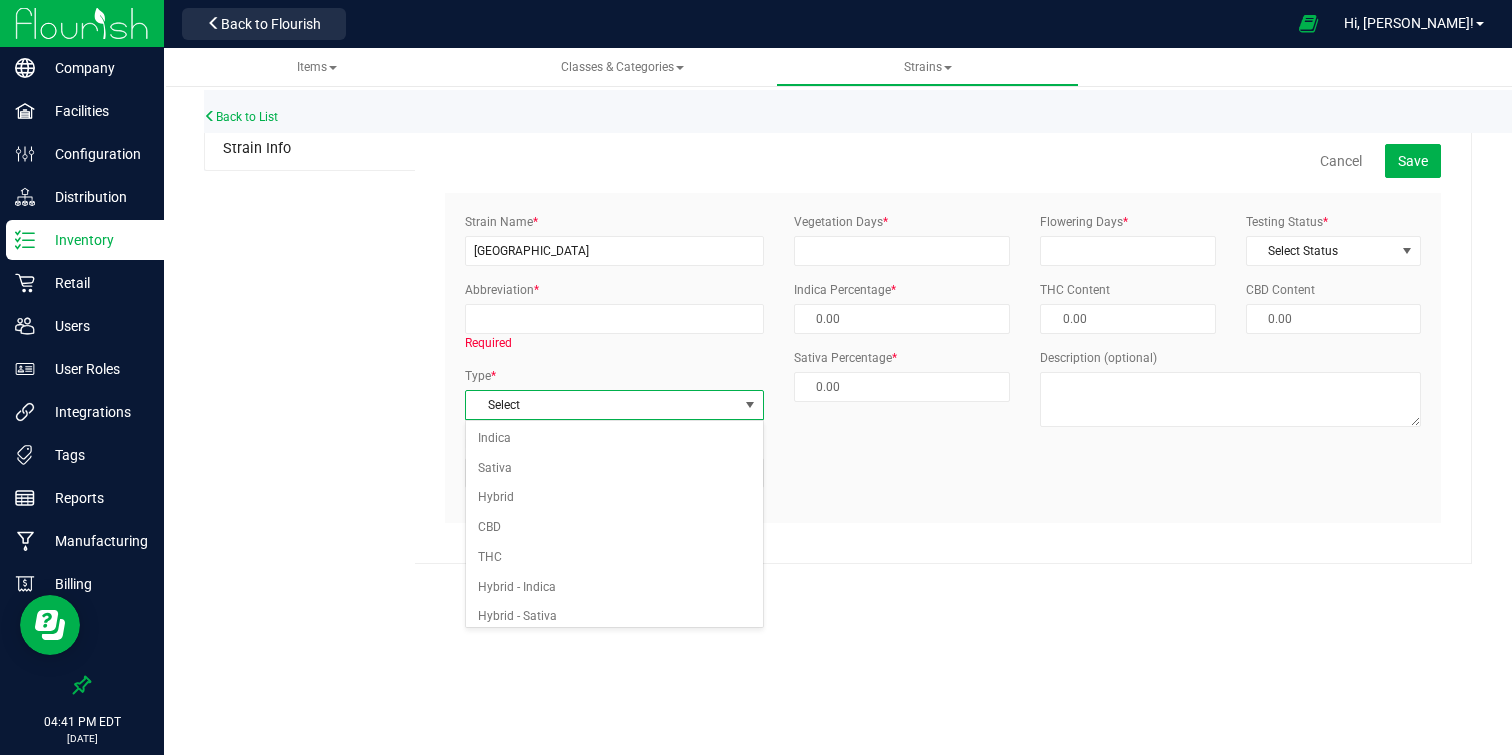 click on "Select" at bounding box center [602, 405] 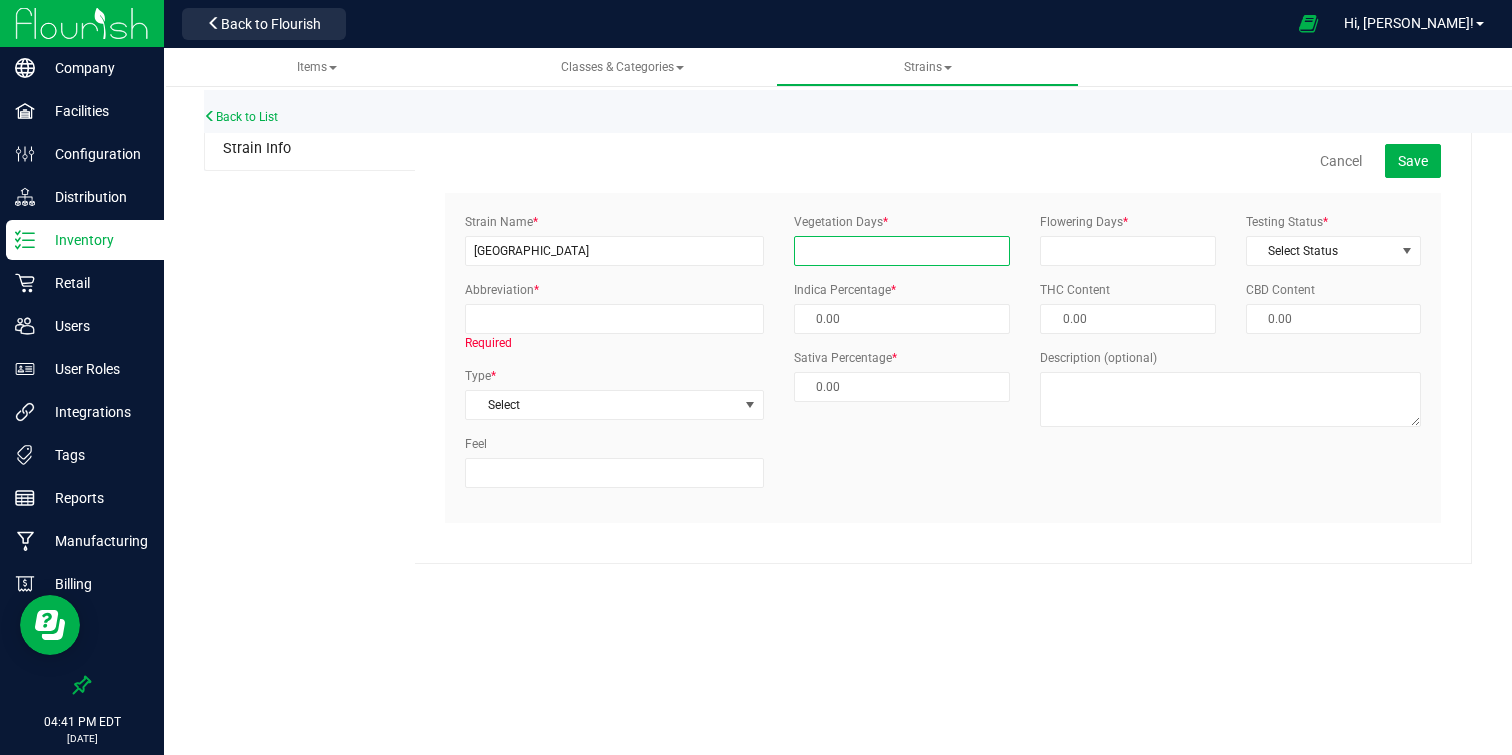 click on "Vegetation Days
*" at bounding box center (902, 251) 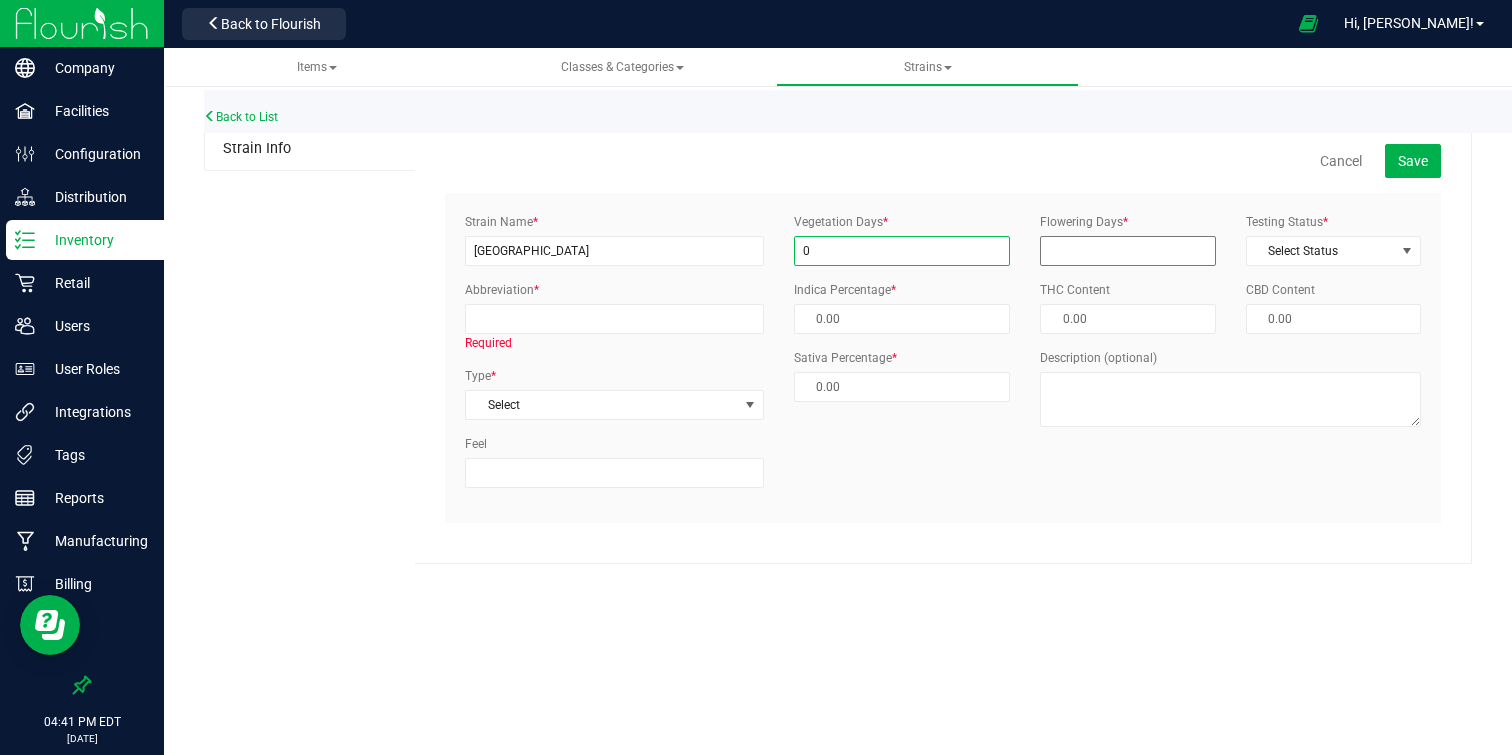 type on "0" 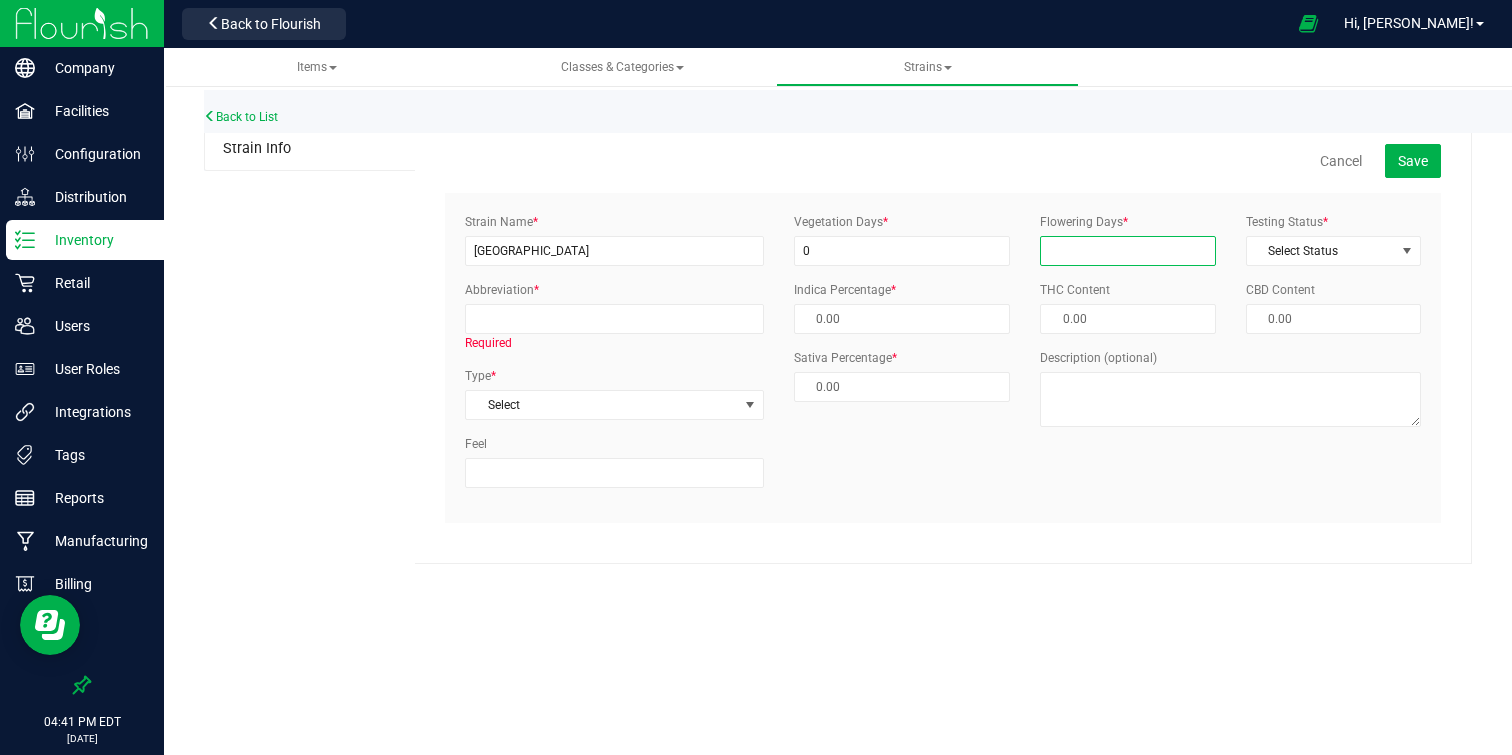 click on "Flowering Days
*" at bounding box center (1127, 251) 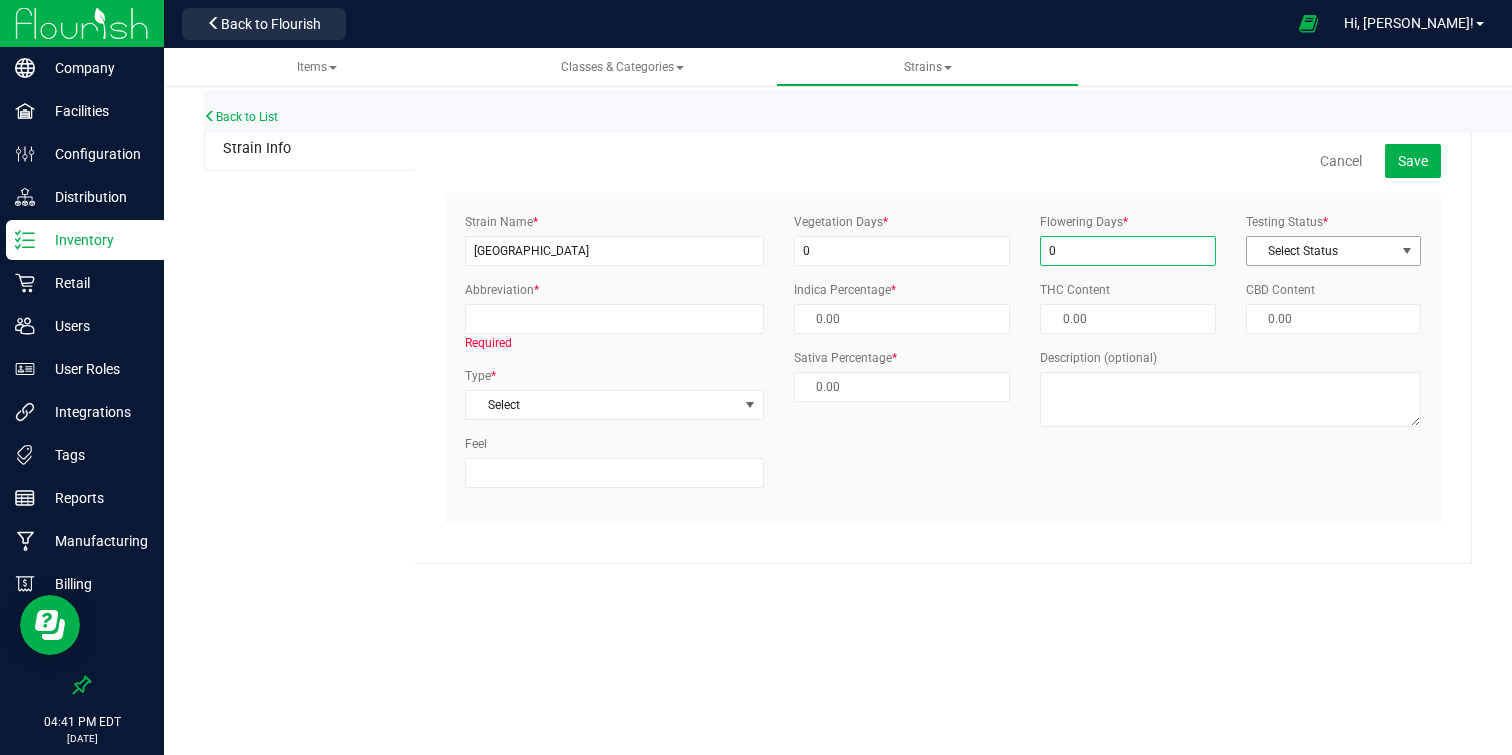 type on "0" 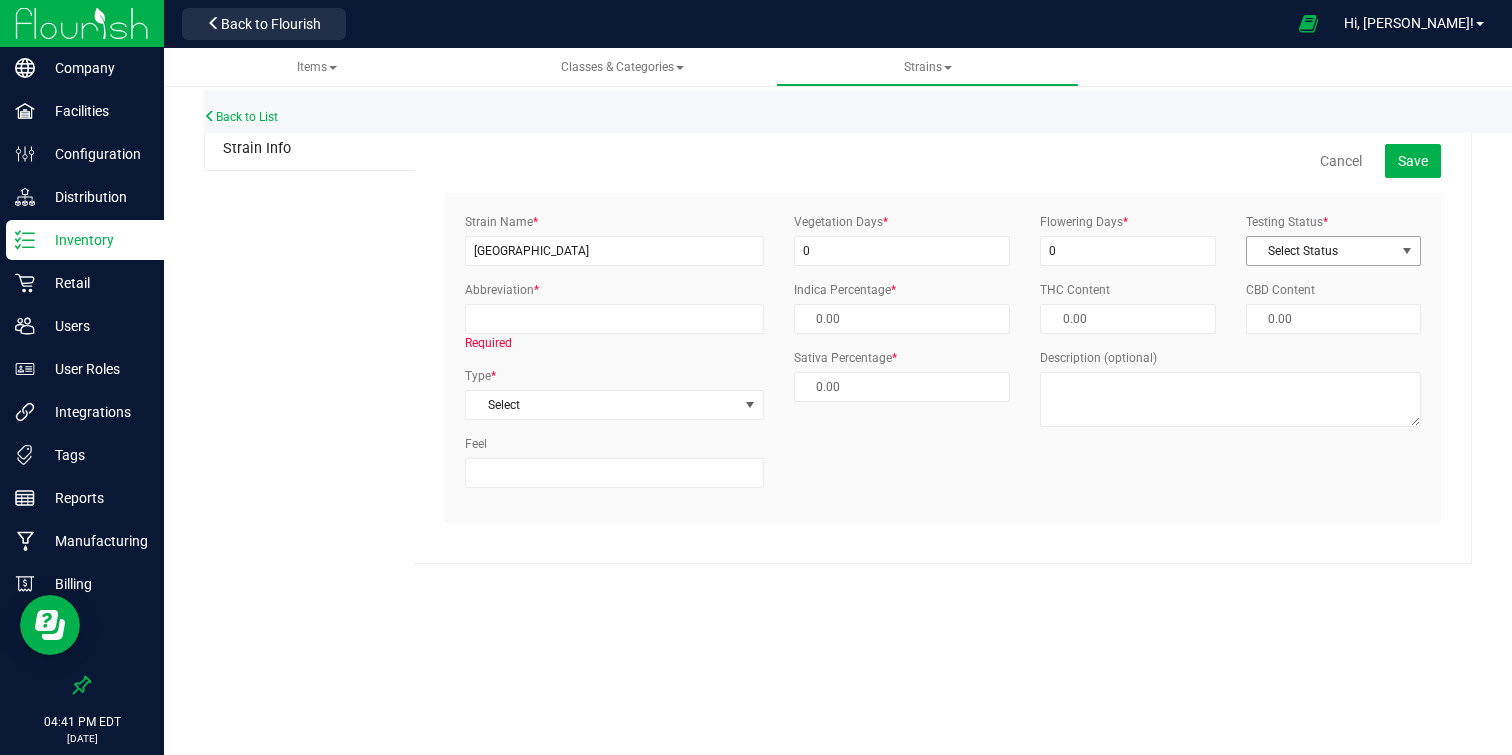 click on "Select Status" at bounding box center [1321, 251] 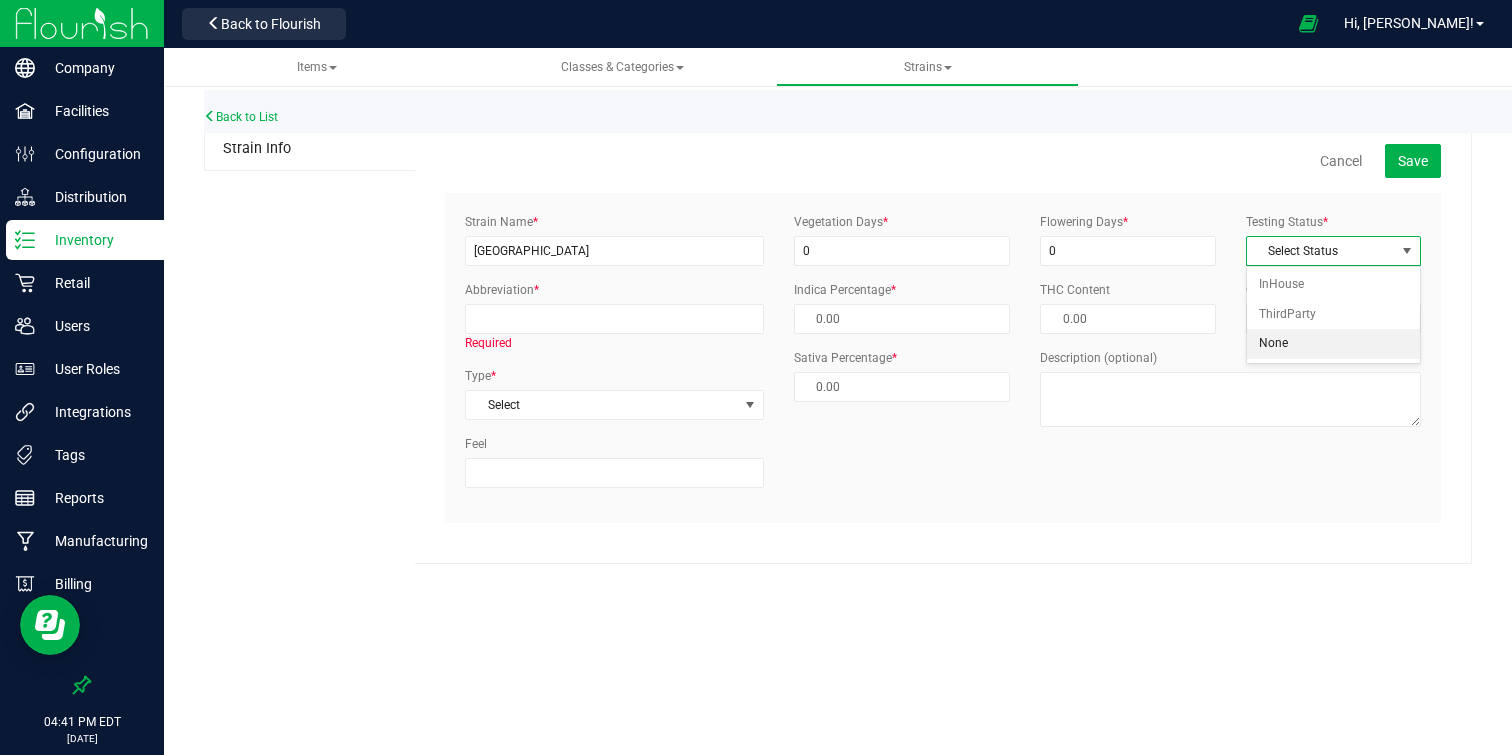 click on "None" at bounding box center (1333, 344) 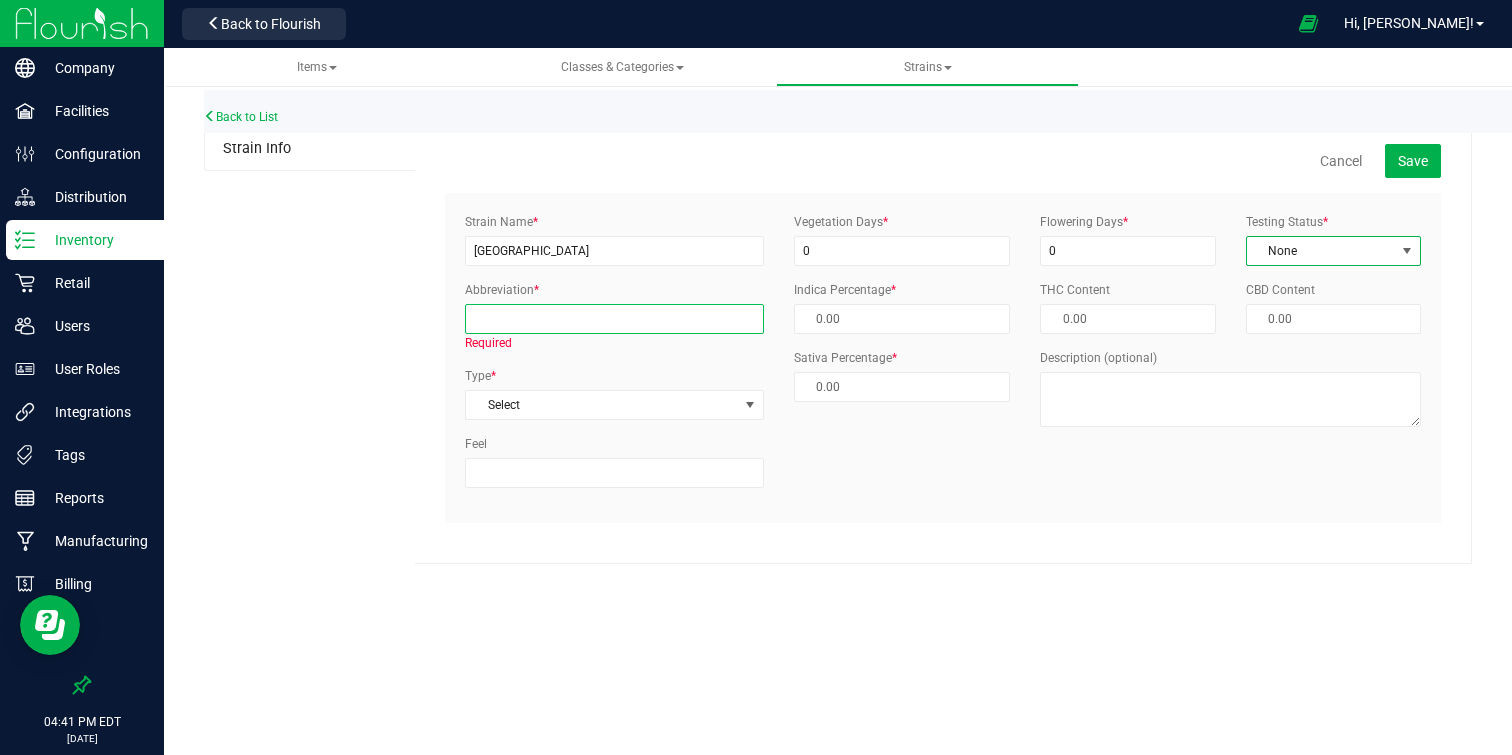 click on "Abbreviation
*" at bounding box center [614, 319] 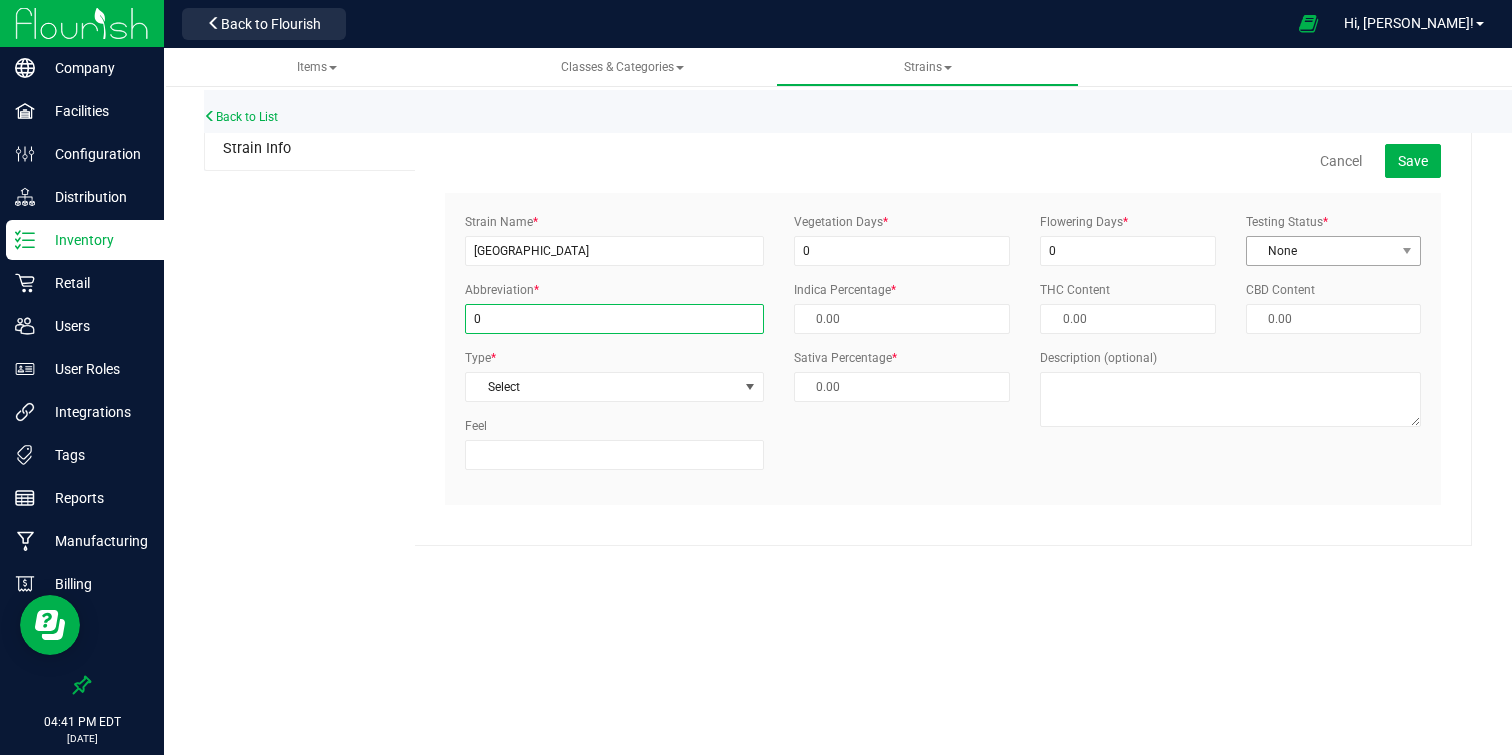 type on "0" 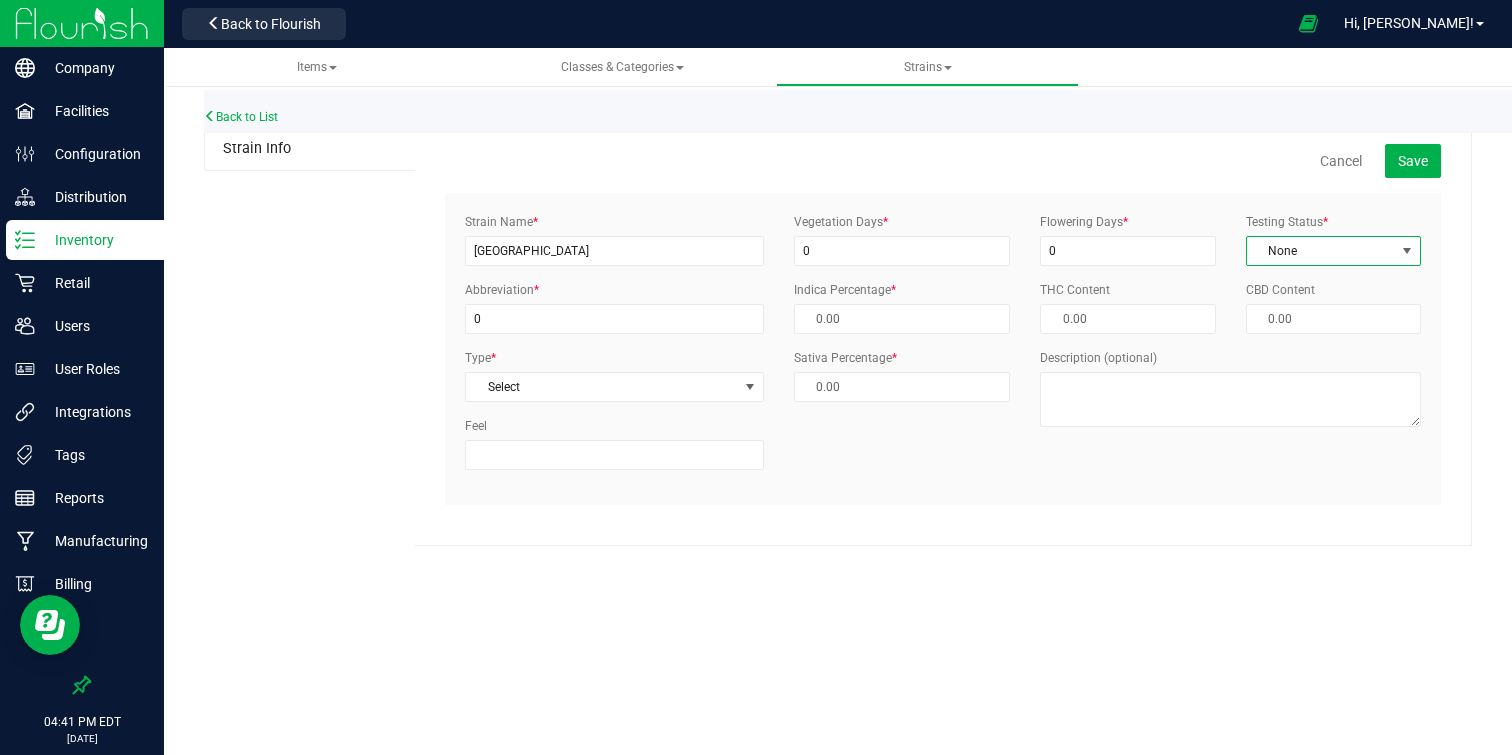 click on "None" at bounding box center (1321, 251) 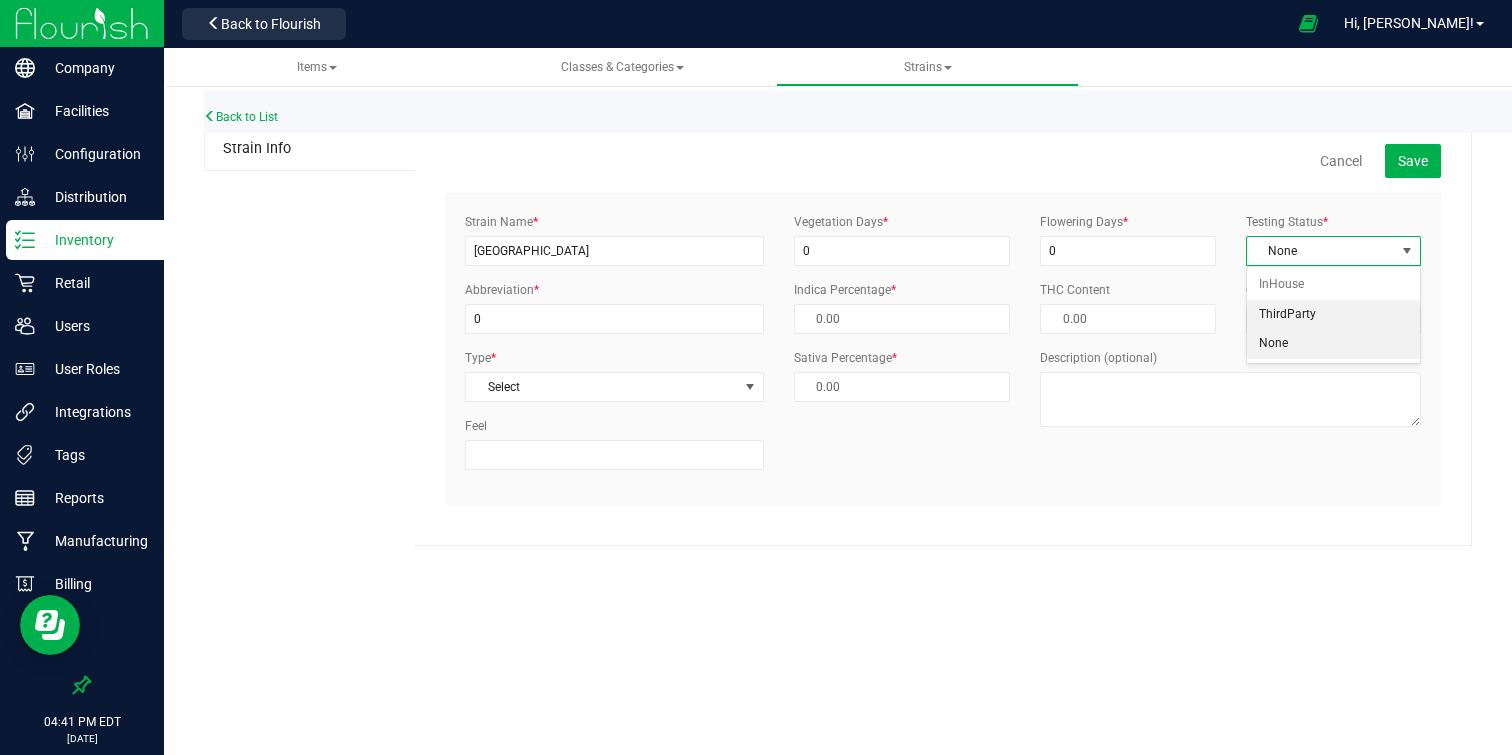 click on "ThirdParty" at bounding box center [1333, 315] 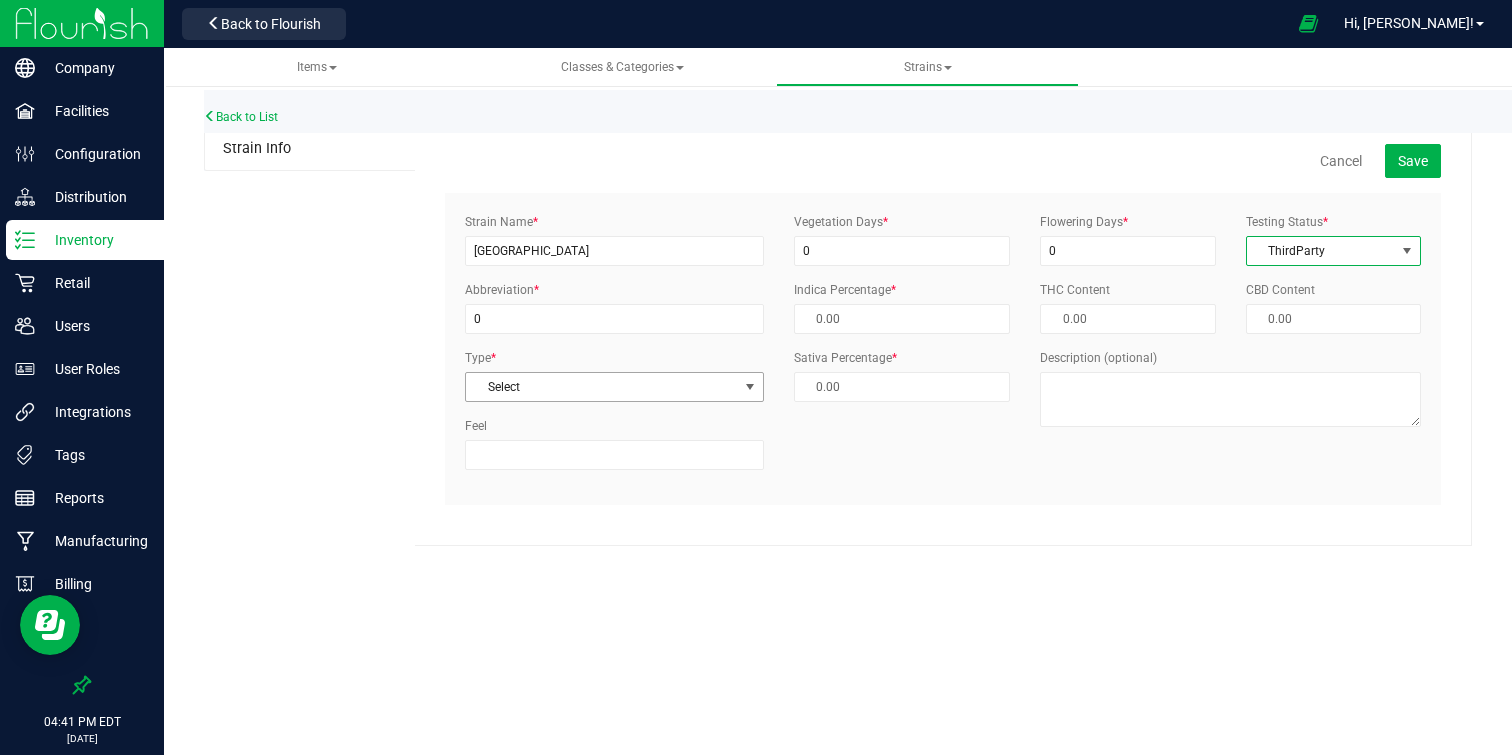click on "Select" at bounding box center (602, 387) 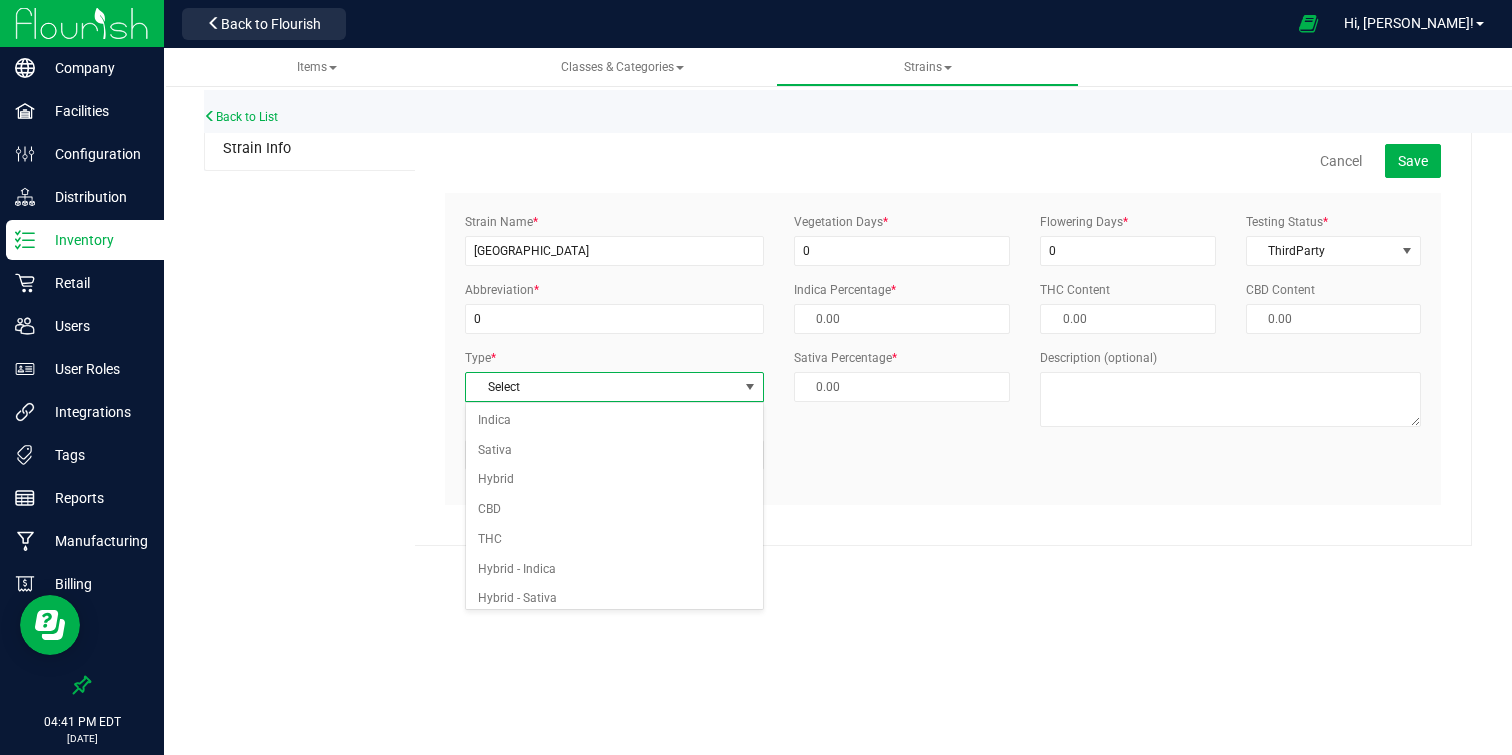 click on "Select" at bounding box center (602, 387) 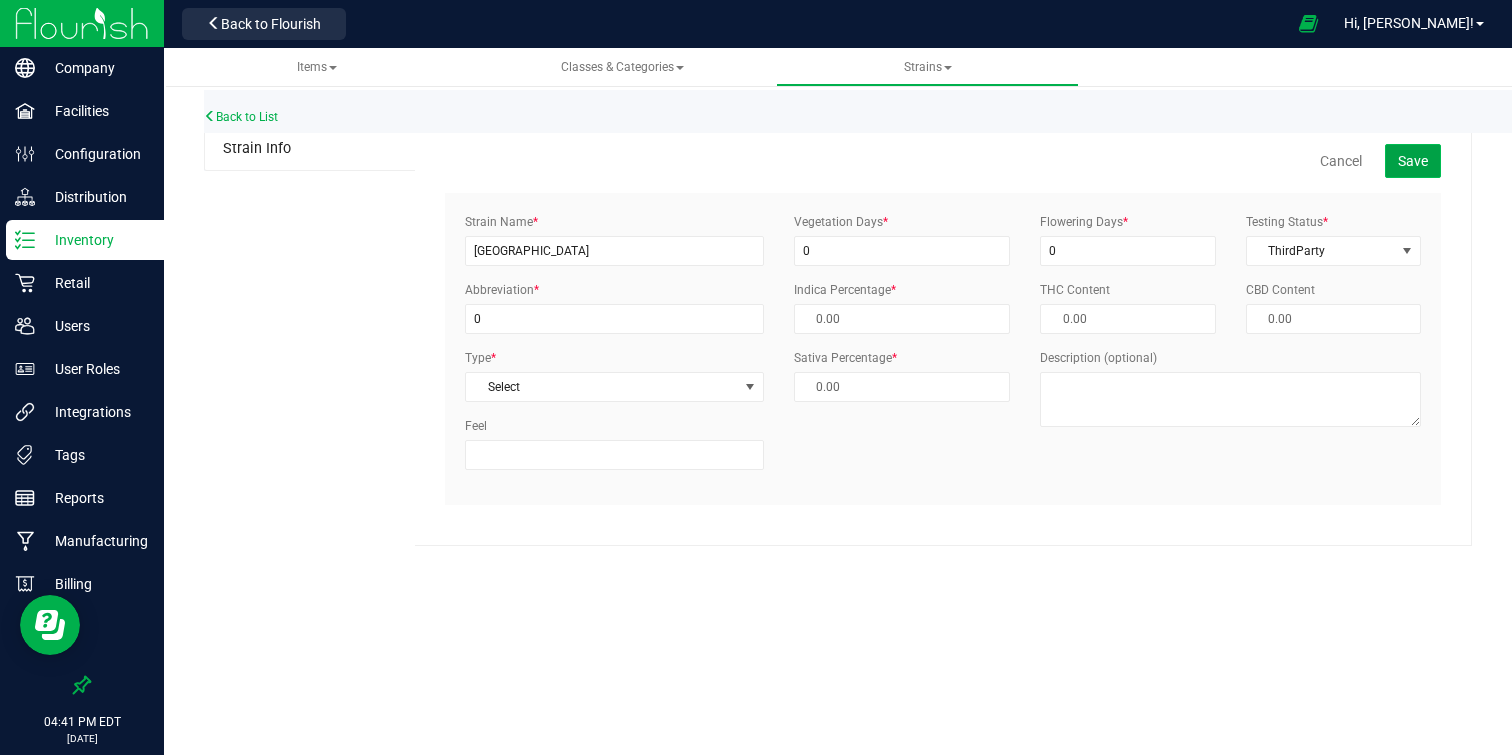 click on "Save" at bounding box center (1413, 161) 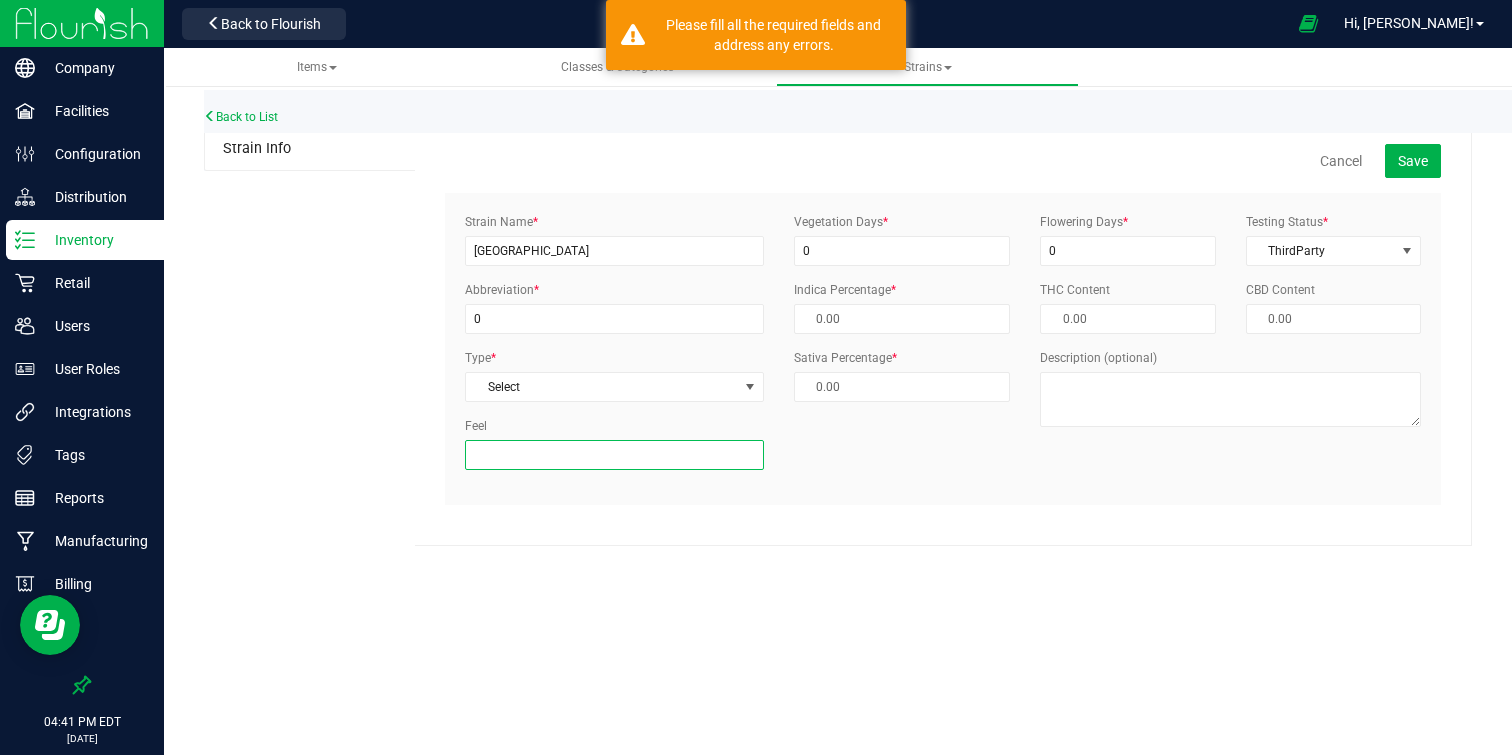 click on "Feel" at bounding box center (614, 455) 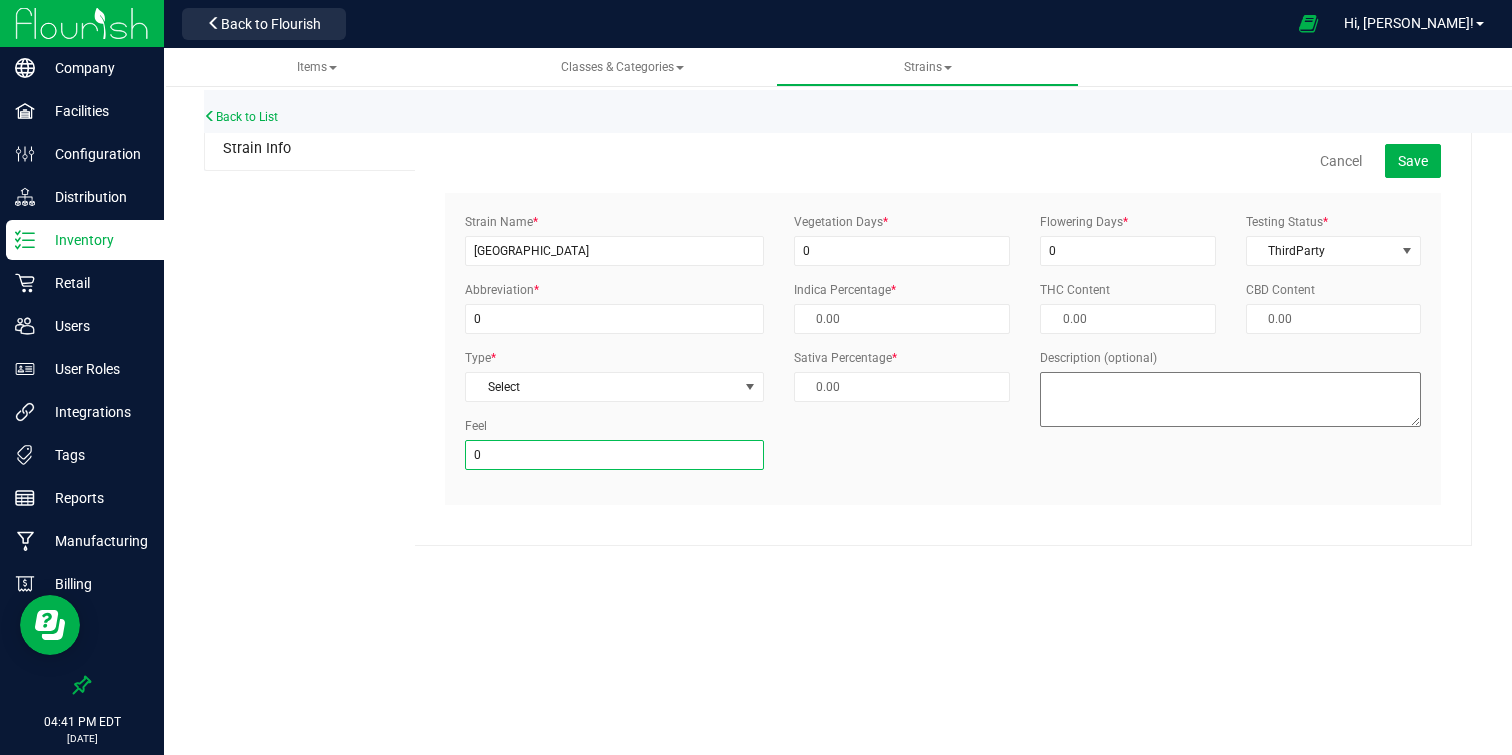 type on "0" 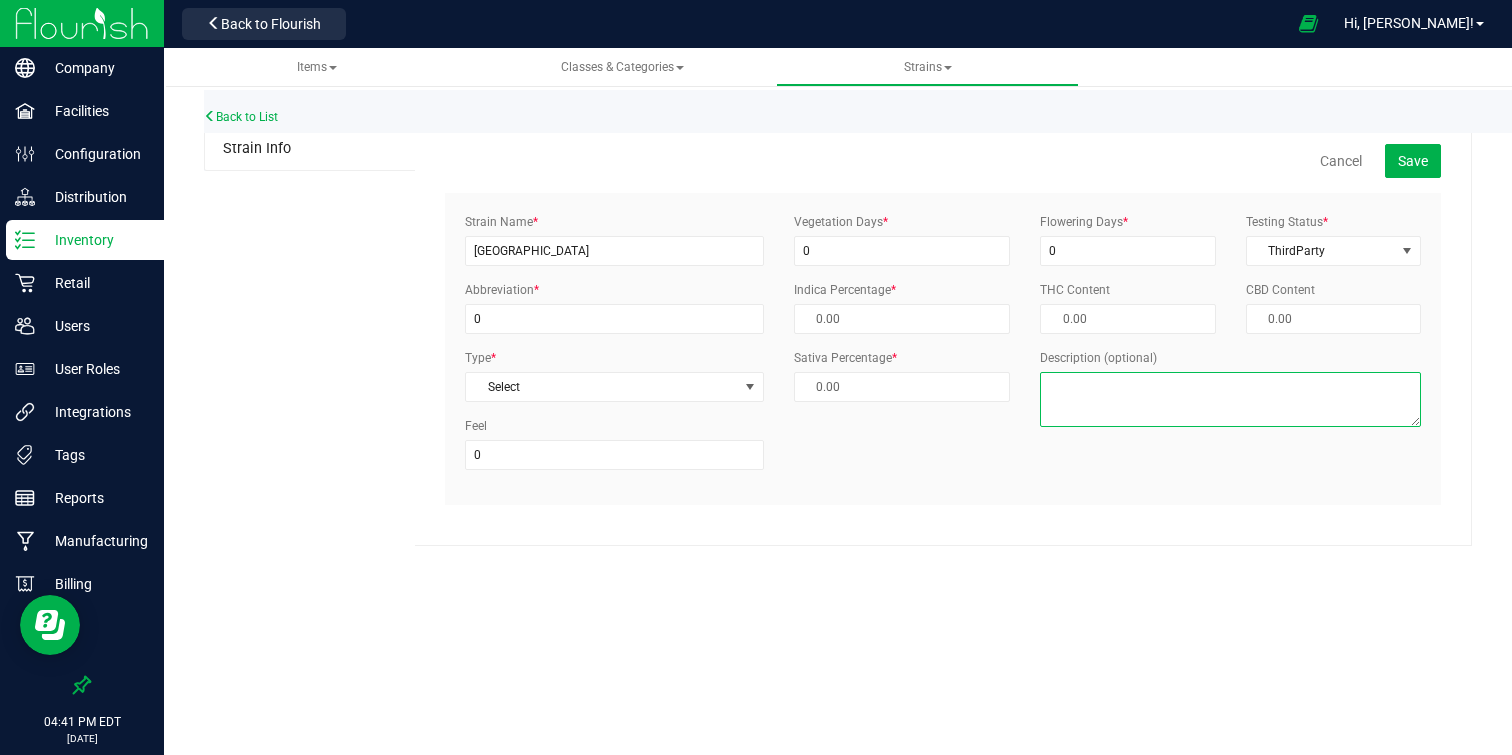 click on "Description (optional)" at bounding box center (1230, 399) 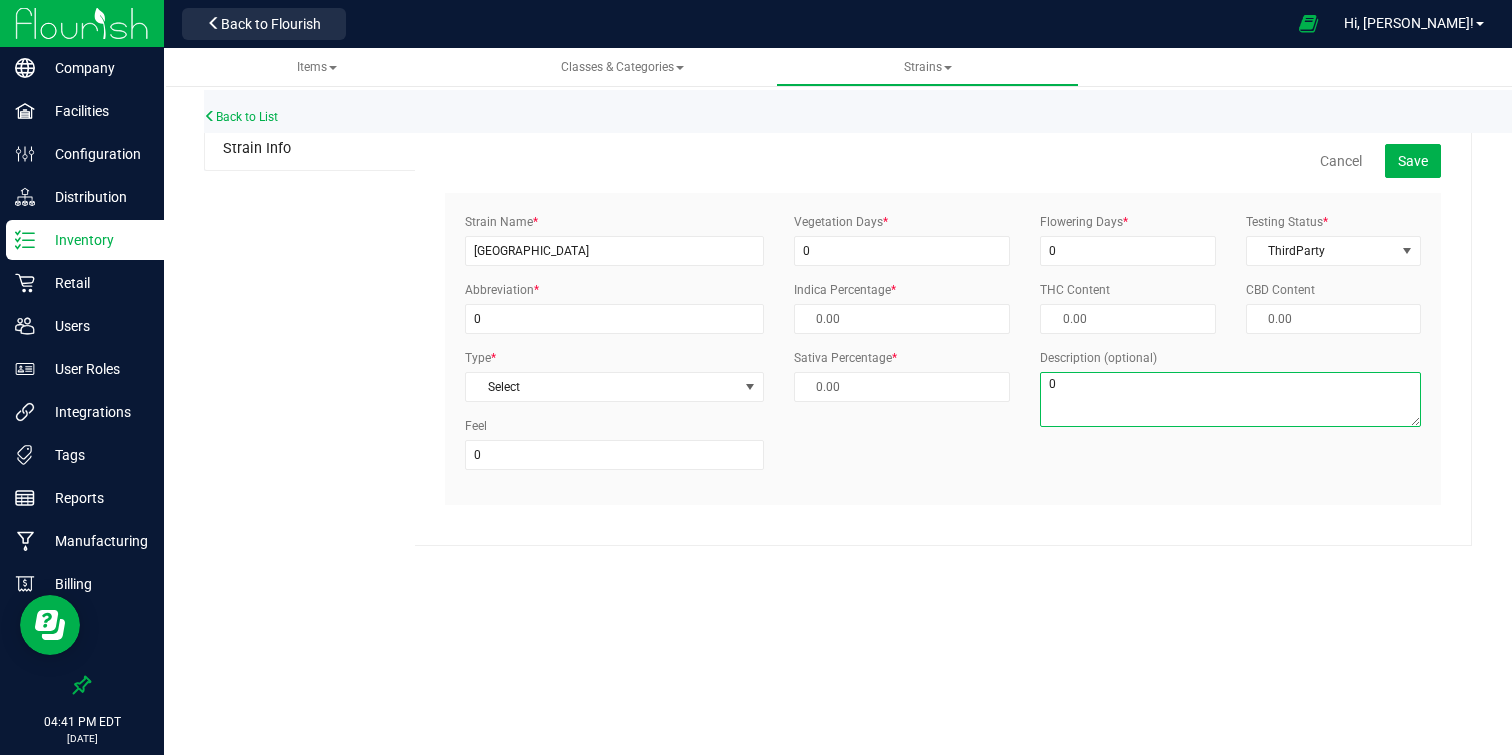 type on "0" 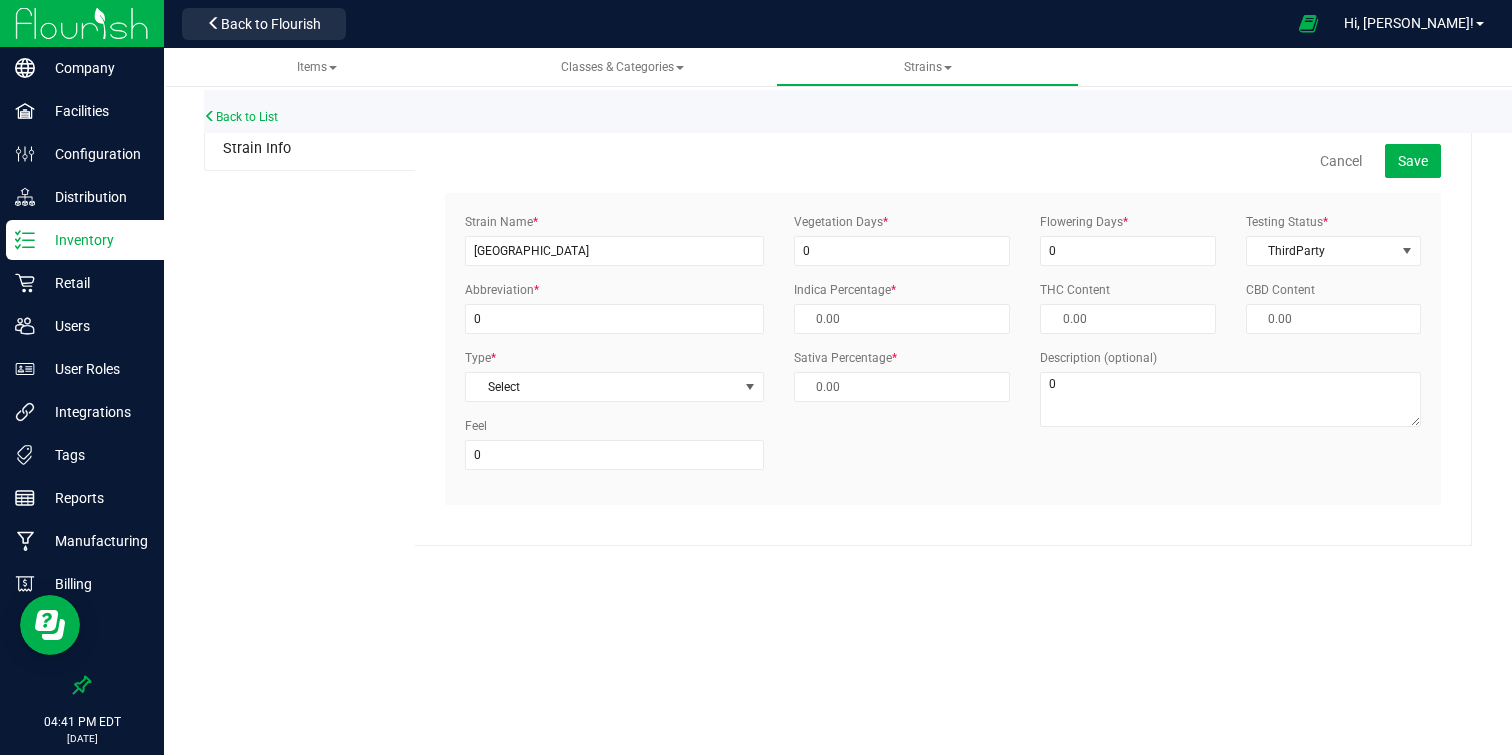 click on "Items   All items   All SKUs   Create new item   Inventory lock codes   Inventory adjustment codes   Inventory return reasons   Order cancellation reasons   Item pricing   All BOMs   Brands   Chart of Accounts   Item Ecommerce Names   Item Ecommerce Categories   Classes & Categories   Strains   All strains   Create new strain
Back to List
Strain Info
Cancel
Save
Strain Name
*
[GEOGRAPHIC_DATA]
*
0 * Select" at bounding box center (838, 401) 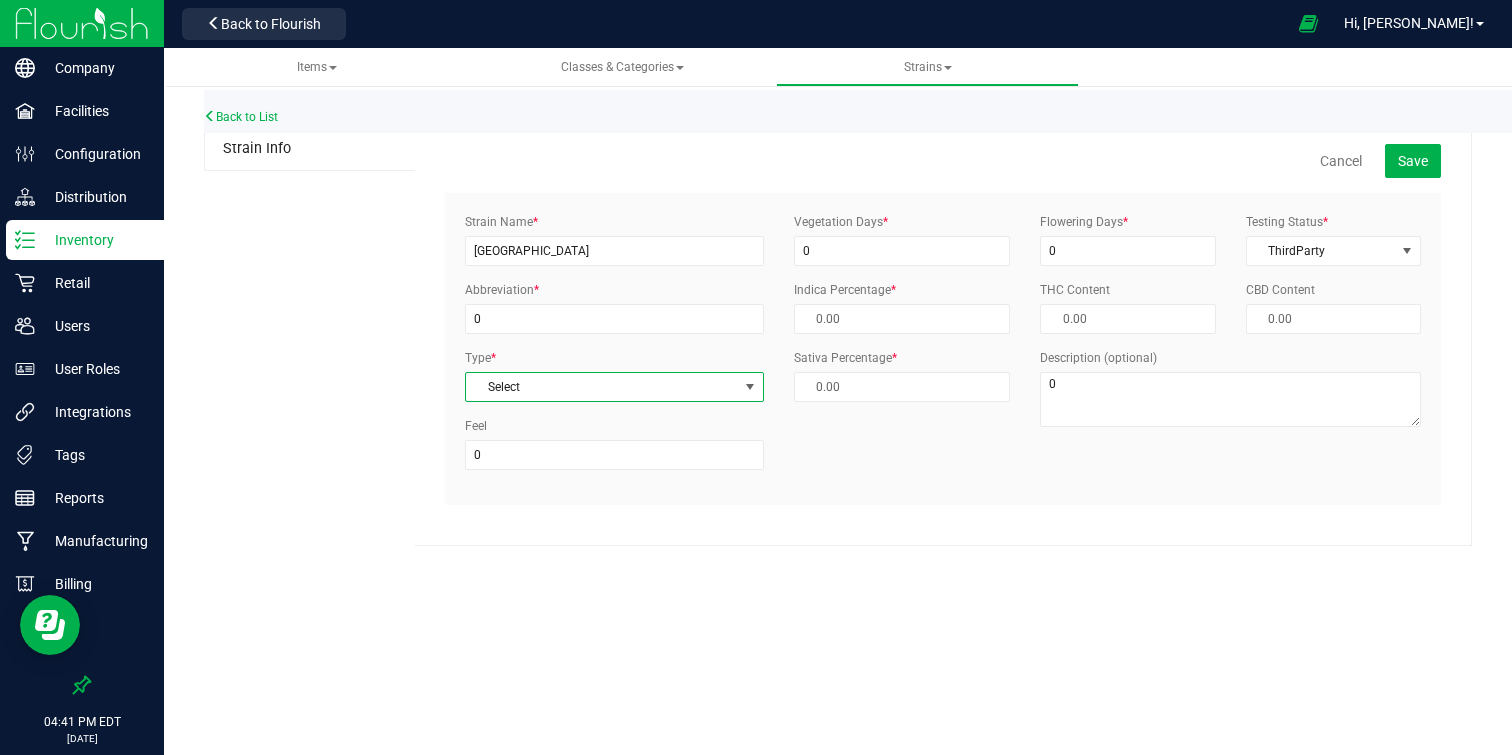 click at bounding box center (750, 387) 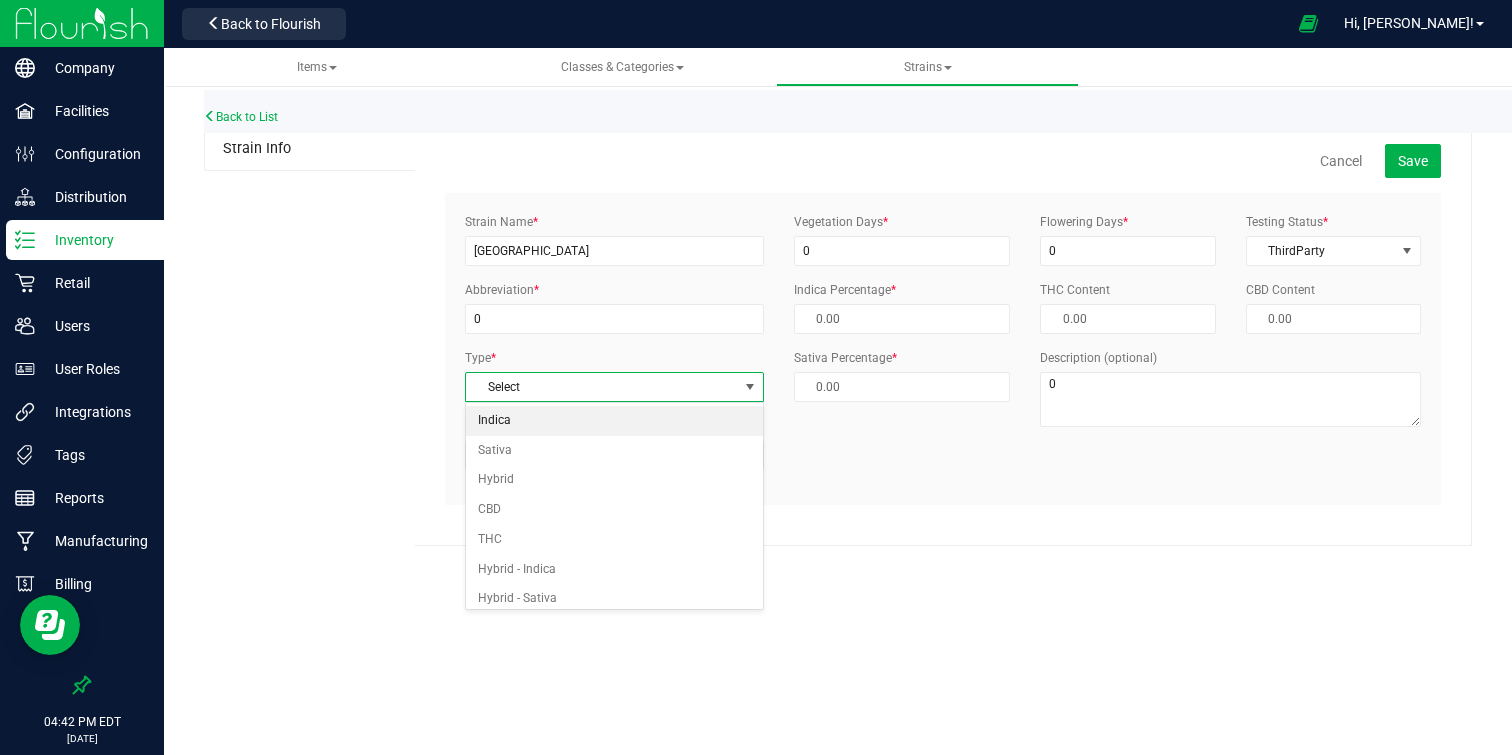 click on "Indica" at bounding box center (614, 421) 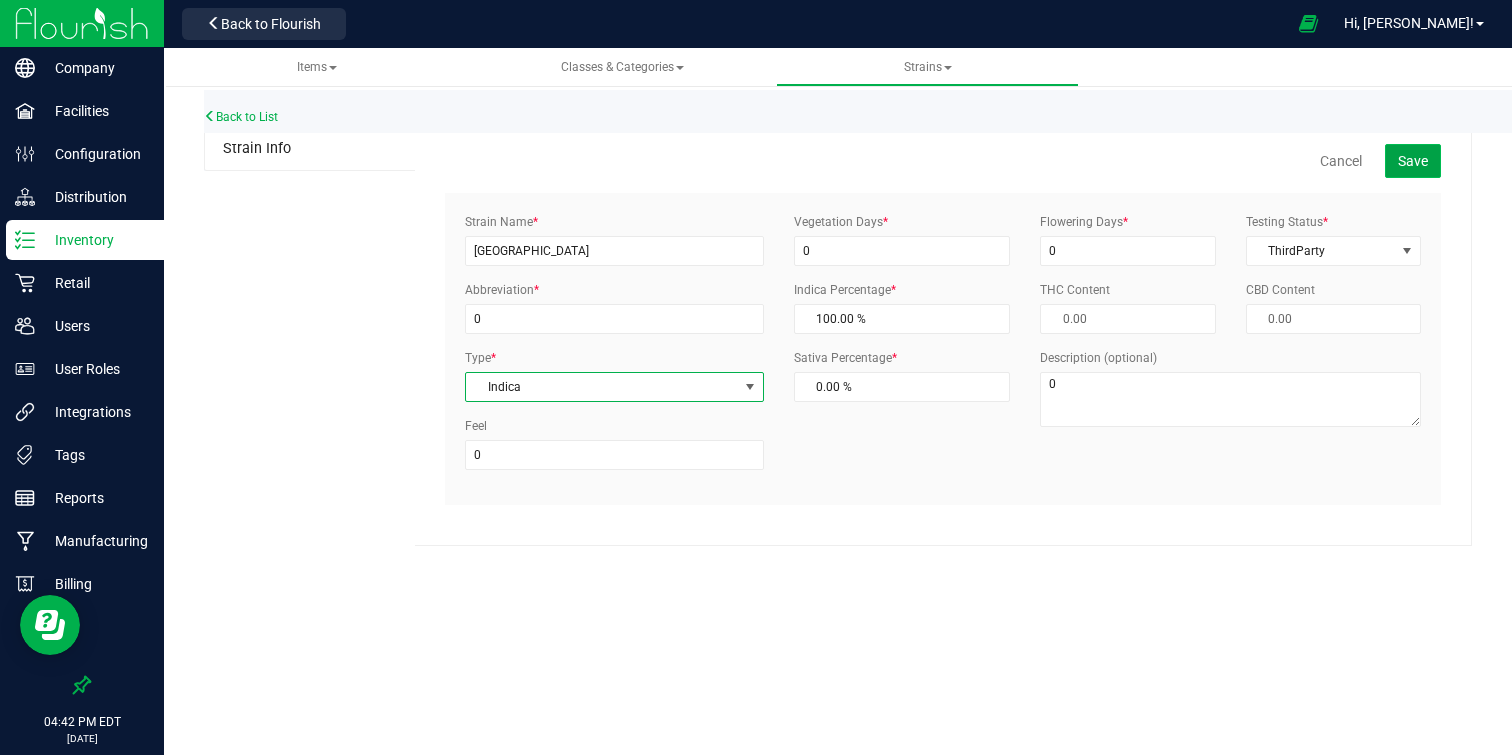 click on "Save" at bounding box center (1413, 161) 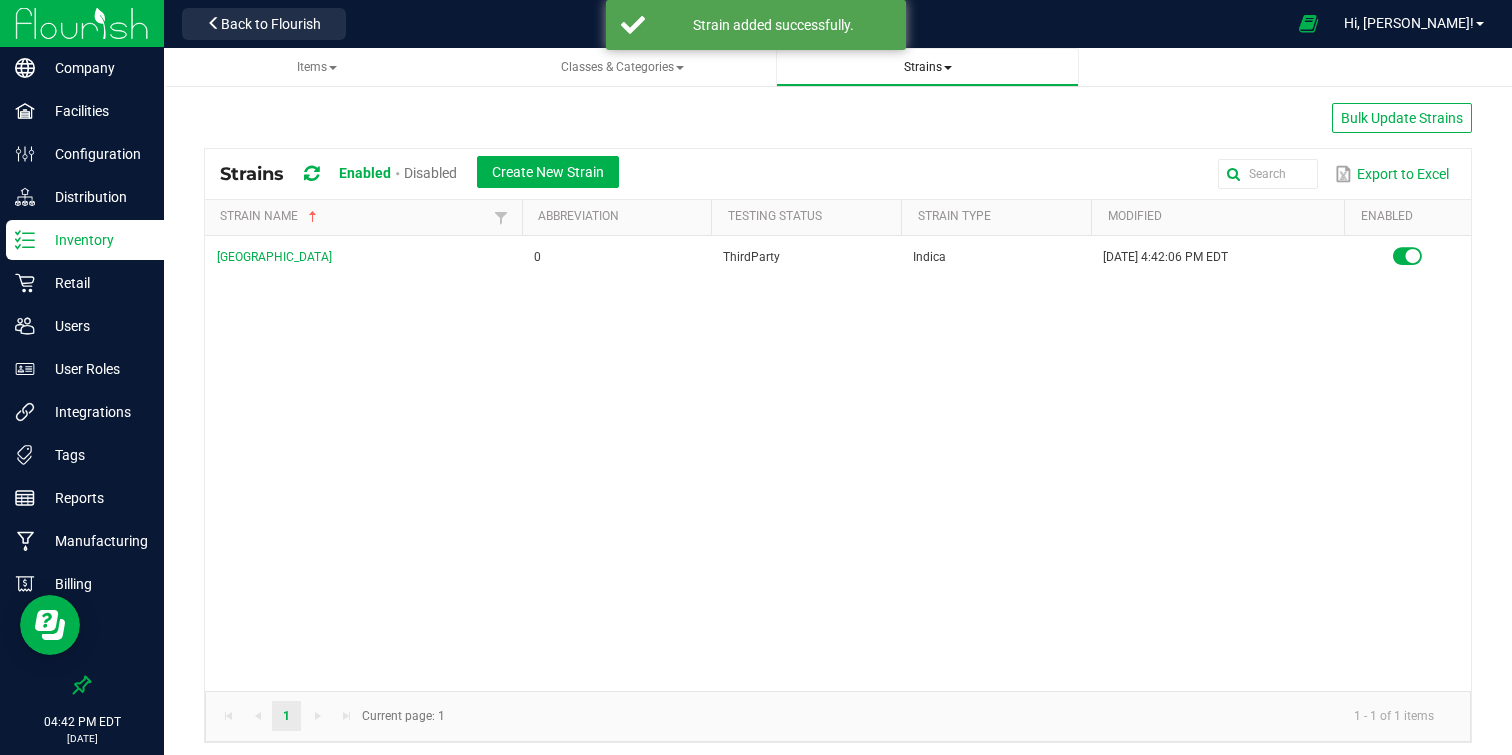 click on "Strains" at bounding box center (927, 67) 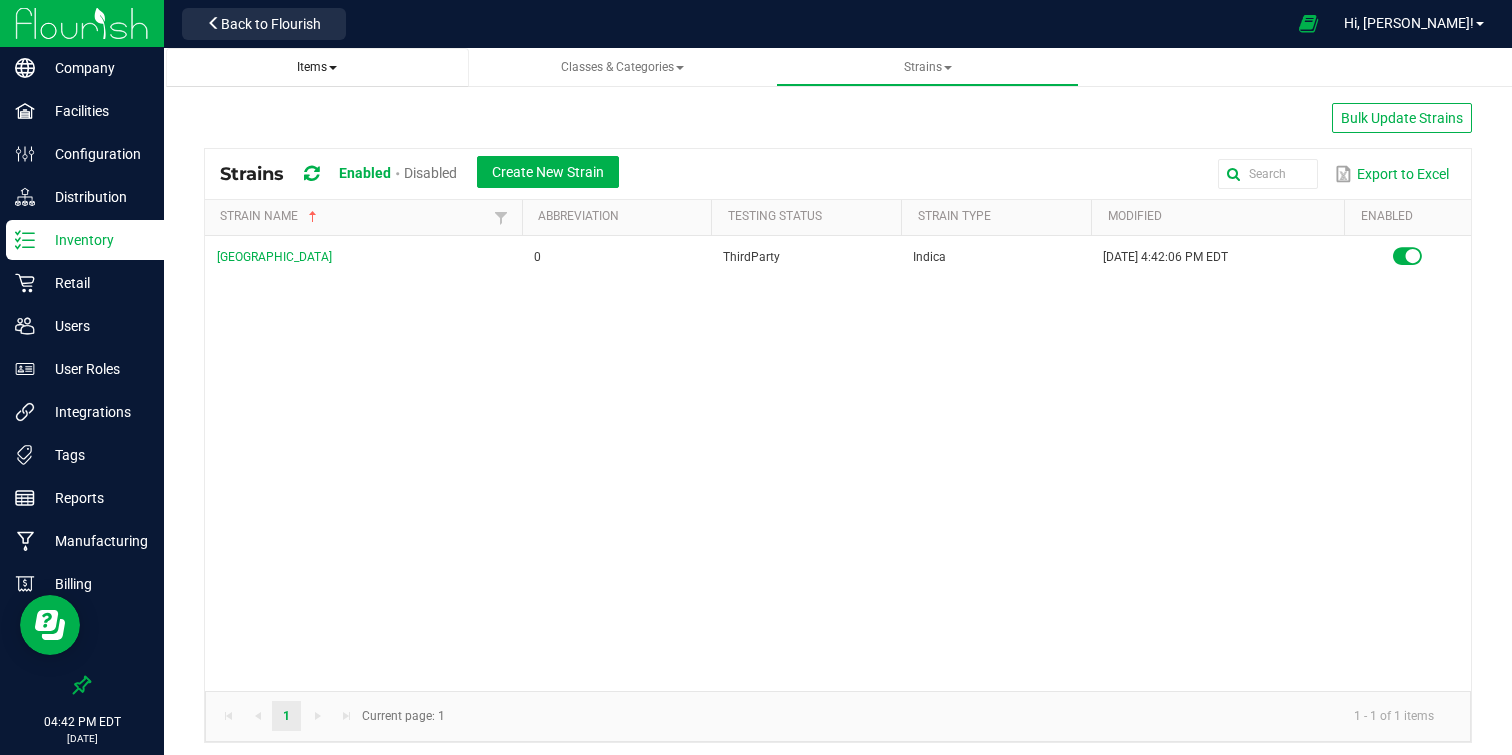 click on "Items" at bounding box center (317, 67) 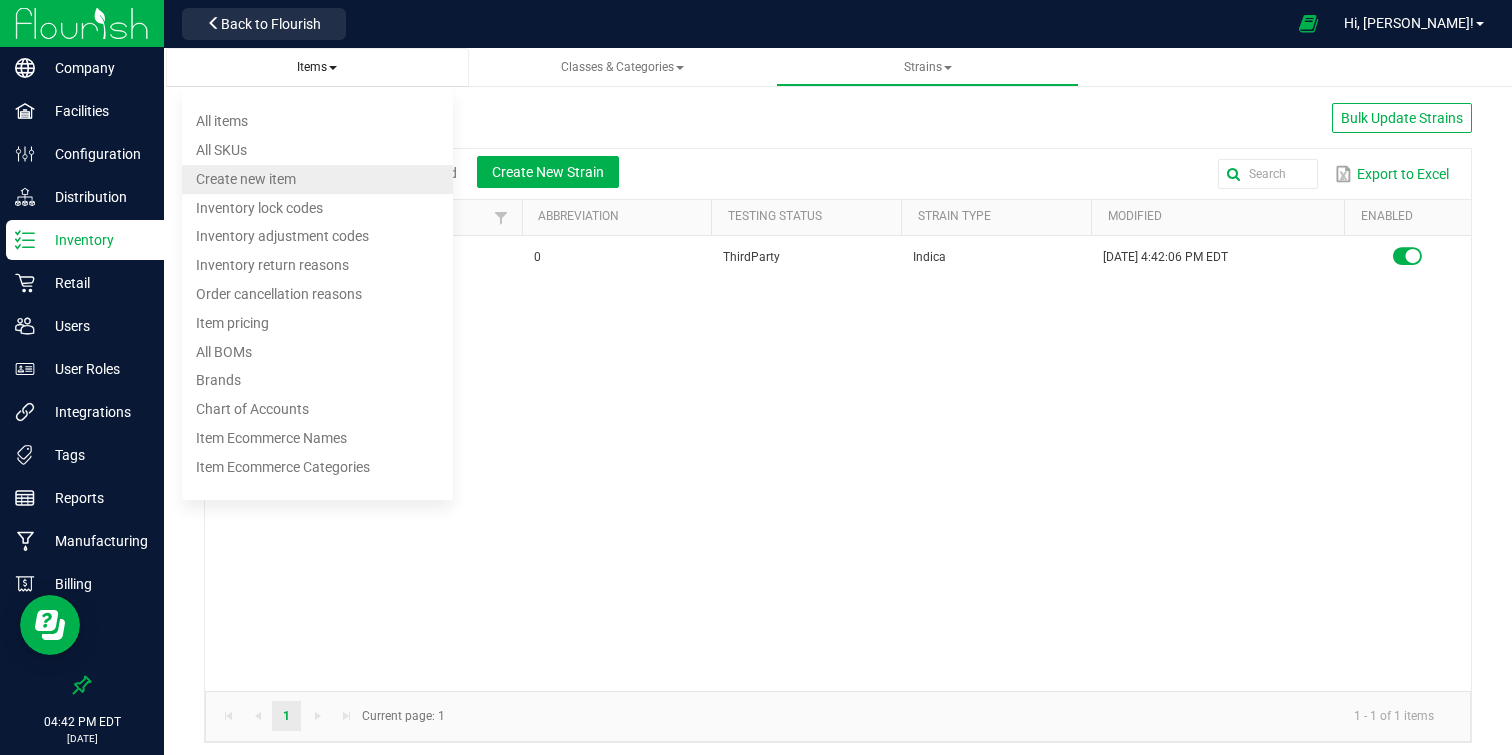 click on "Create new item" at bounding box center [317, 179] 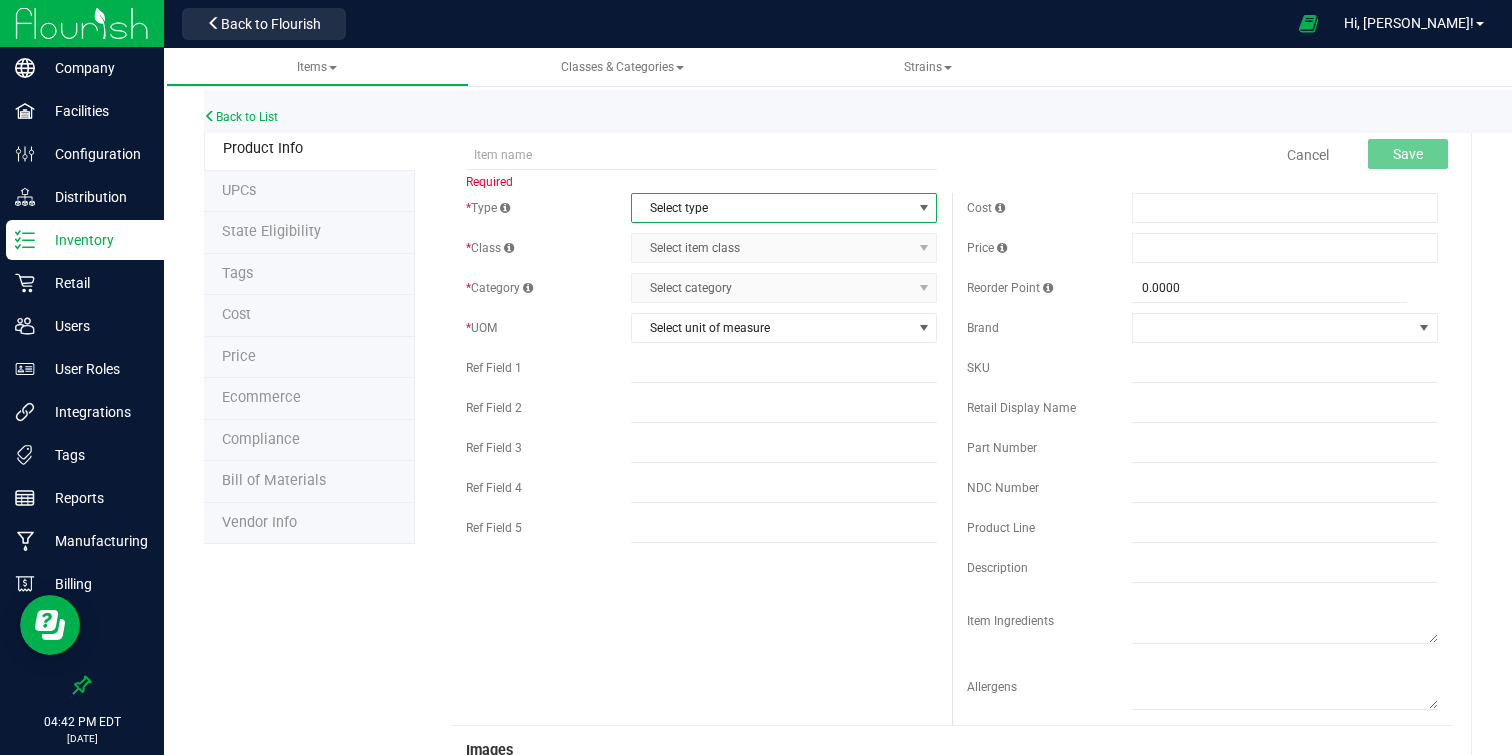 click on "Select type" at bounding box center (771, 208) 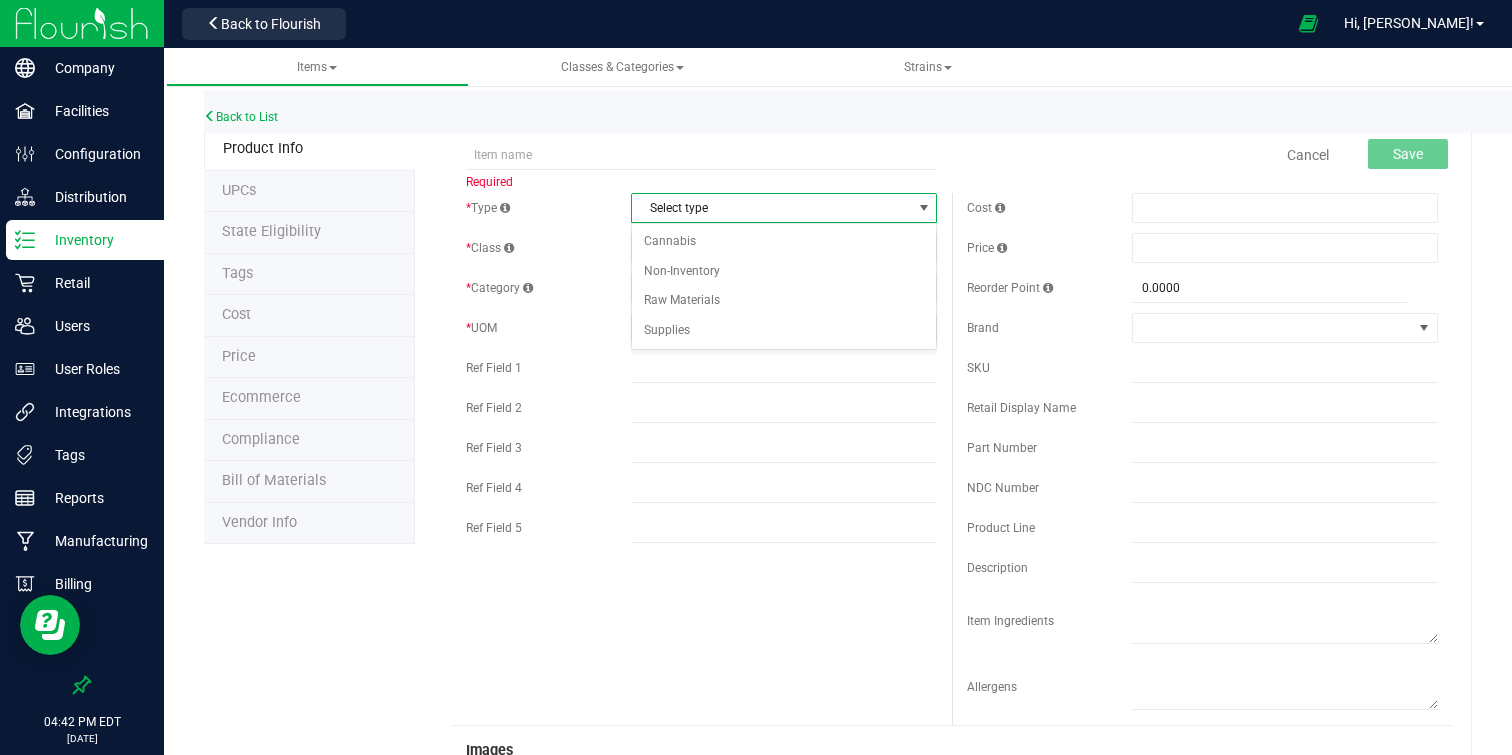 click on "Select type" at bounding box center [771, 208] 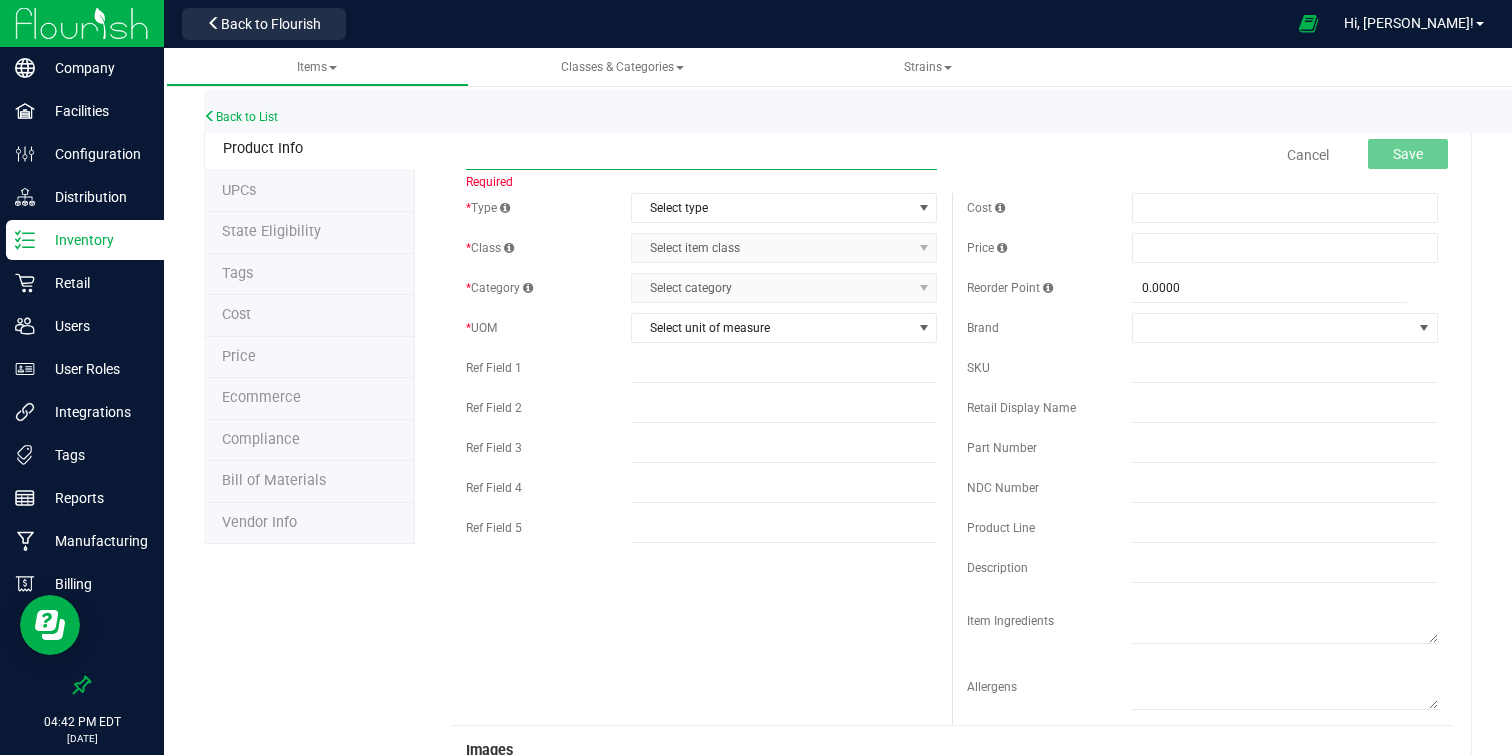 click at bounding box center [701, 155] 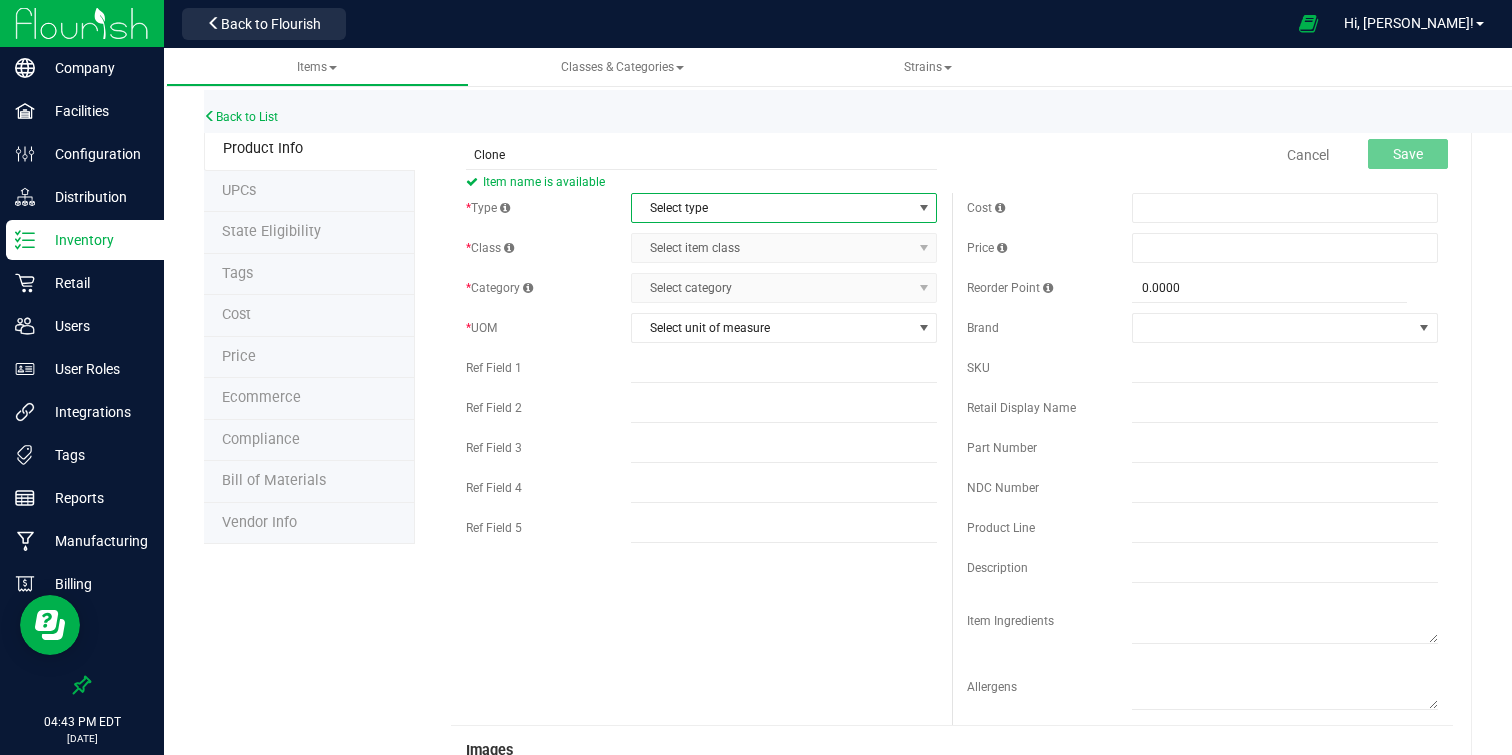 click on "Select type" at bounding box center [771, 208] 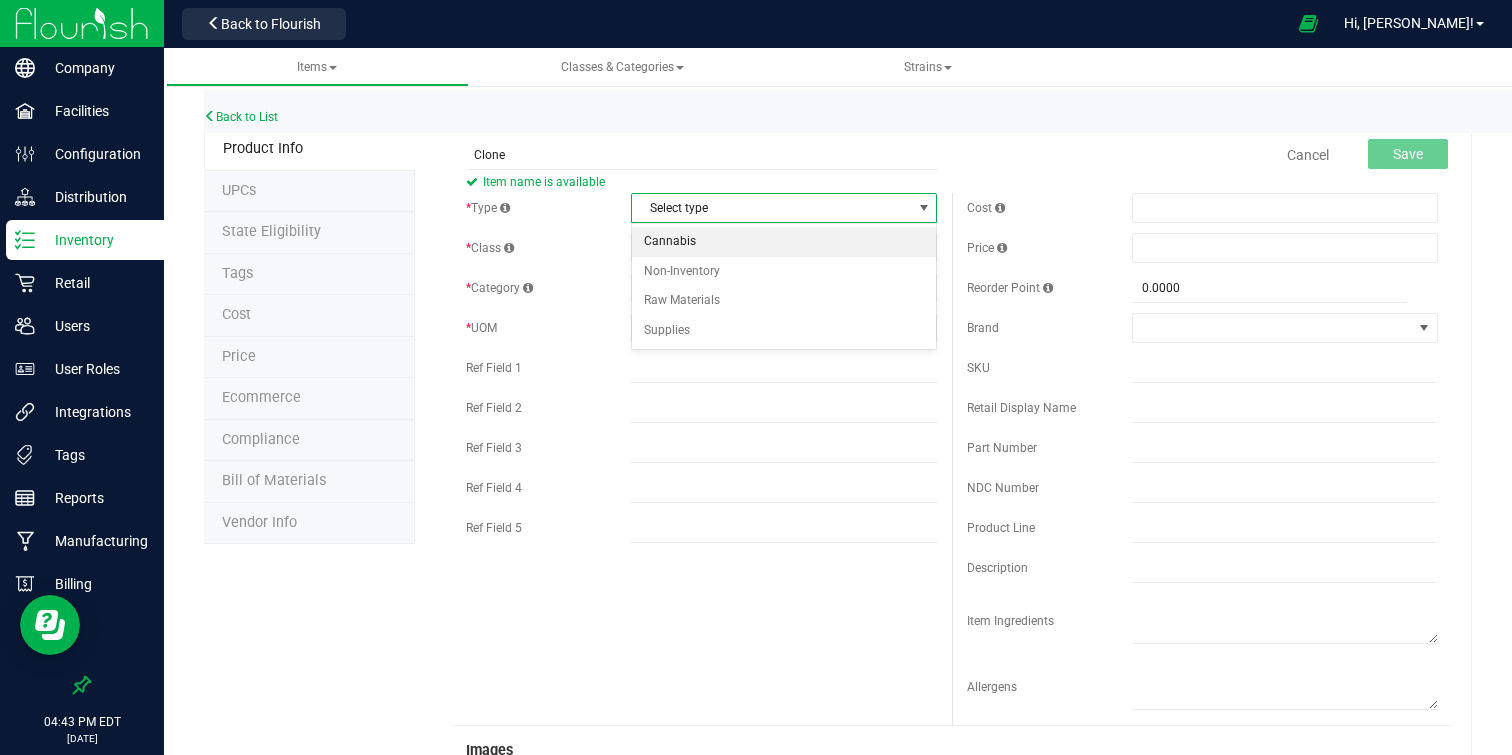 click on "Cannabis" at bounding box center (784, 242) 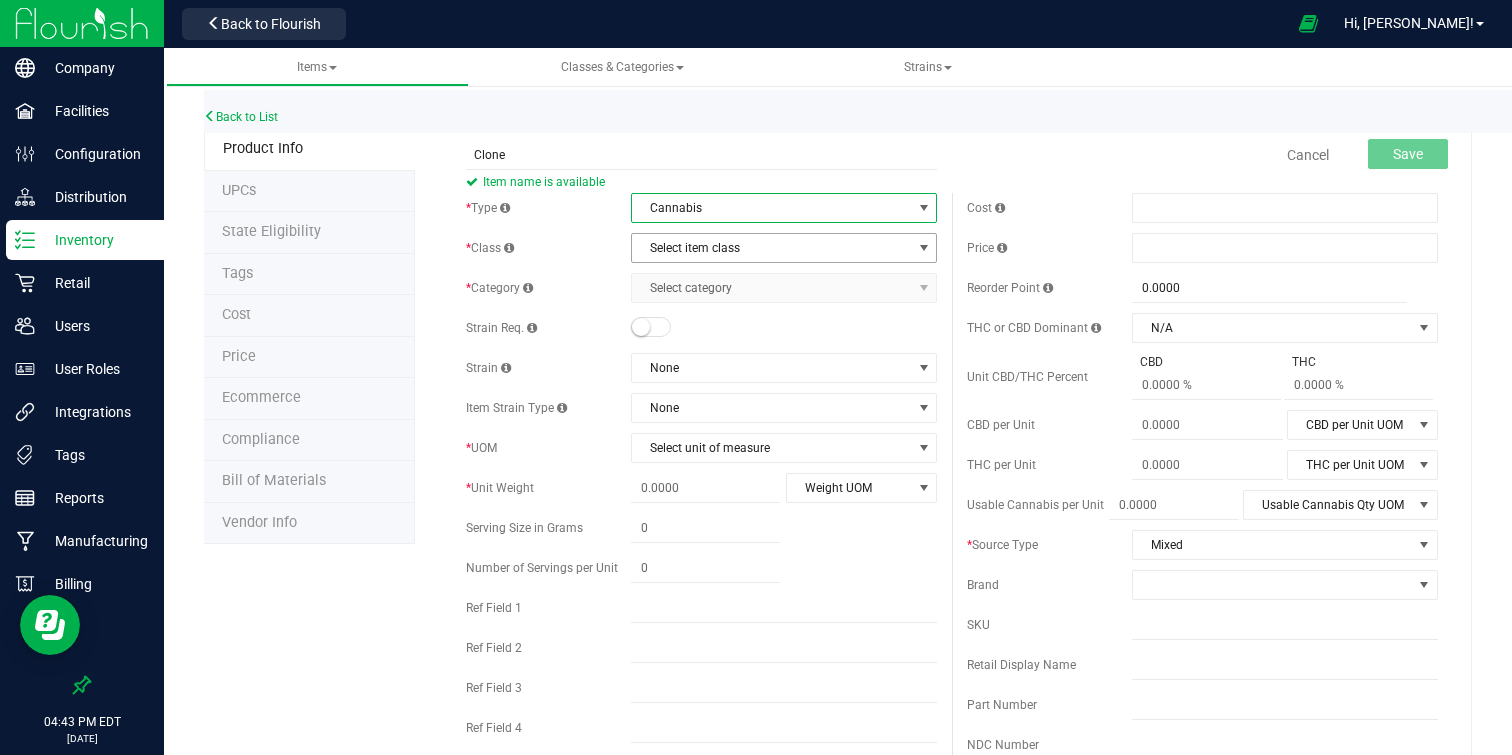 click on "Select item class" at bounding box center (771, 248) 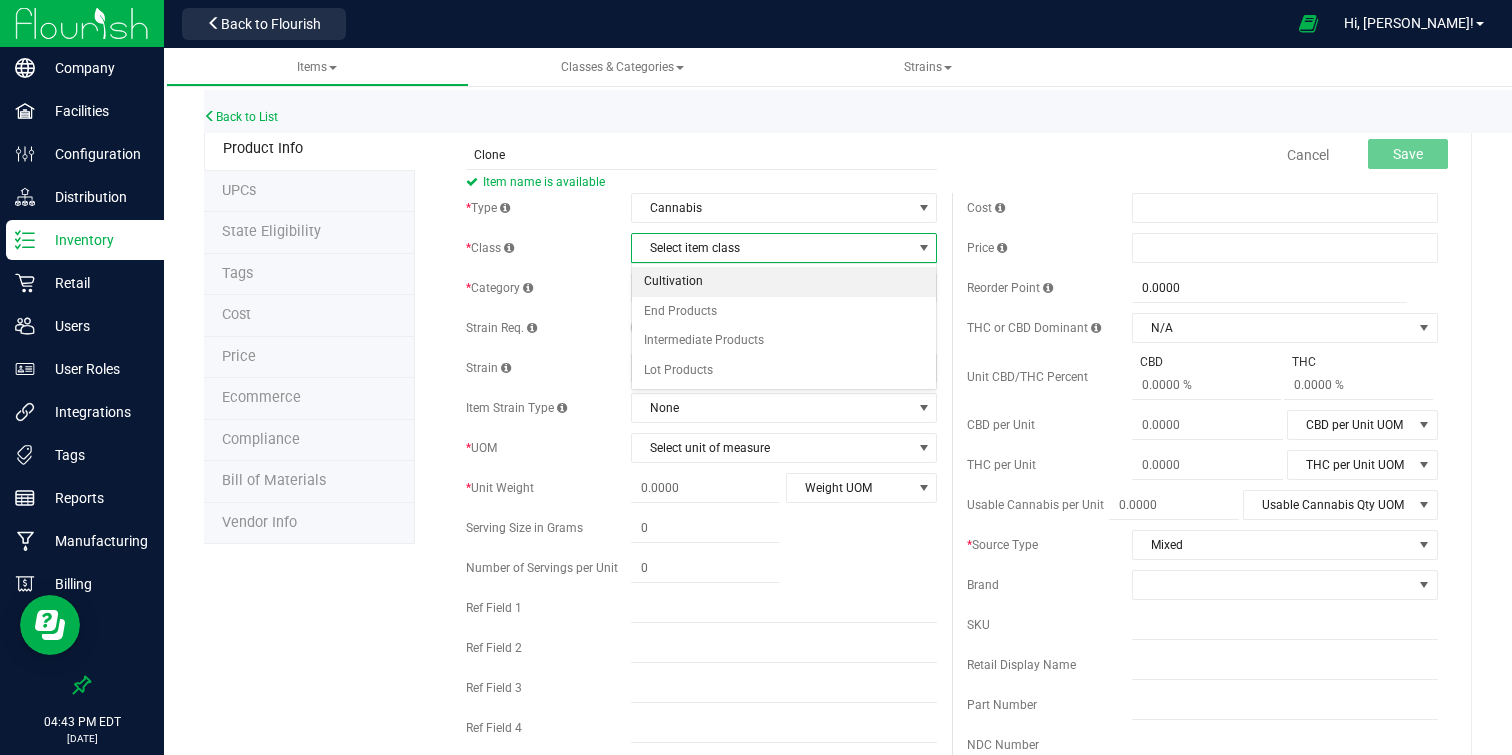 click on "Cultivation" at bounding box center (784, 282) 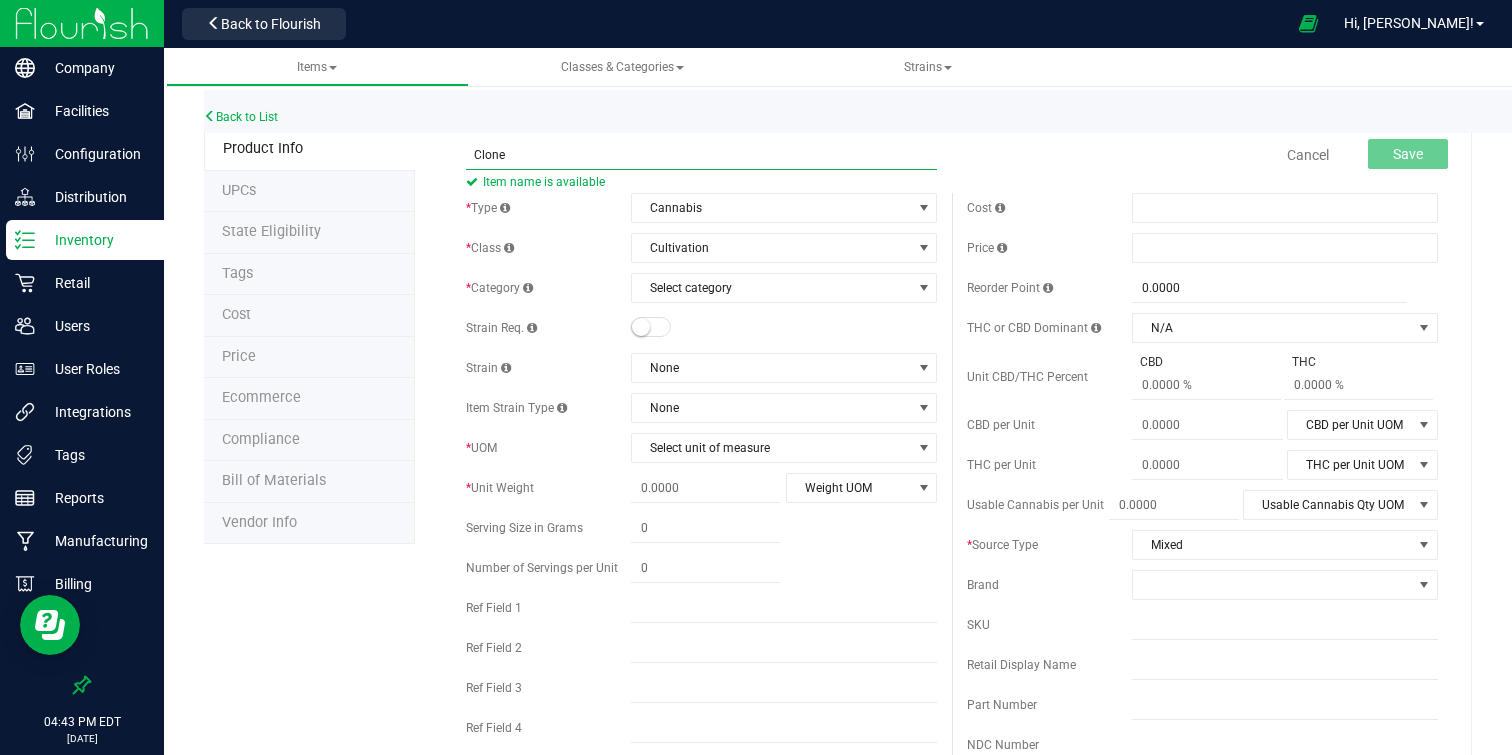 click on "Clone" at bounding box center (701, 155) 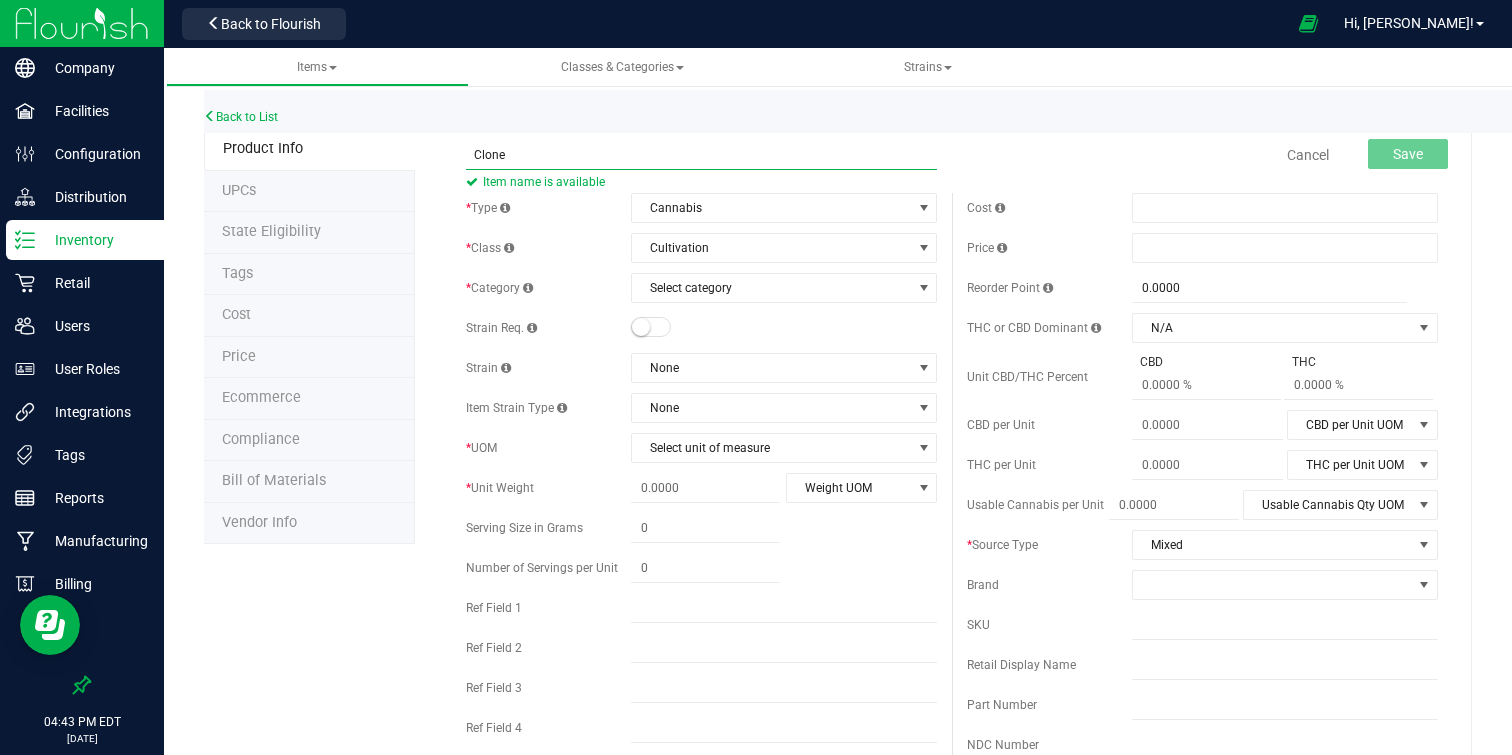 click on "Clone" at bounding box center (701, 155) 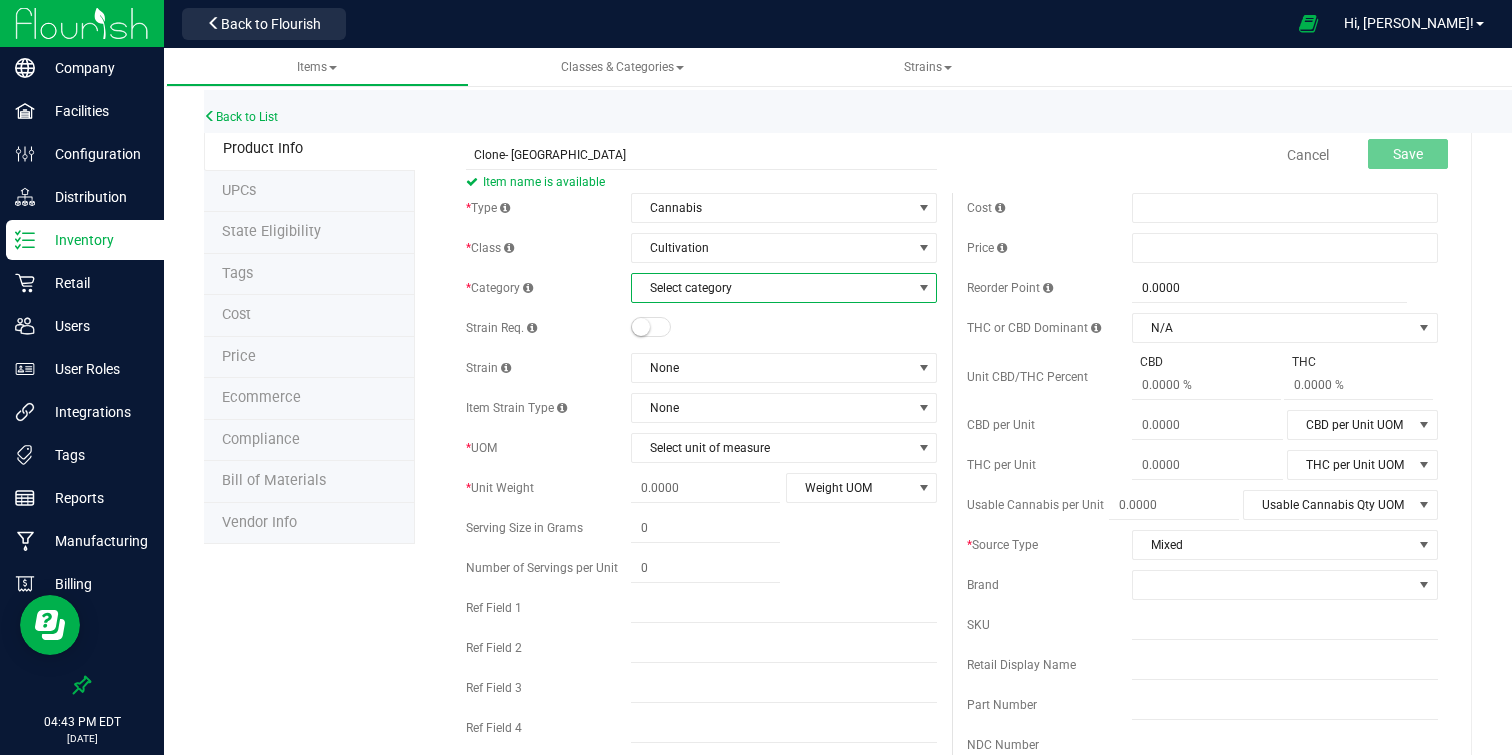 click on "Select category" at bounding box center [771, 288] 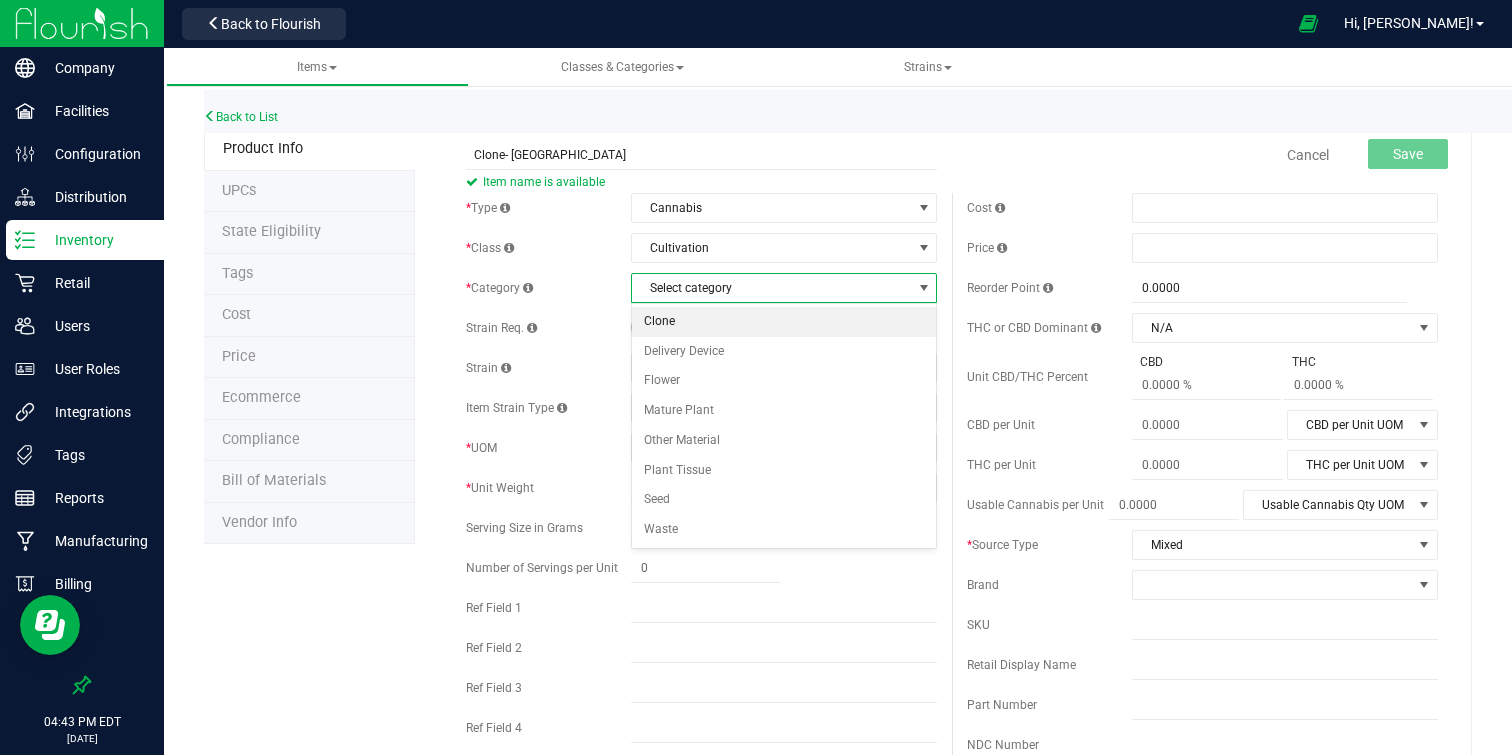 click on "Clone" at bounding box center (784, 322) 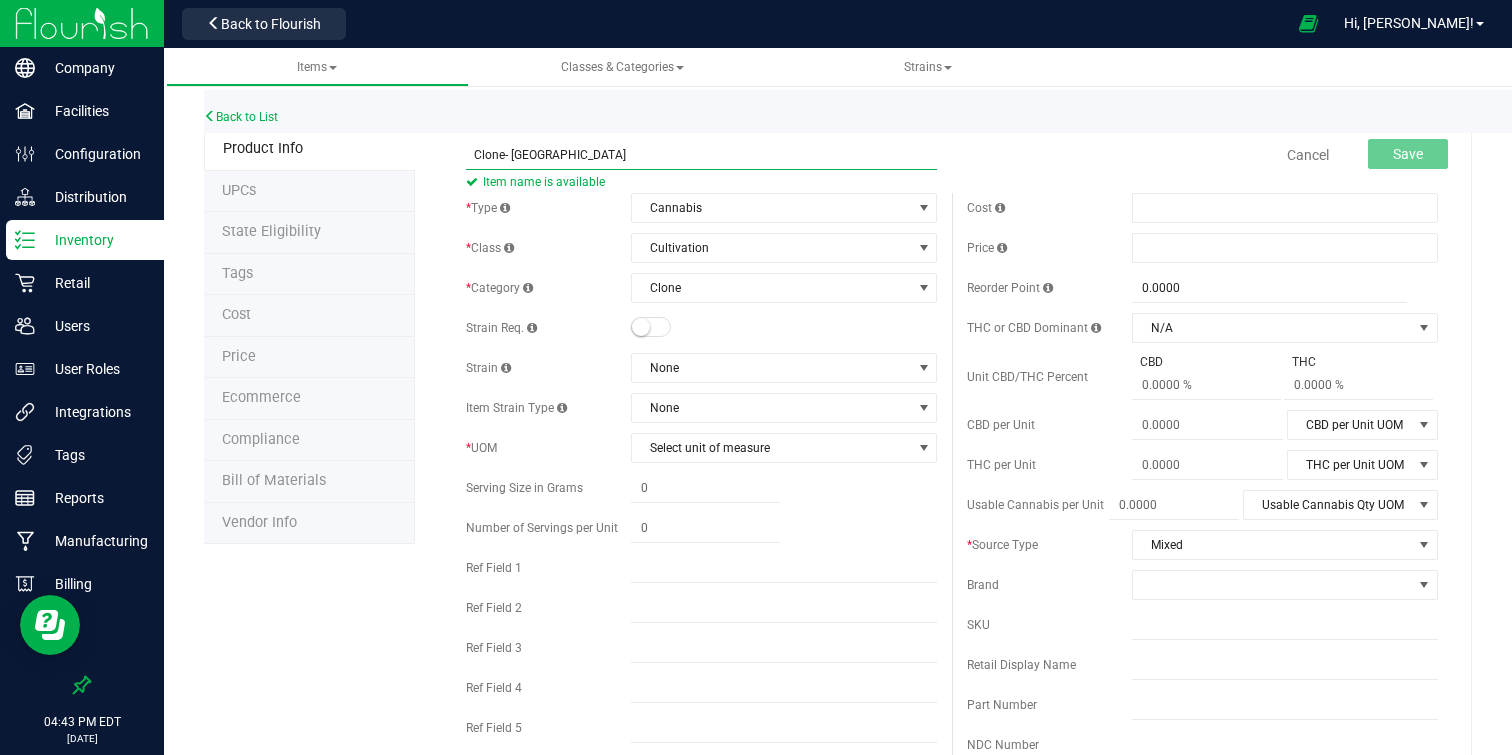 drag, startPoint x: 574, startPoint y: 158, endPoint x: 472, endPoint y: 152, distance: 102.176315 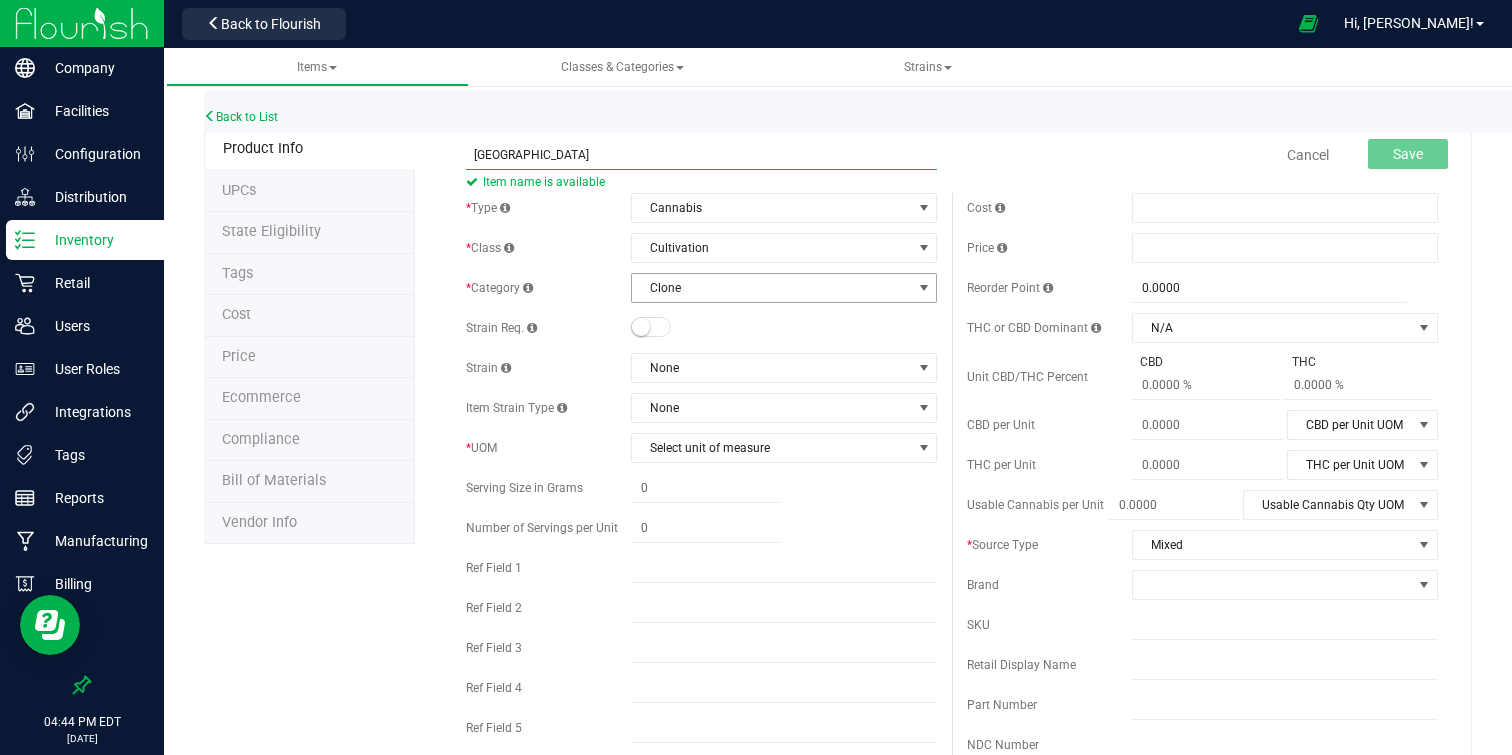 type on "[GEOGRAPHIC_DATA]" 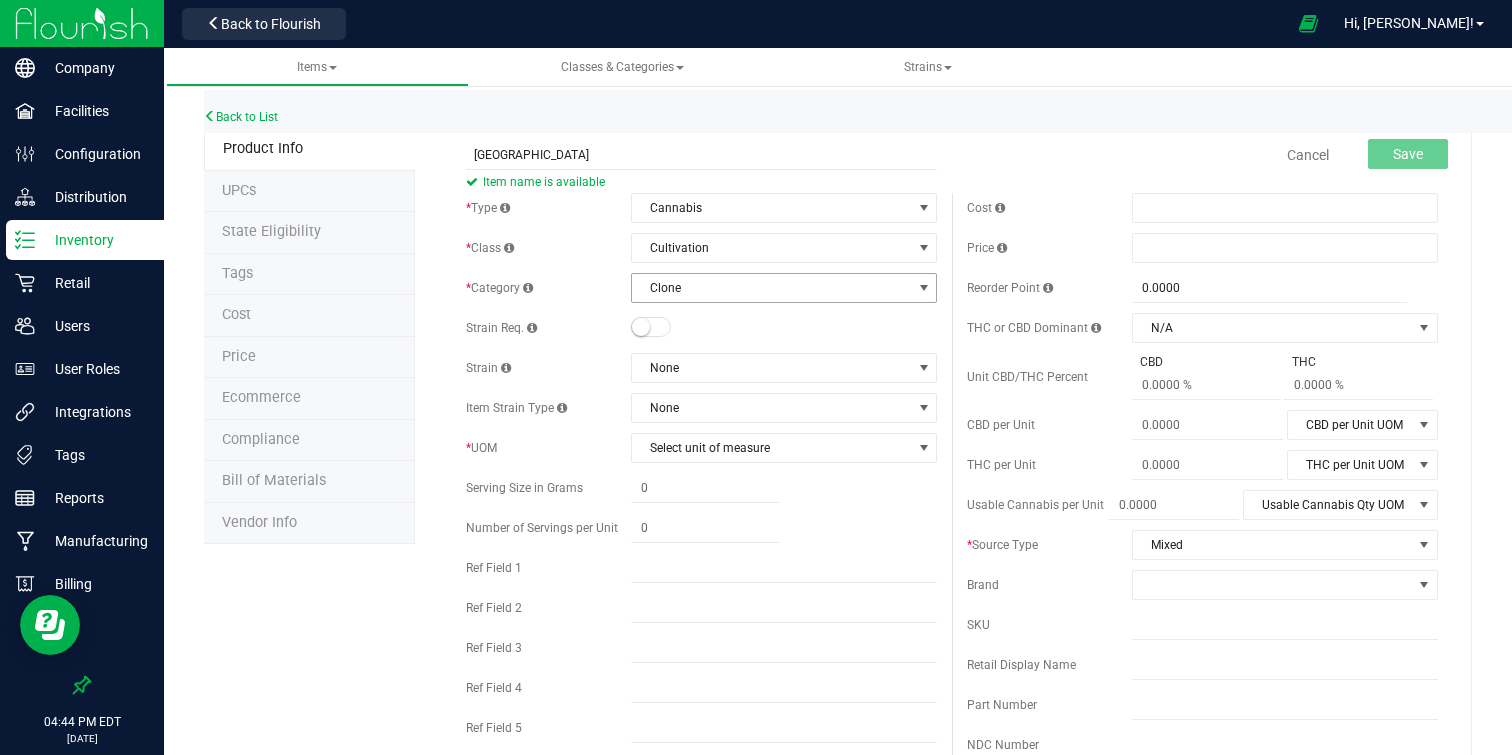 click on "Clone" at bounding box center (771, 288) 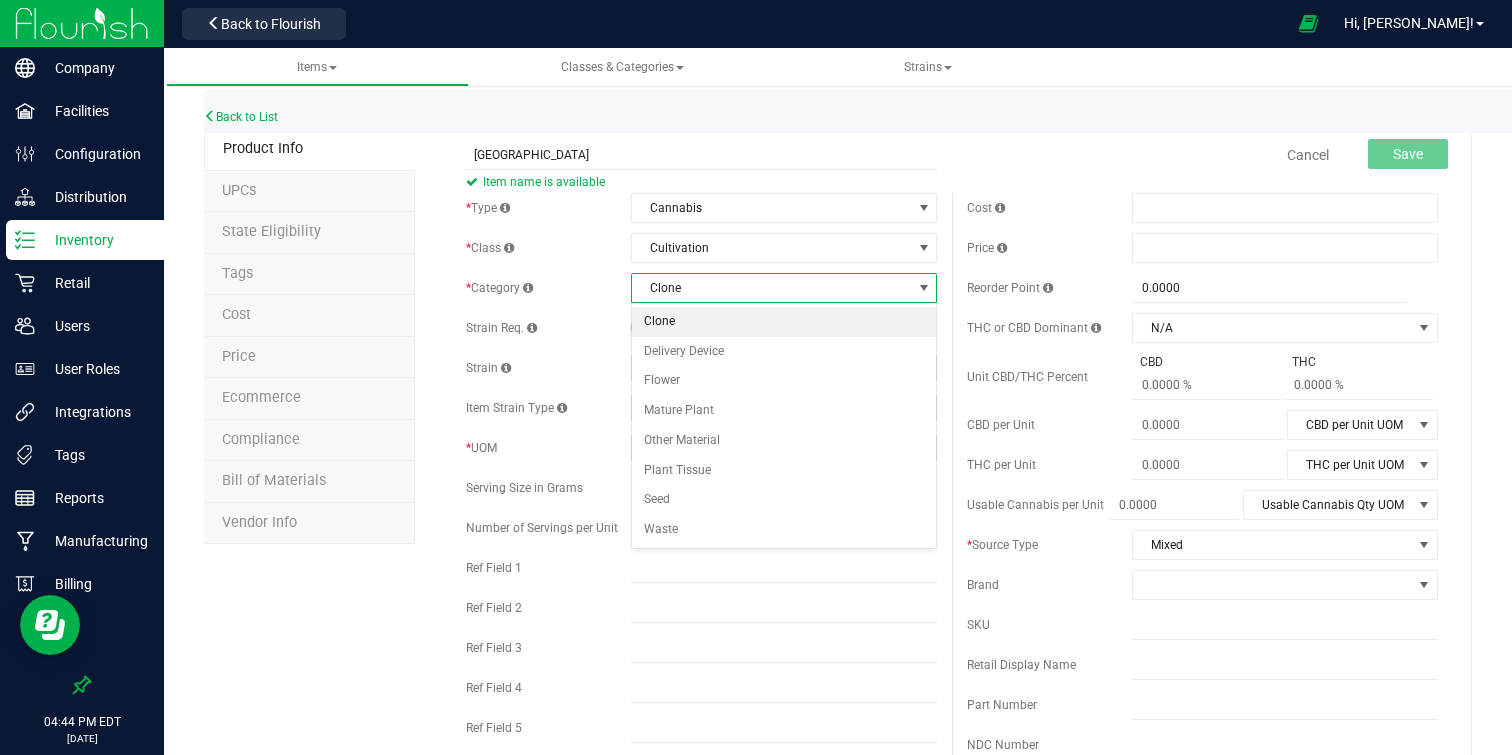 click on "Clone" at bounding box center (771, 288) 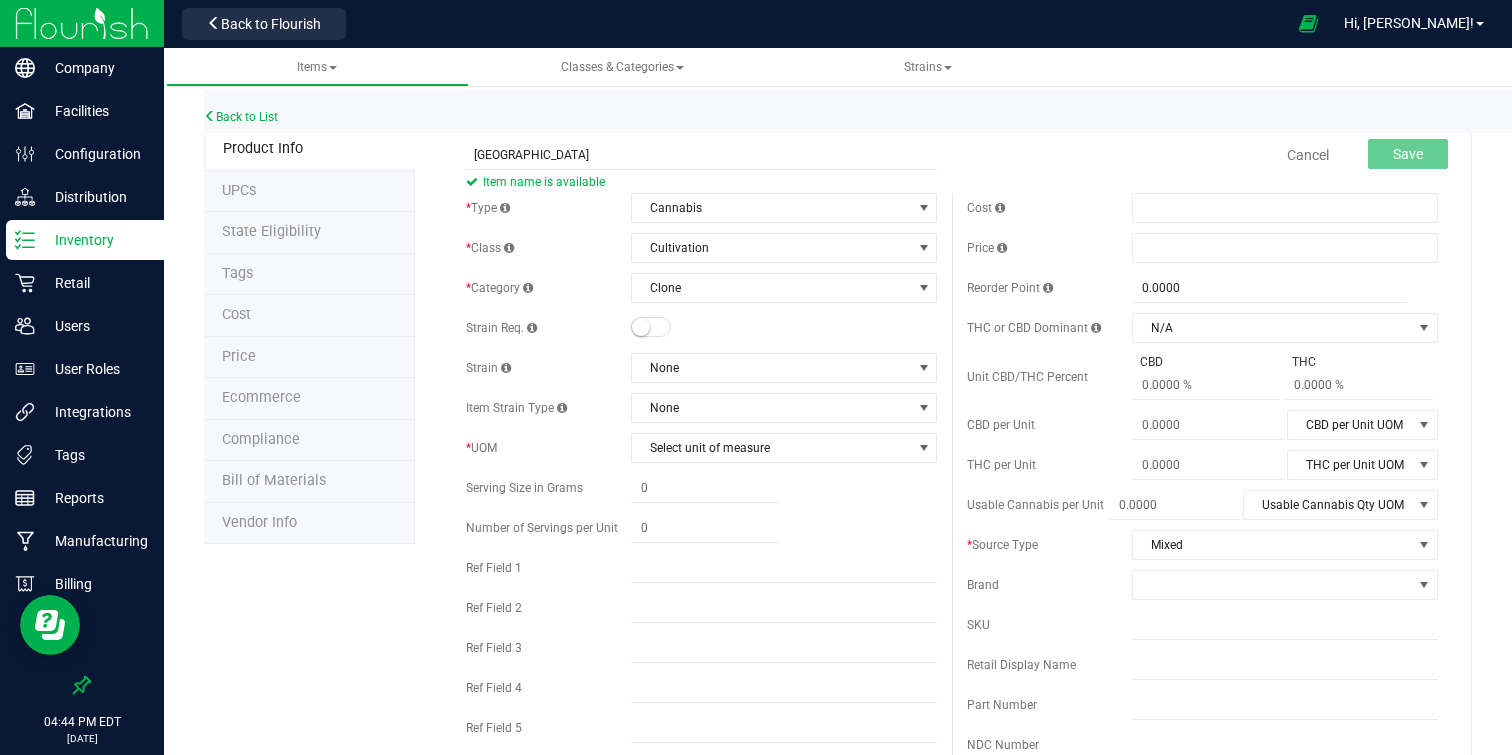 click on "*
Type
Cannabis Select type Cannabis Non-Inventory Raw Materials Supplies
*
Class
Cultivation Select item class Cultivation End Products Intermediate Products Lot Products
*
Category
Clone" at bounding box center [701, 473] 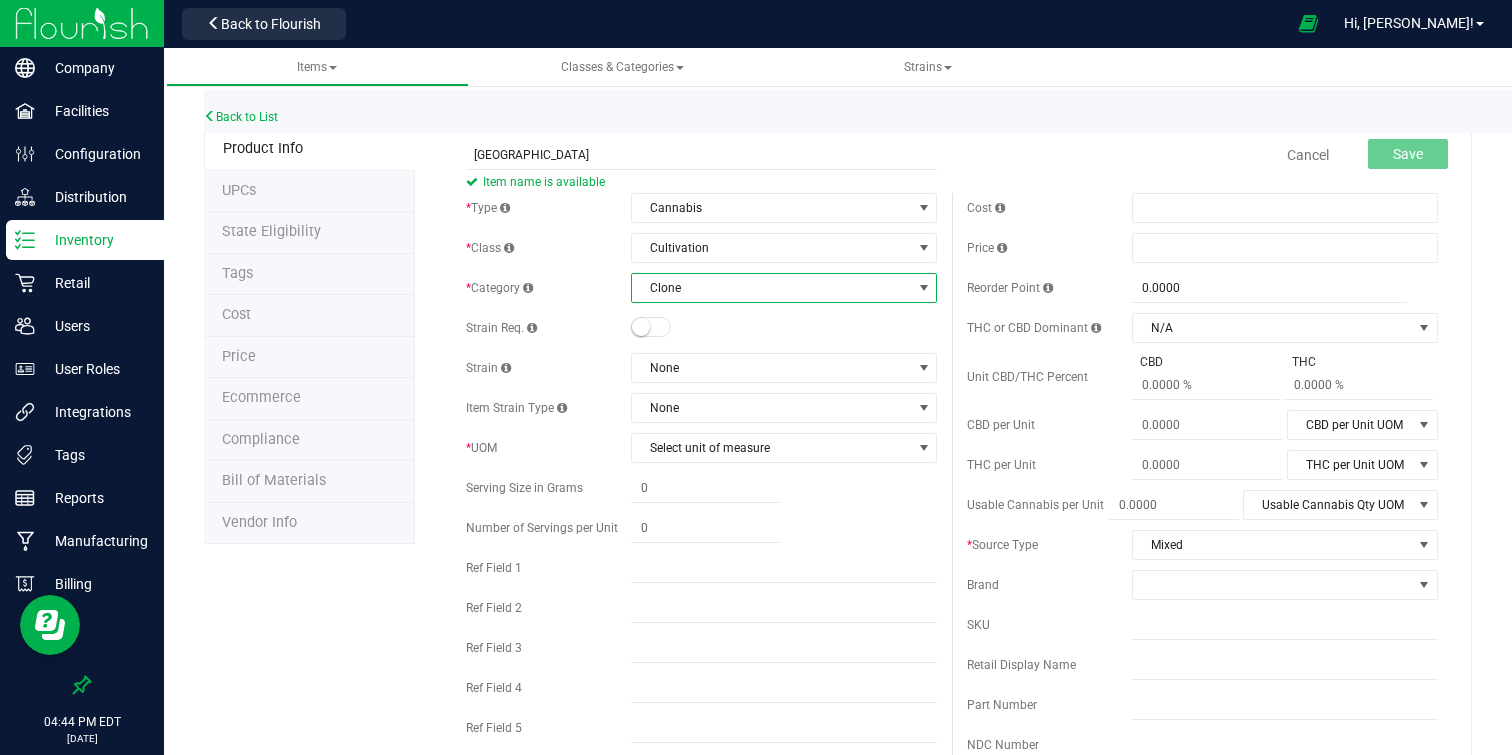 click on "Clone" at bounding box center [771, 288] 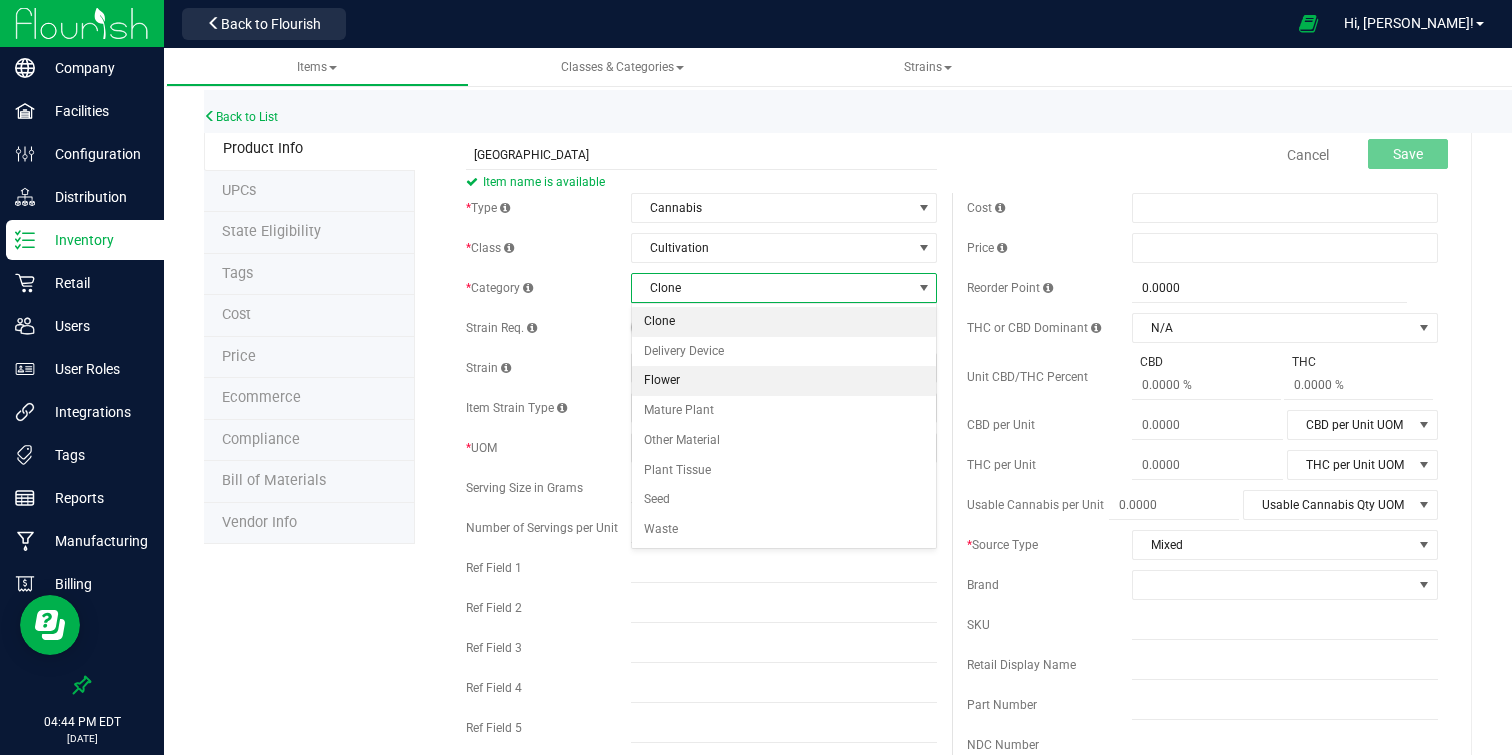 click on "Flower" at bounding box center [784, 381] 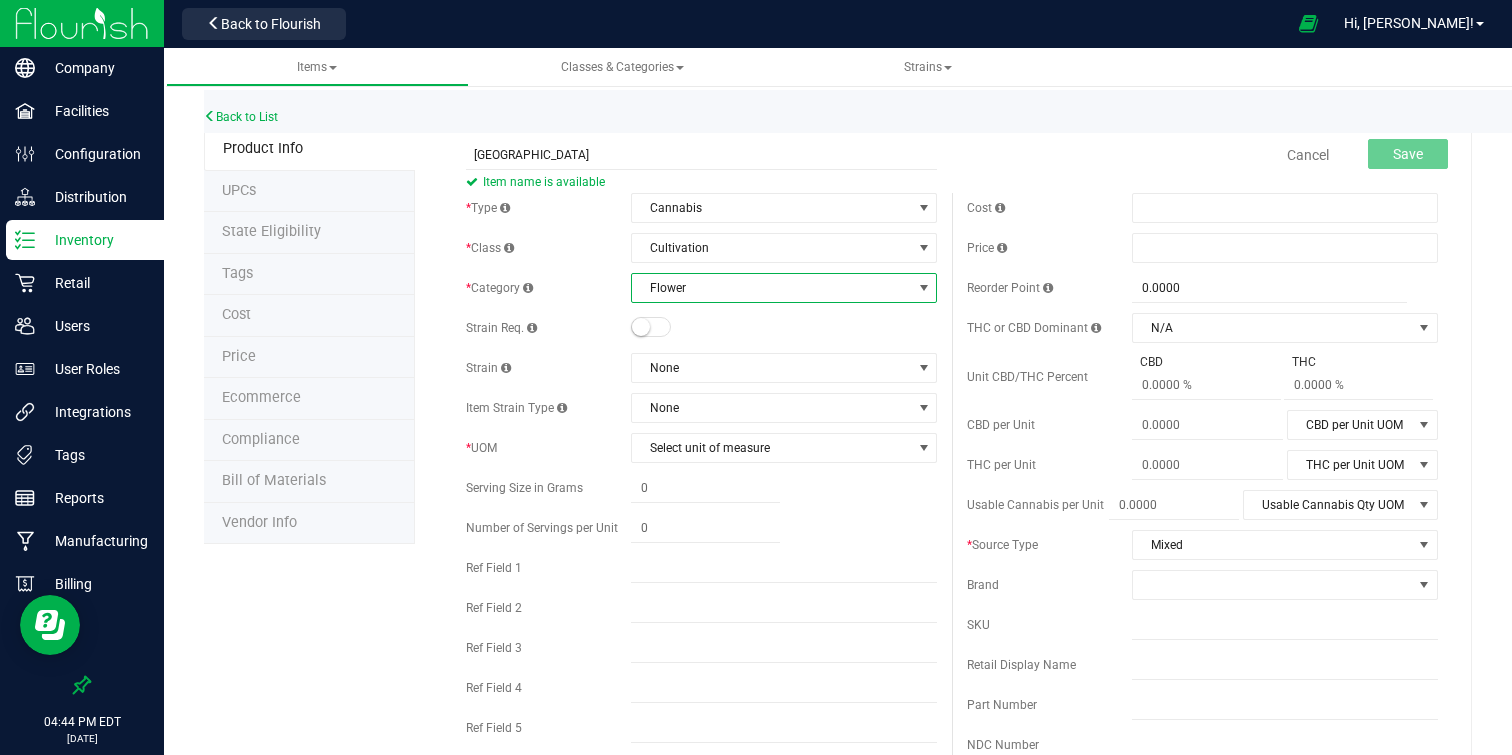 click on "Flower" at bounding box center [771, 288] 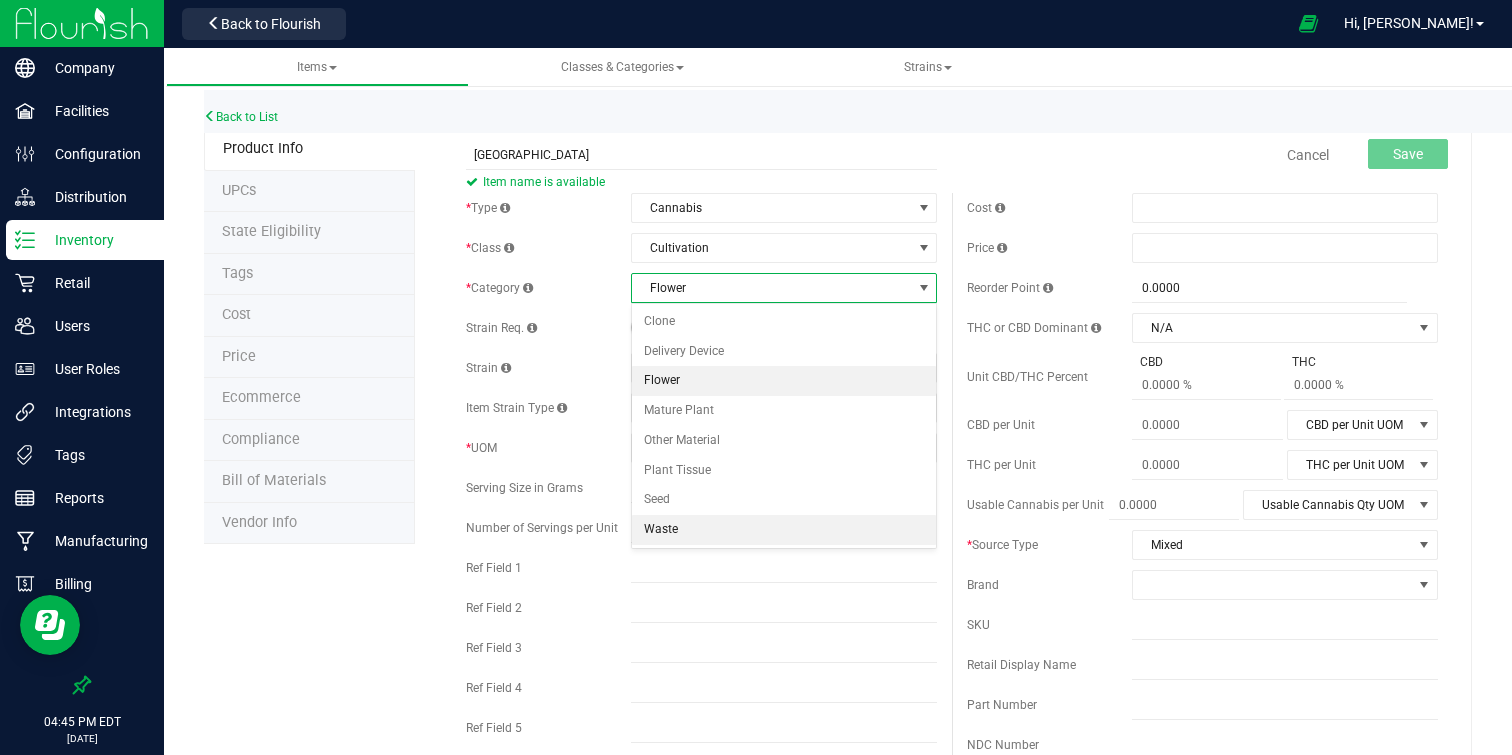 click on "Waste" at bounding box center (784, 530) 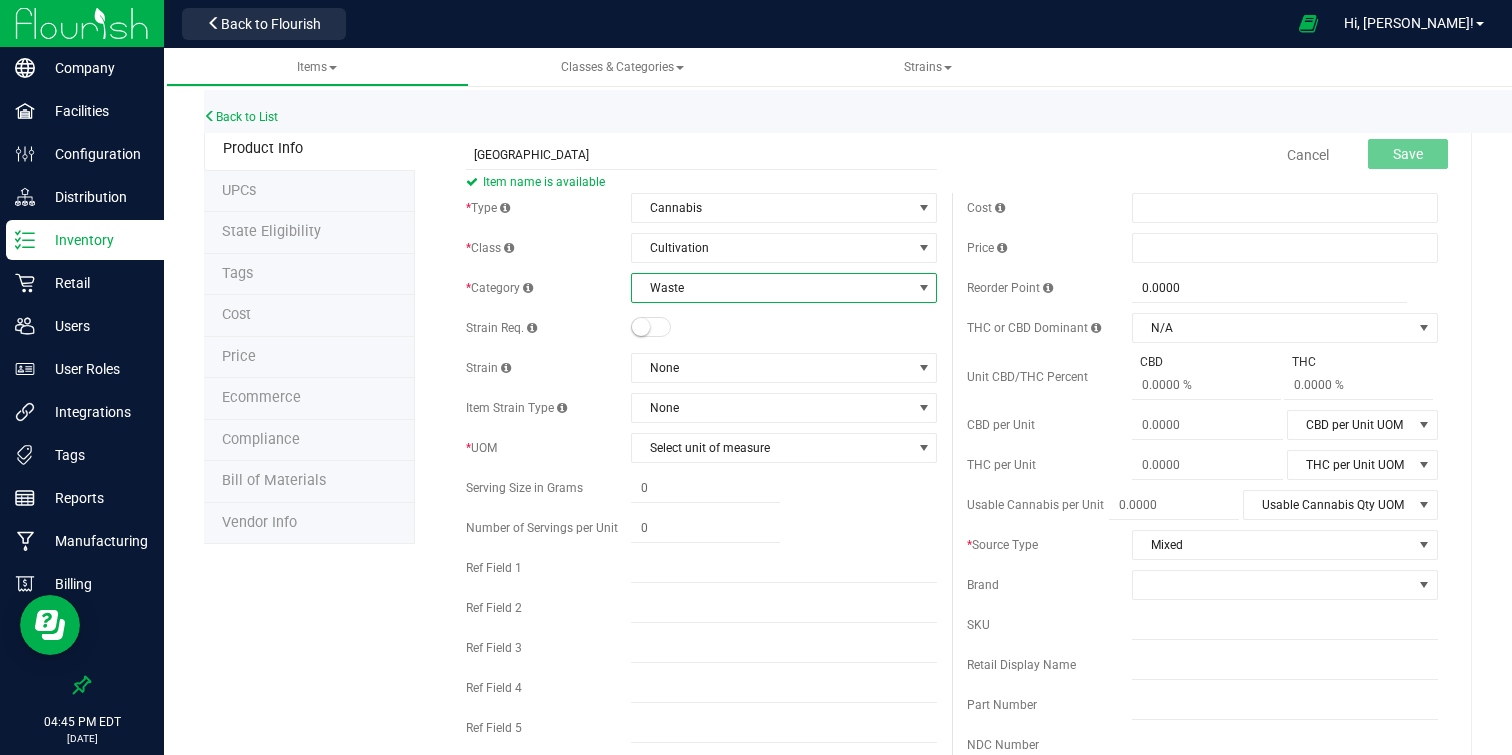 click on "Waste" at bounding box center (771, 288) 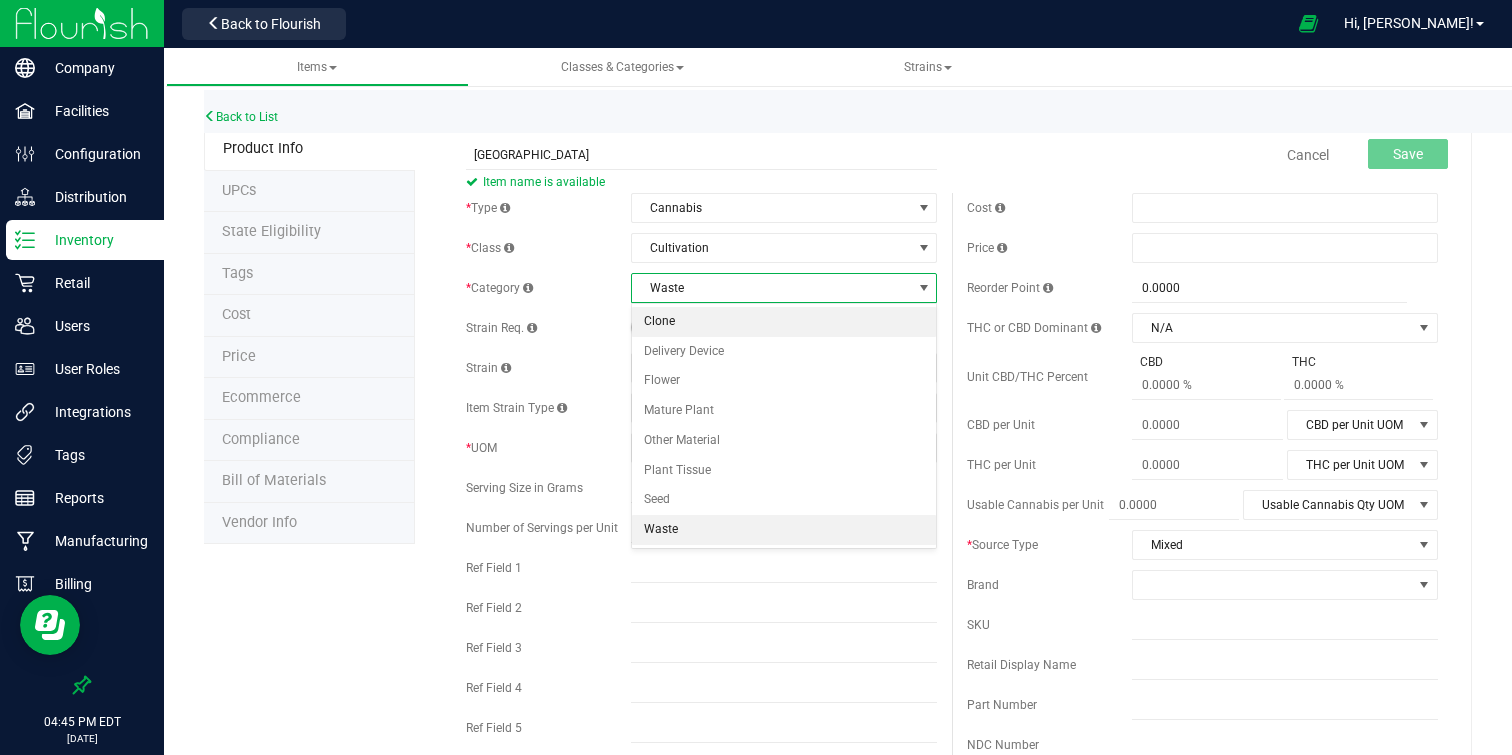 click on "Clone" at bounding box center (784, 322) 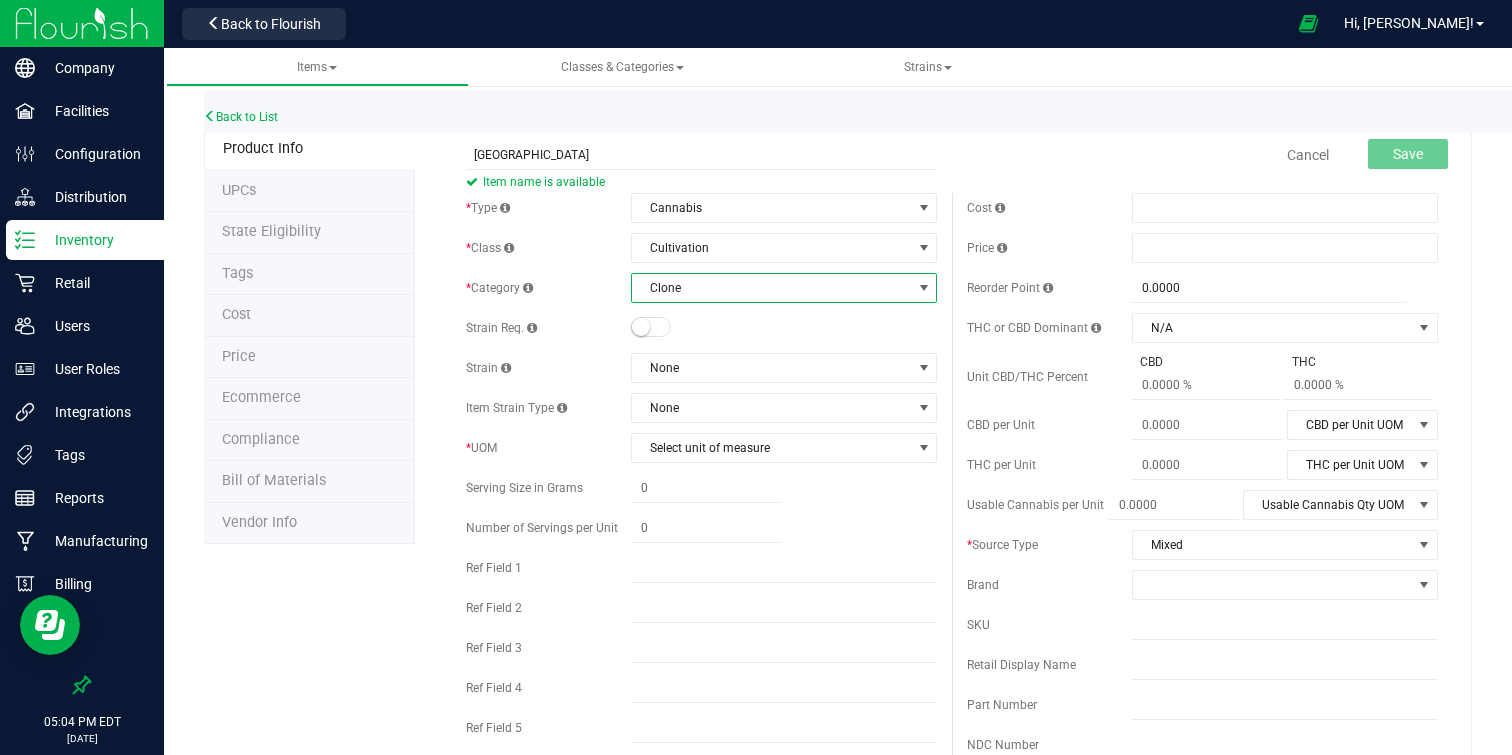 click on "Inventory" at bounding box center (95, 240) 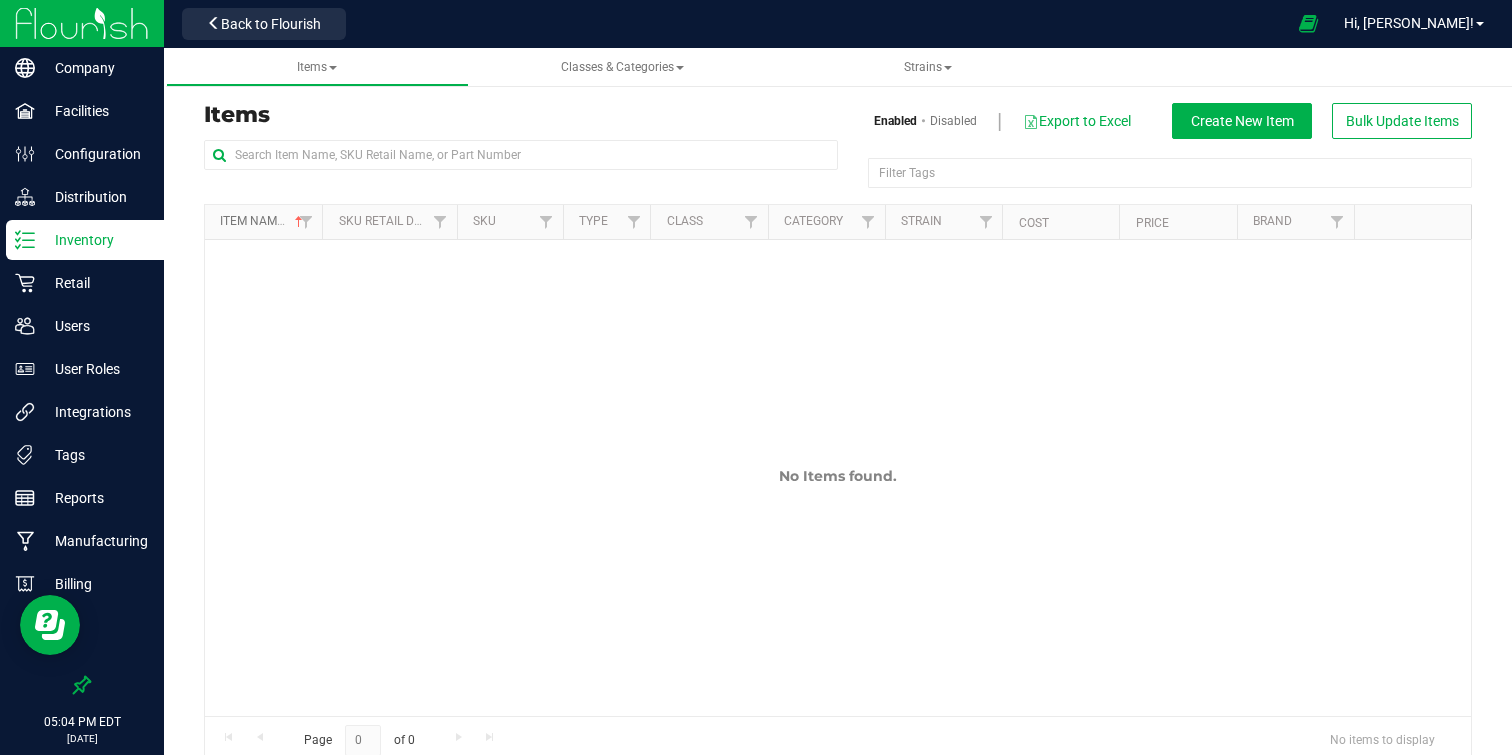 click on "Item Name" at bounding box center [263, 221] 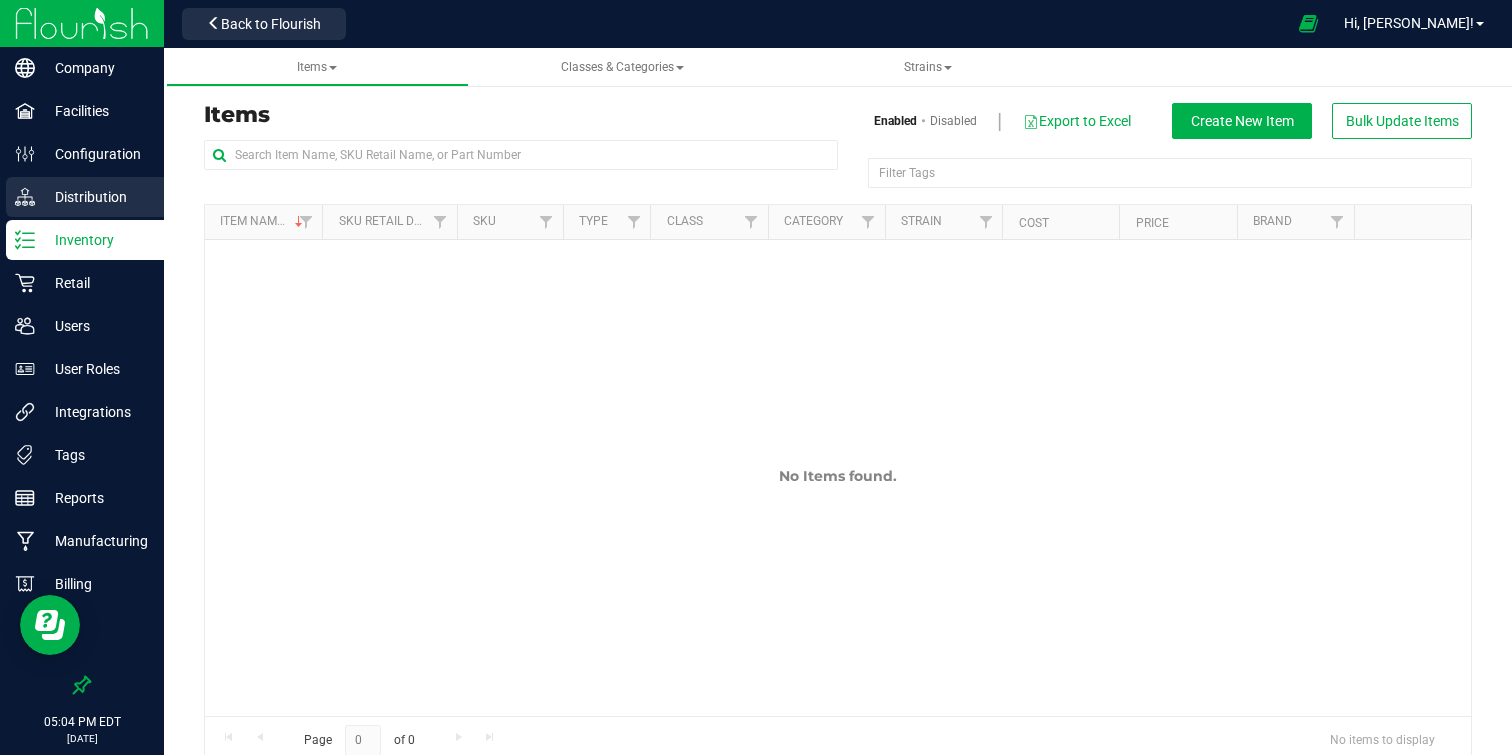 click on "Distribution" at bounding box center [95, 197] 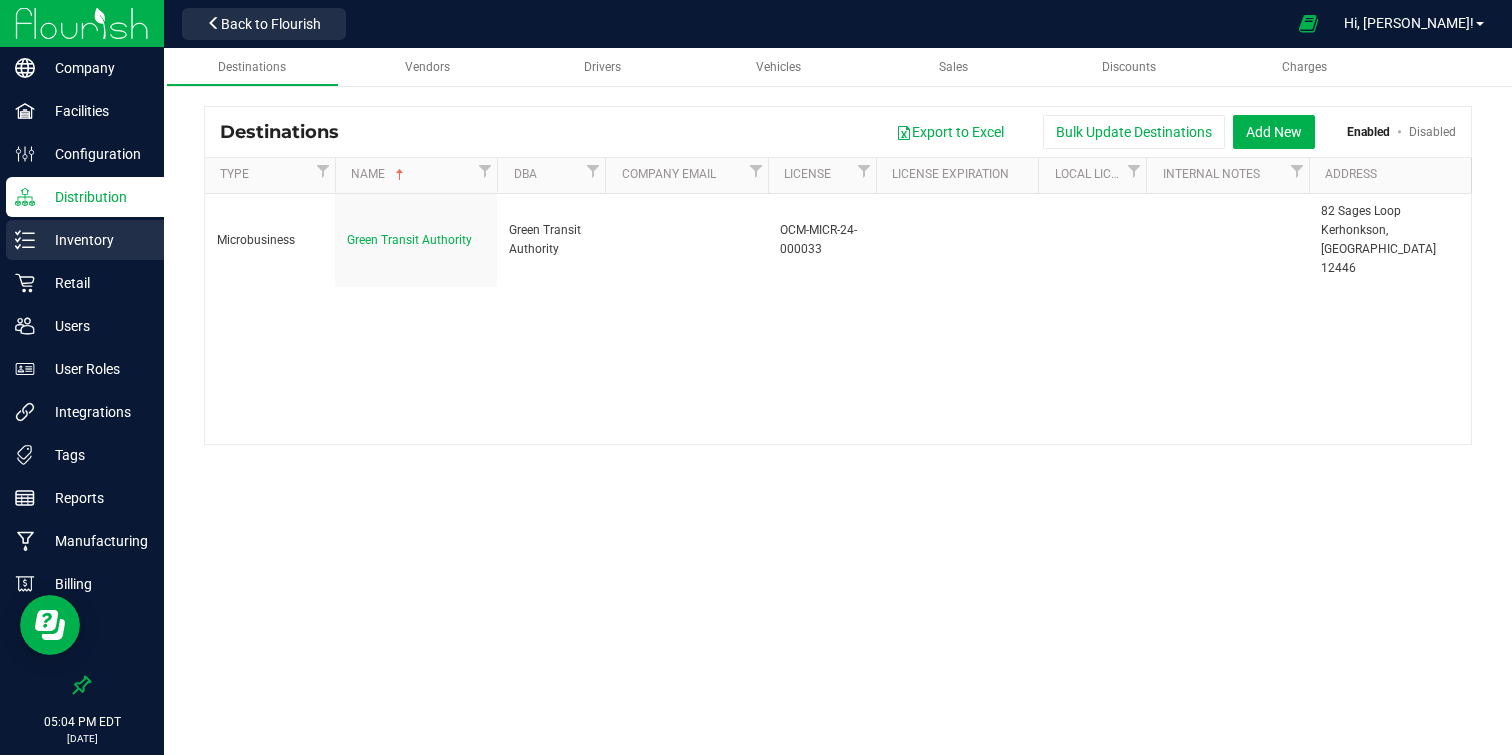 click on "Inventory" at bounding box center (95, 240) 